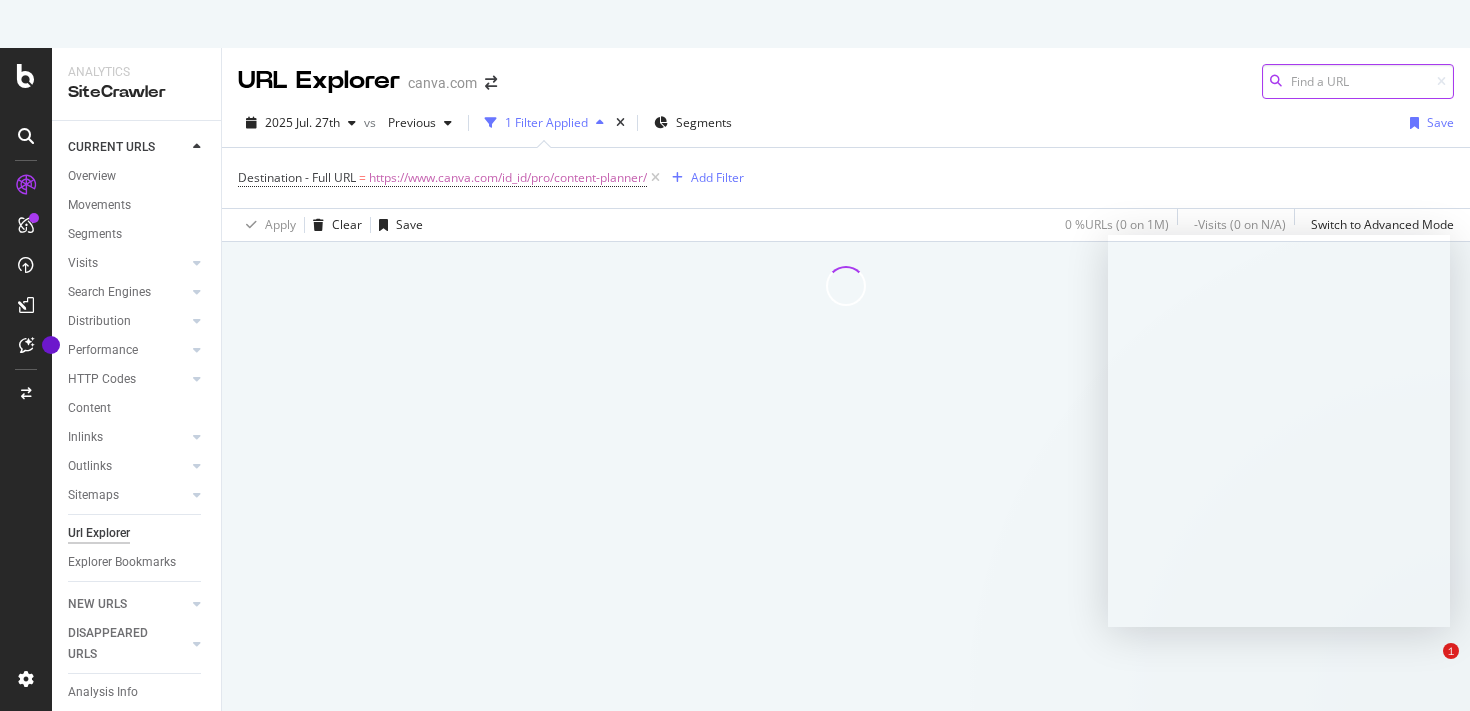 scroll, scrollTop: 0, scrollLeft: 0, axis: both 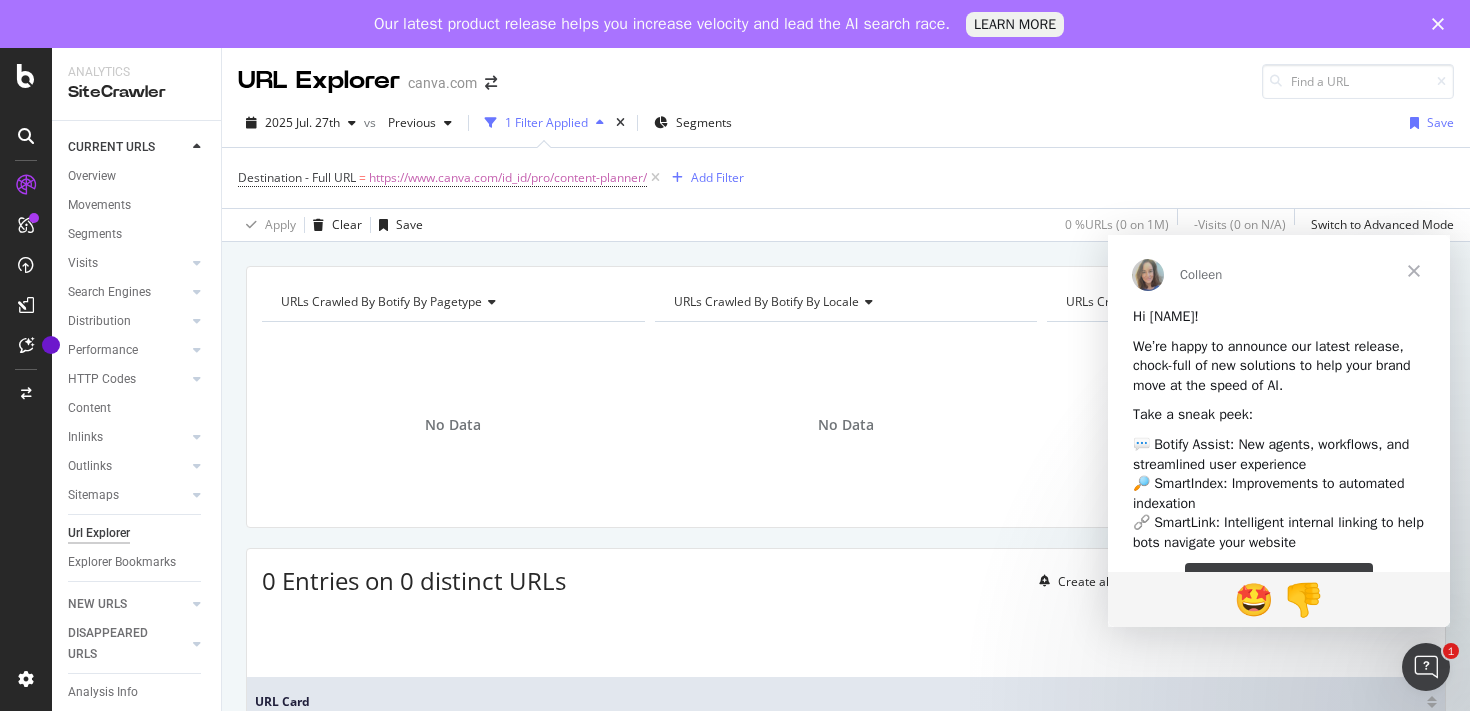click at bounding box center [1414, 271] 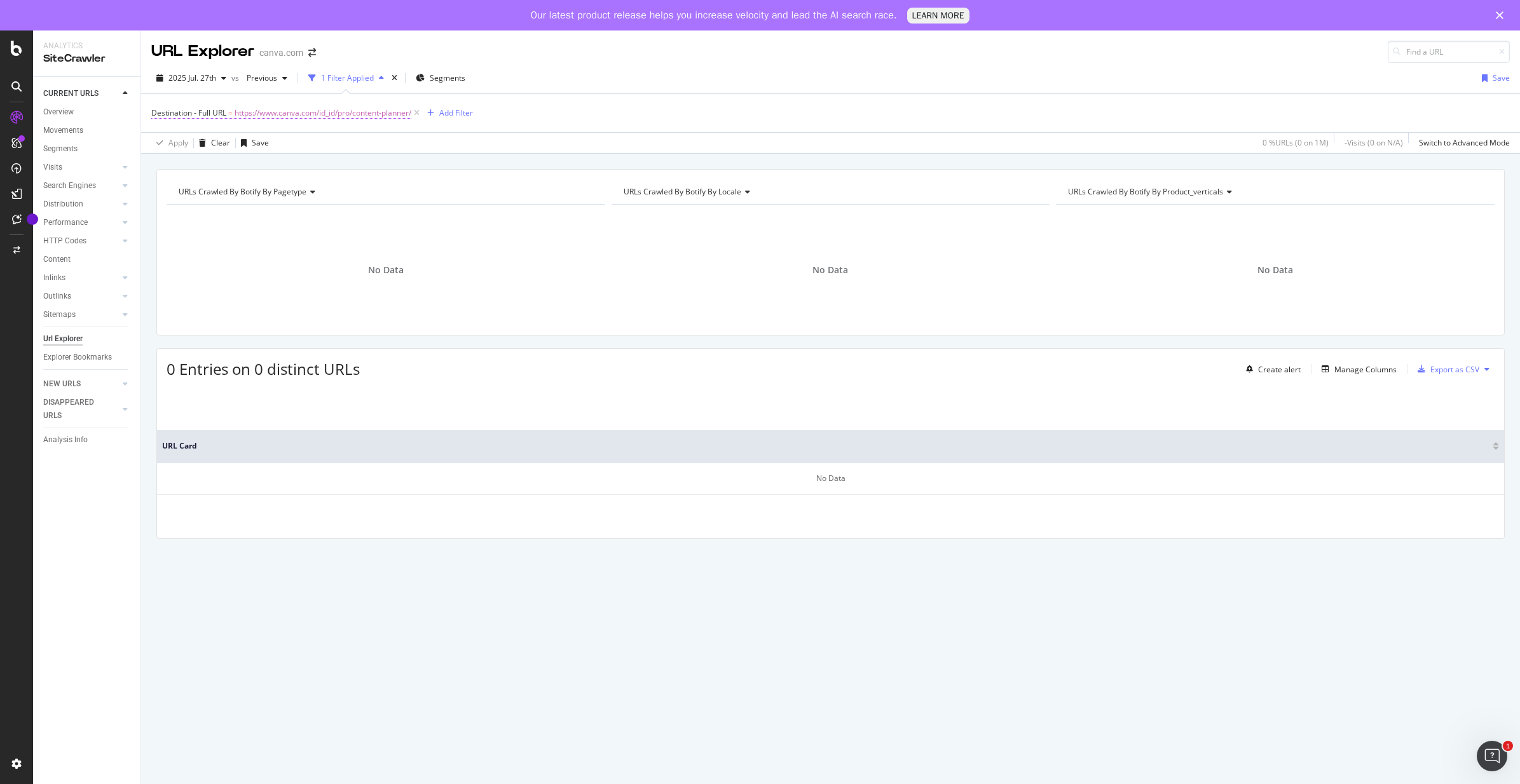 click on "https://www.canva.com/id_id/pro/content-planner/" at bounding box center (323, 113) 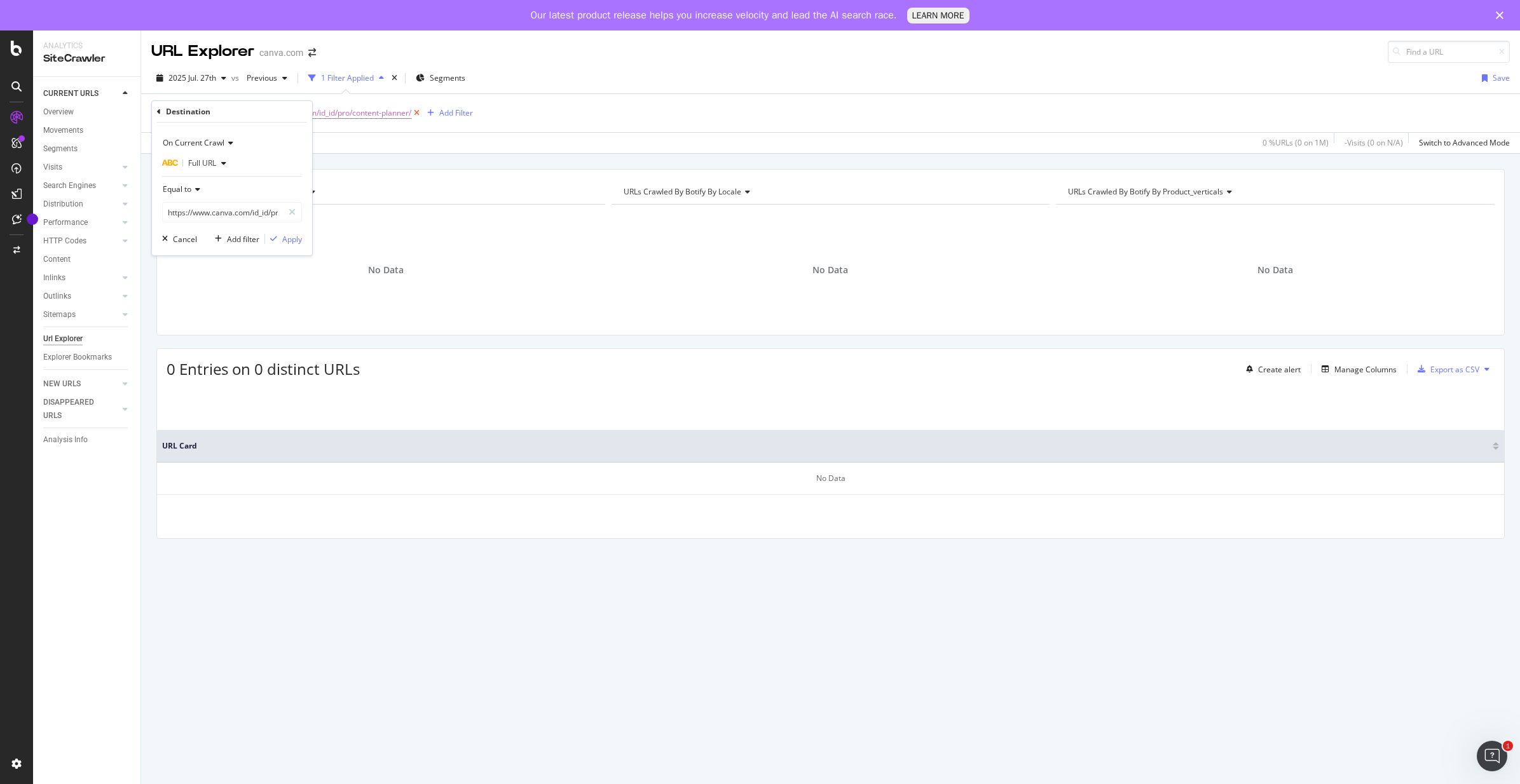 click at bounding box center [416, 113] 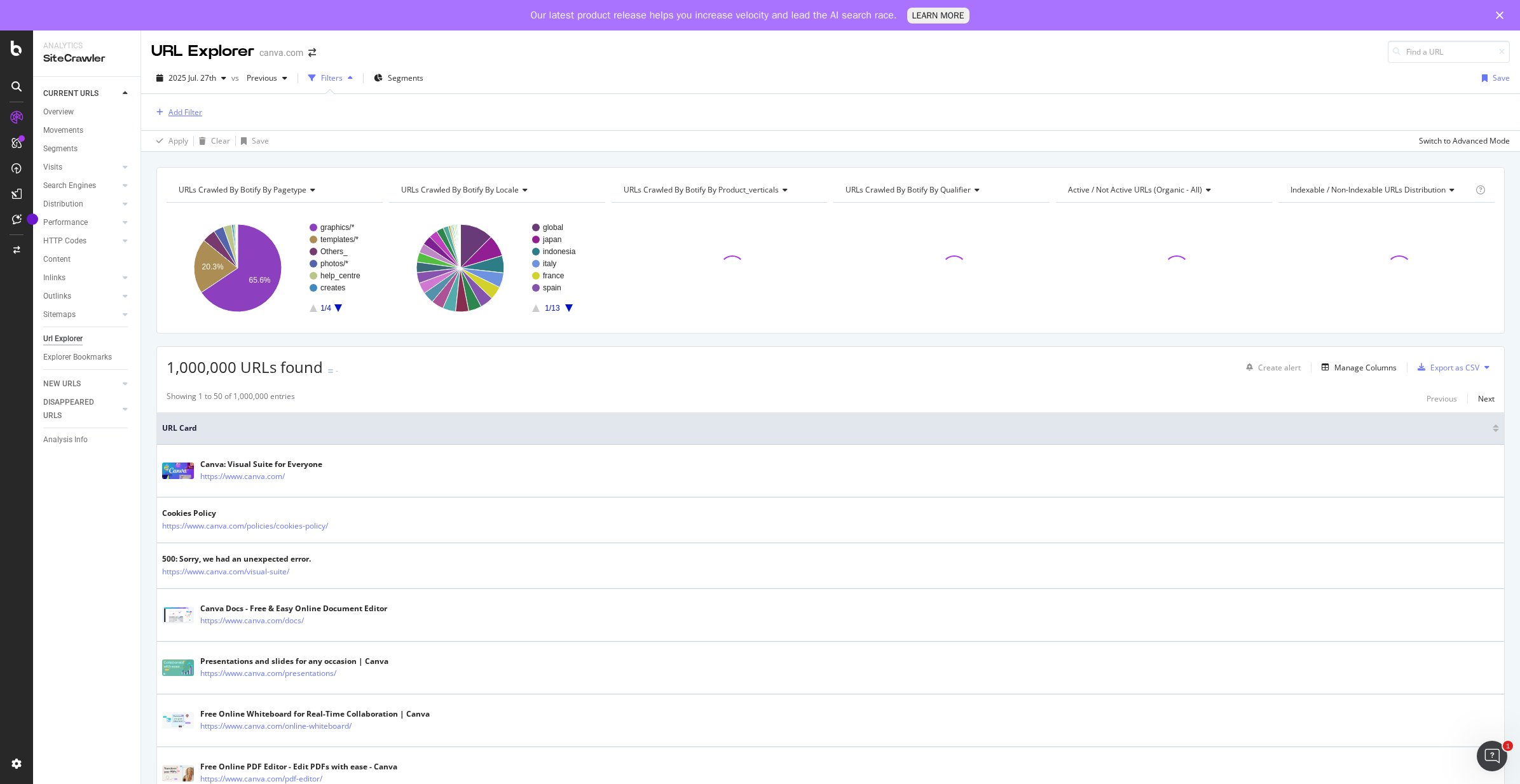 click on "Add Filter" at bounding box center (185, 112) 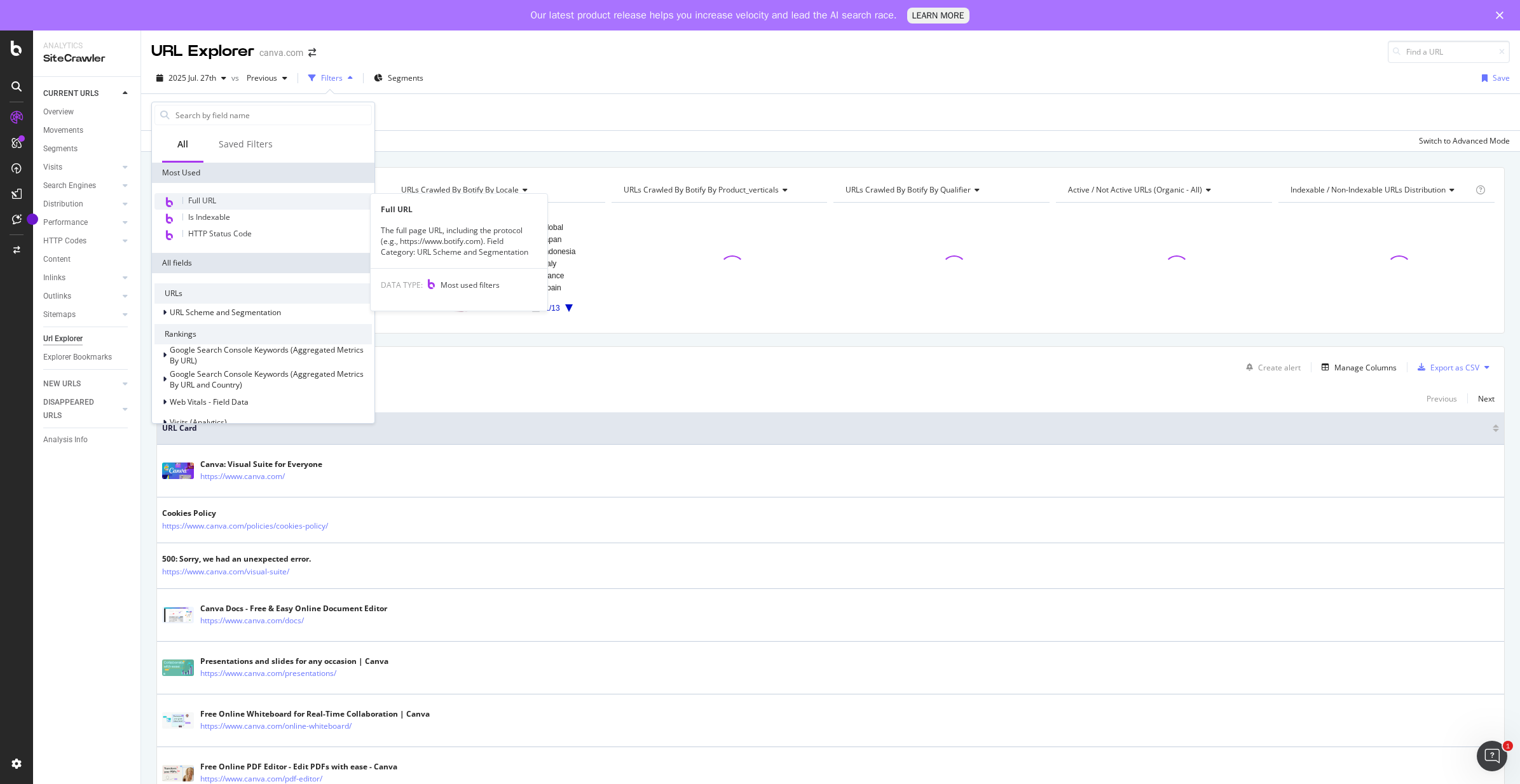 click on "Full URL" at bounding box center (263, 201) 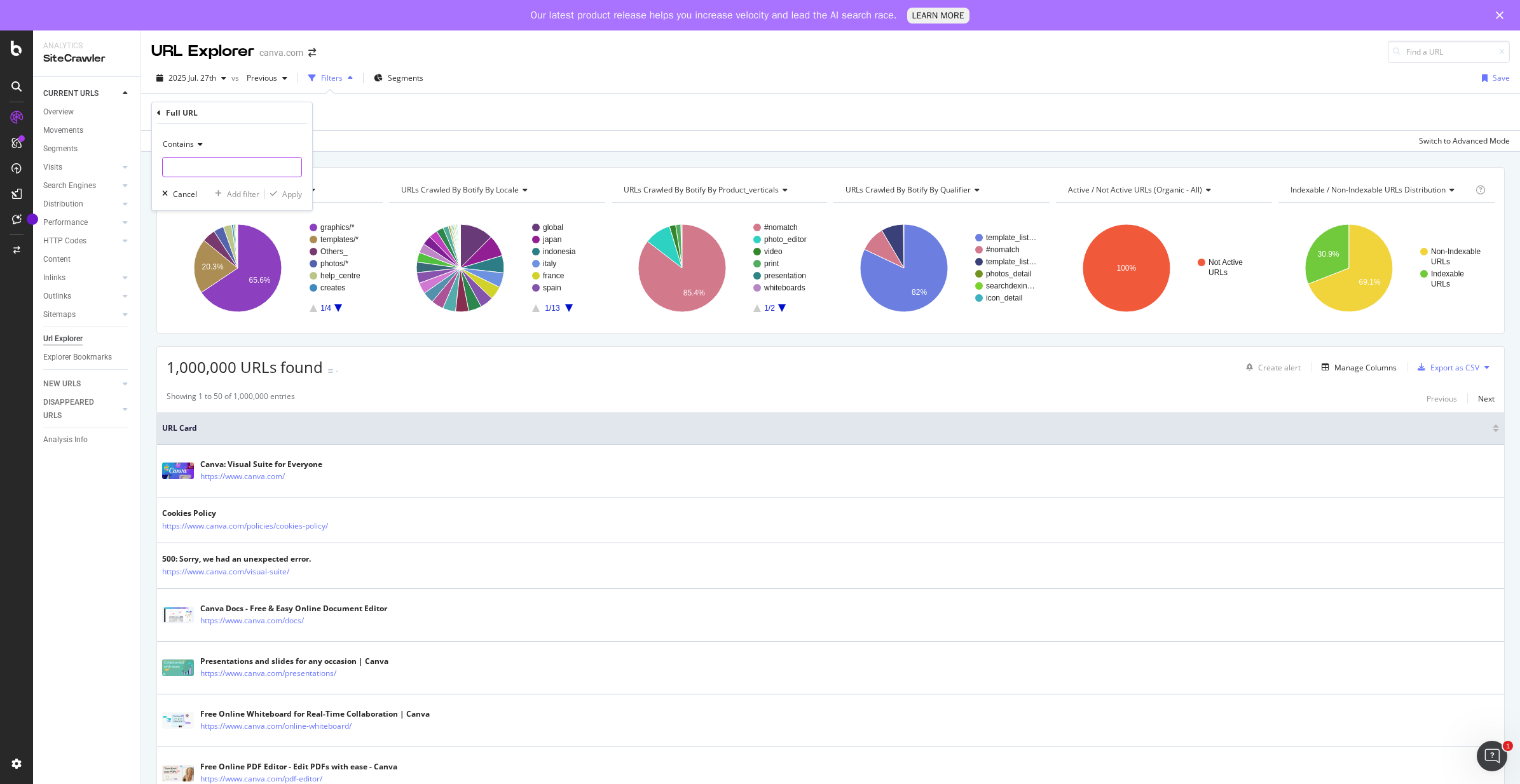 click at bounding box center [232, 167] 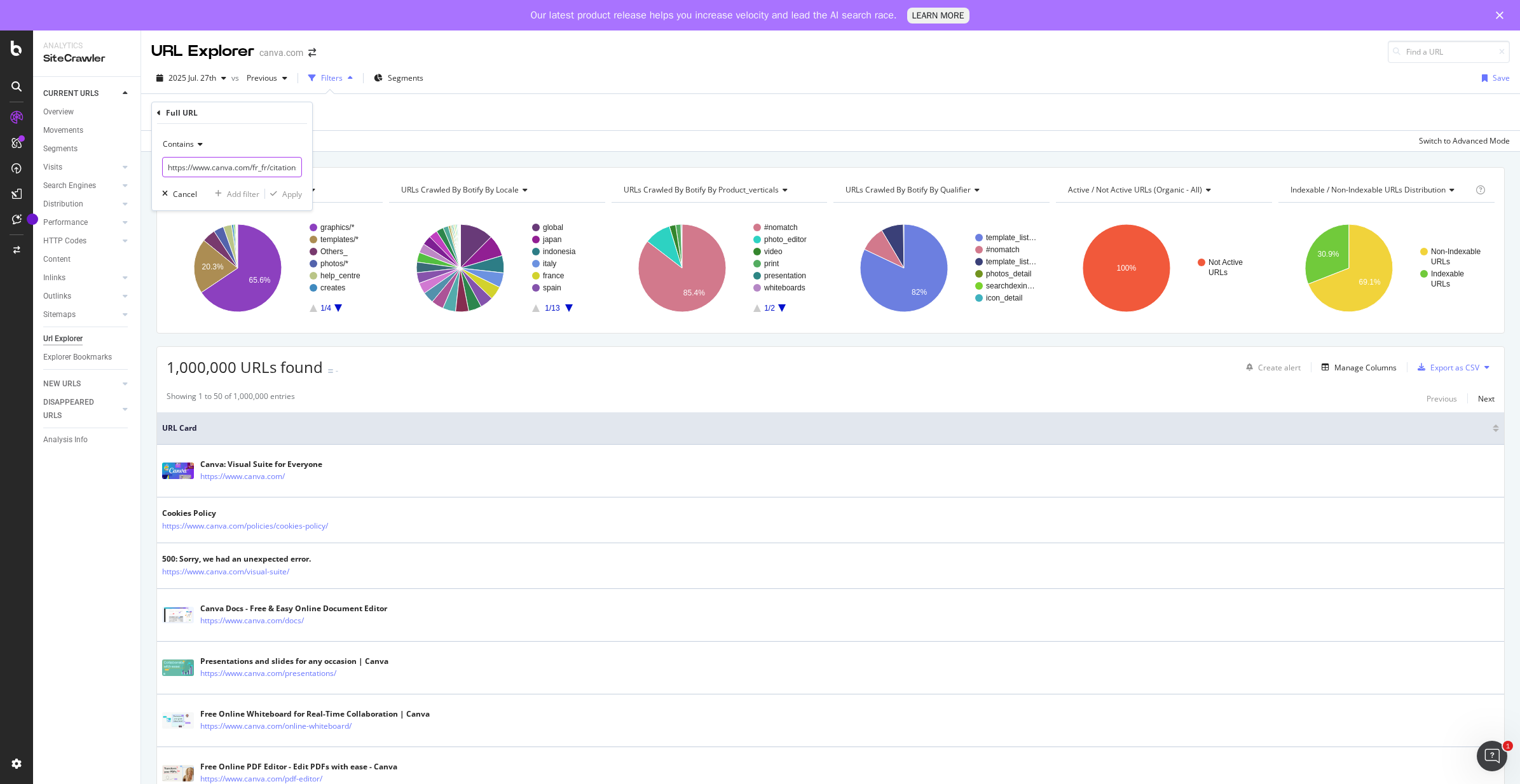 scroll, scrollTop: 0, scrollLeft: 78, axis: horizontal 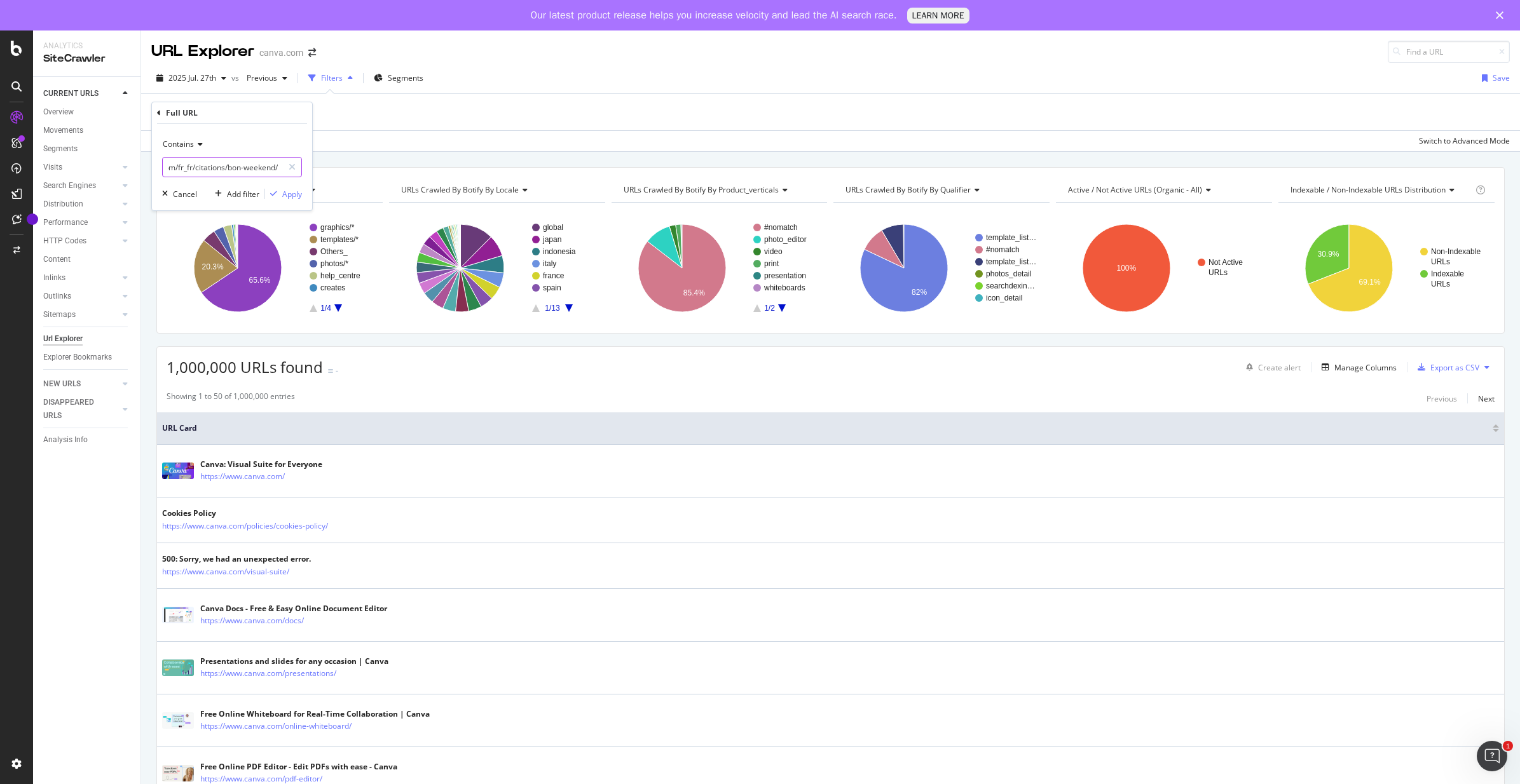 type on "https://www.canva.com/fr_fr/citations/bon-weekend/" 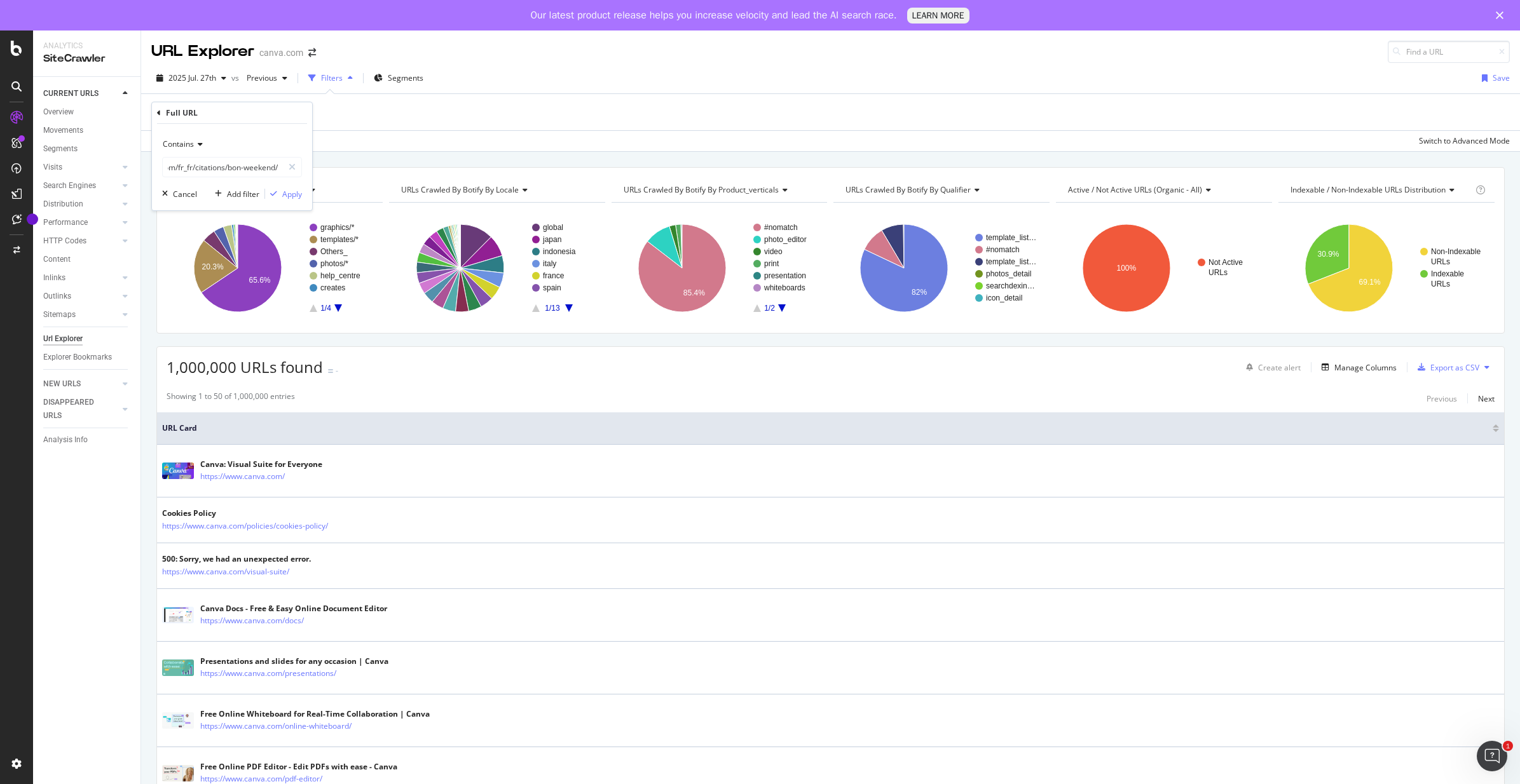 click on "Contains" at bounding box center [178, 144] 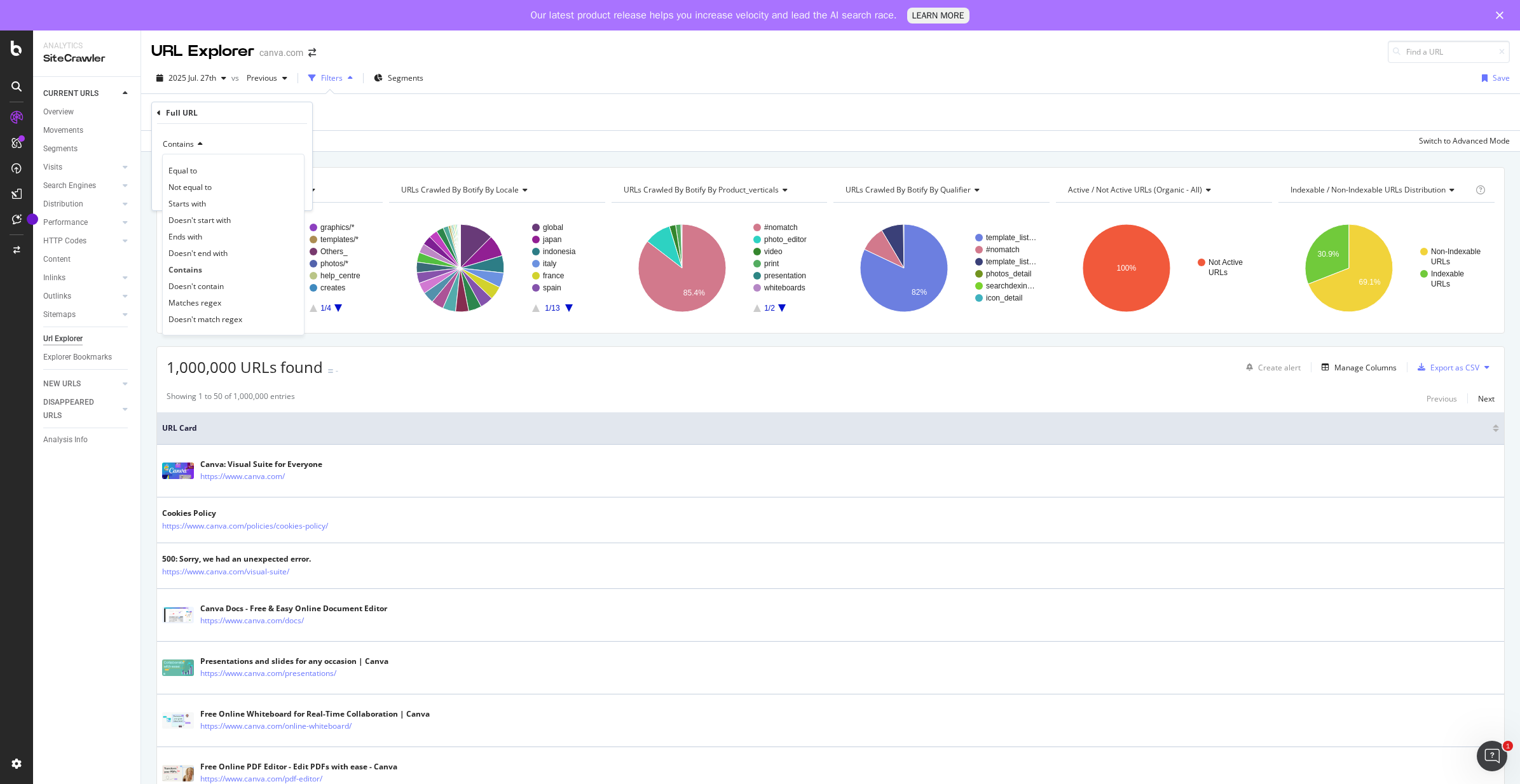 scroll, scrollTop: 0, scrollLeft: 0, axis: both 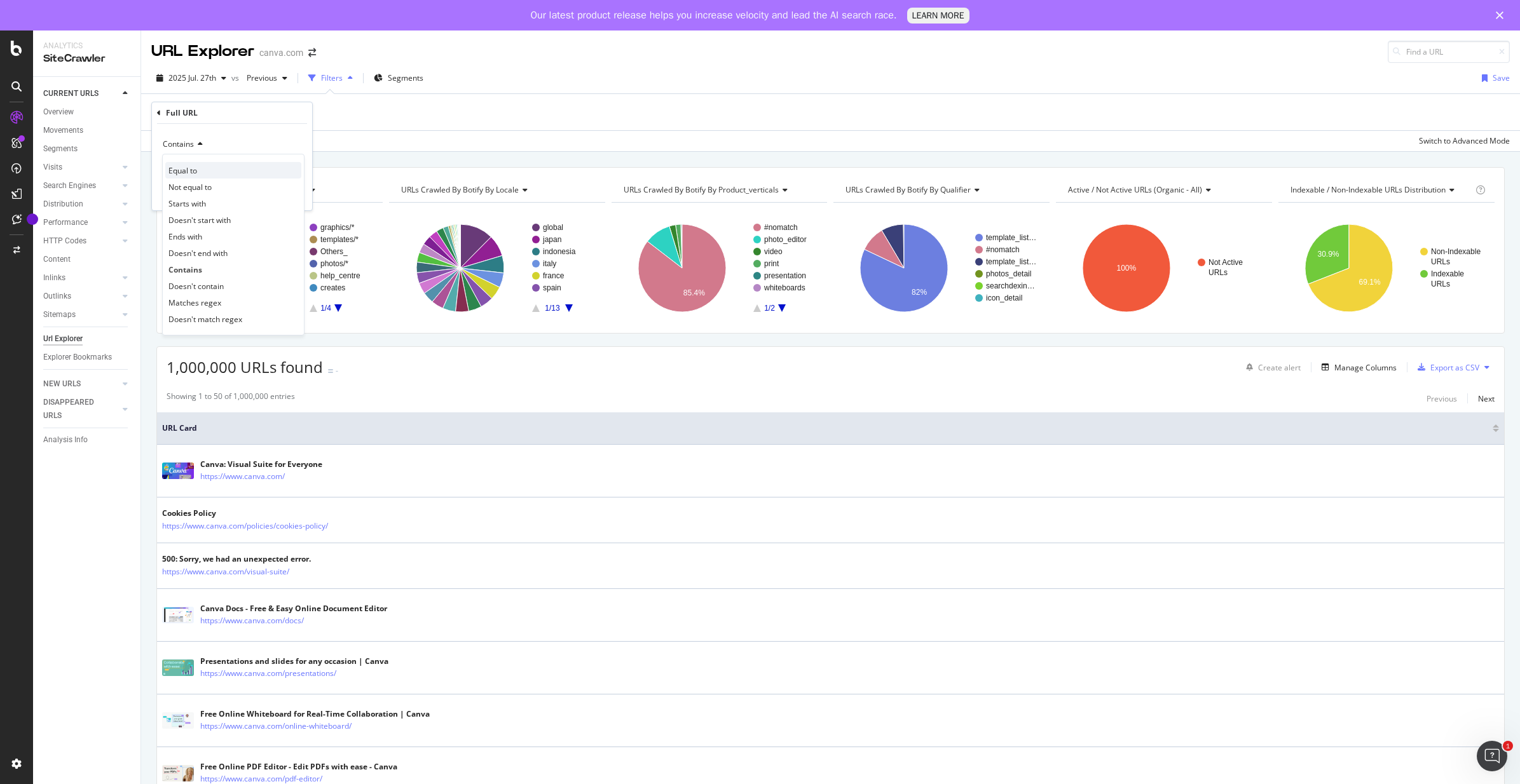 click on "Equal to" at bounding box center [233, 170] 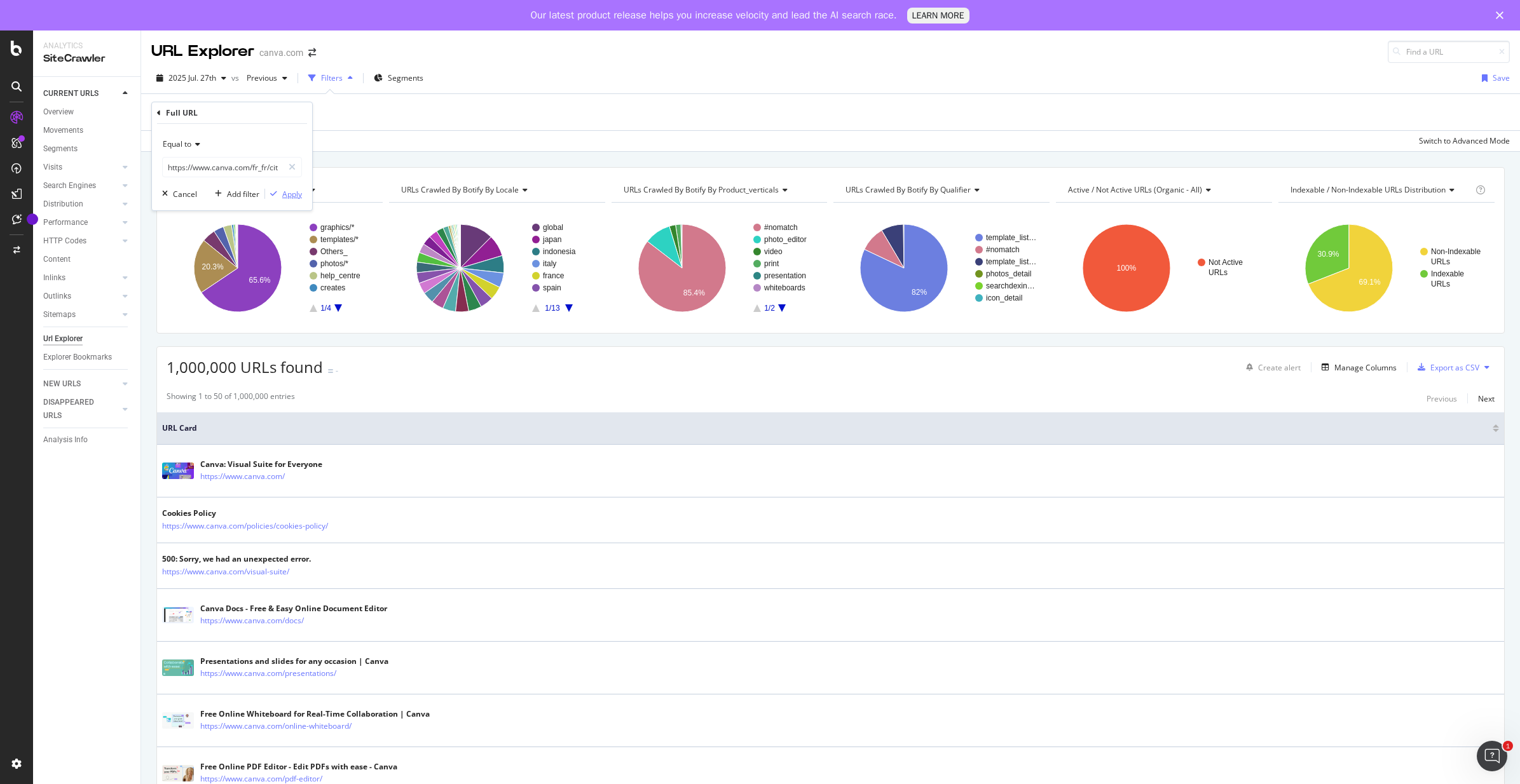 click on "Apply" at bounding box center (292, 194) 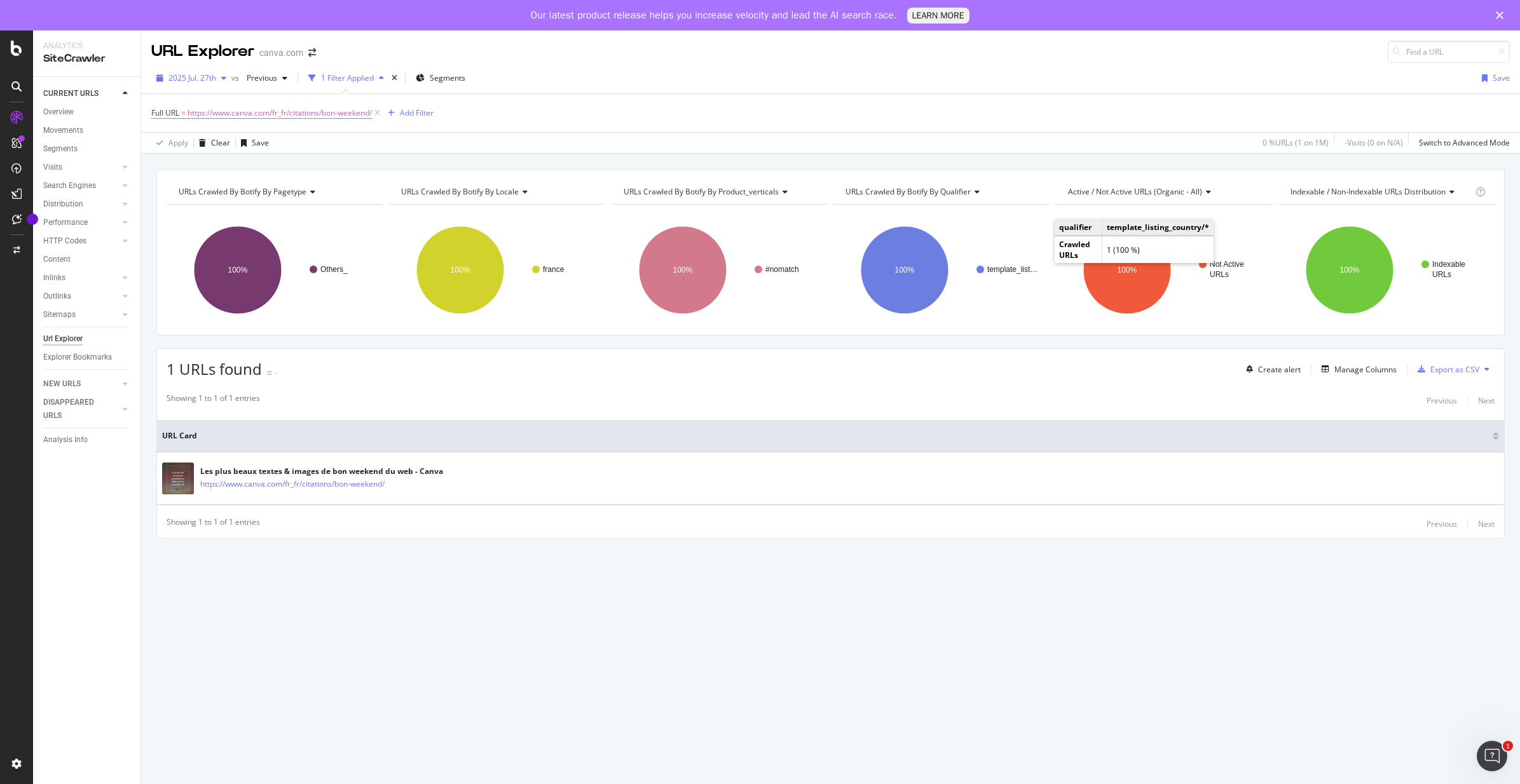 click on "2025 Jul. 27th" at bounding box center [192, 78] 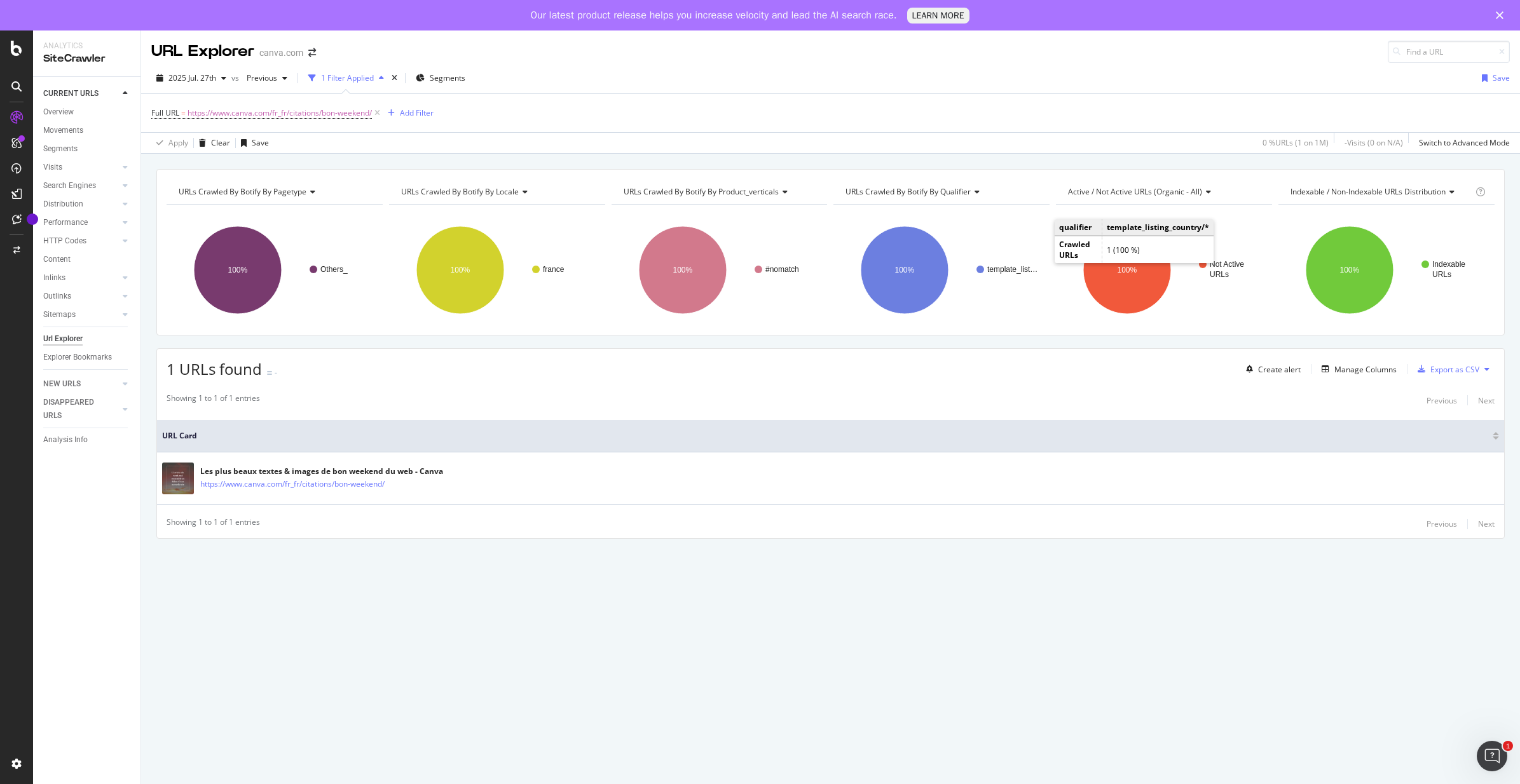 click on "Full URL   =     https://www.canva.com/fr_fr/citations/bon-weekend/ Add Filter" at bounding box center [830, 113] 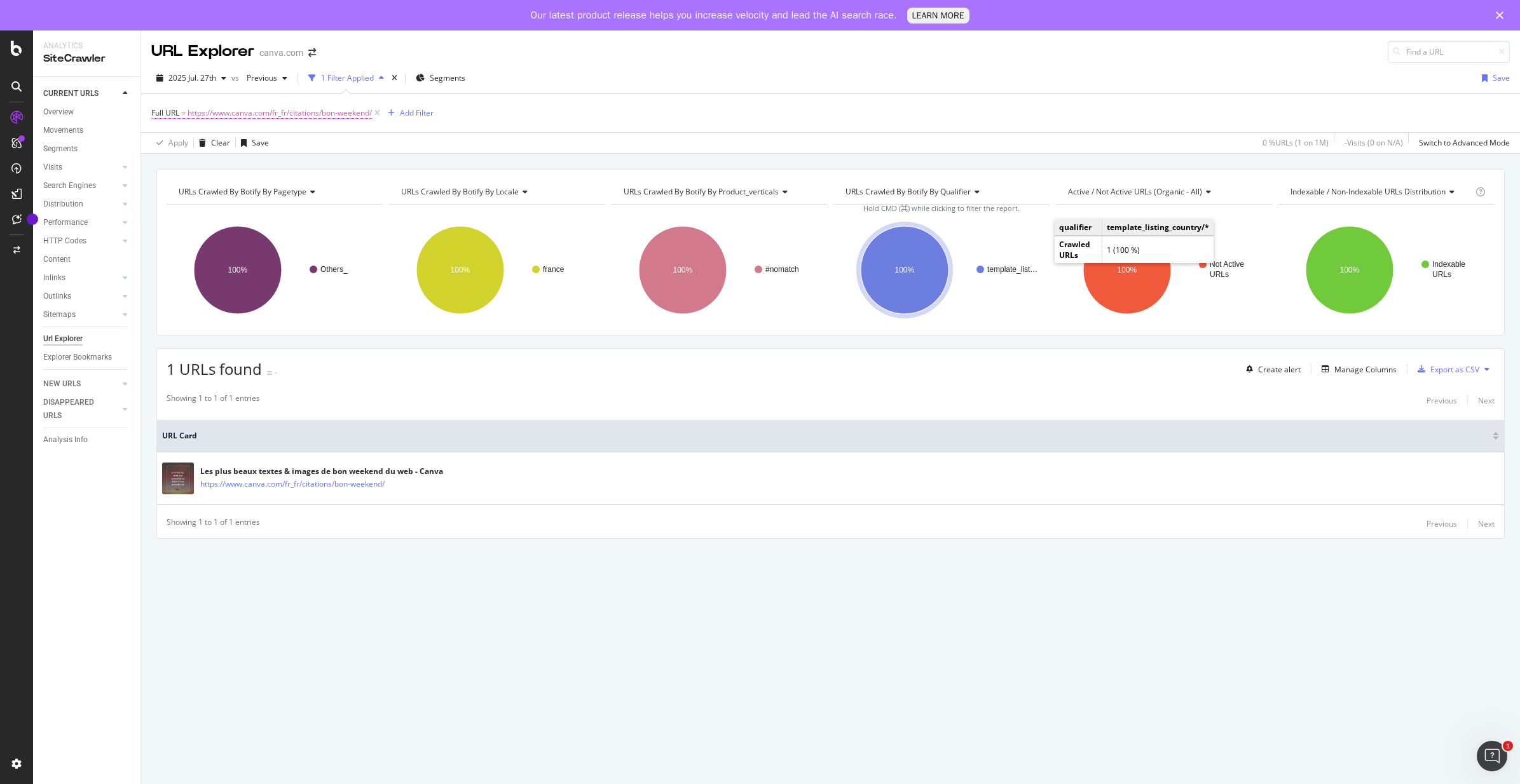click on "Full URL" at bounding box center (165, 112) 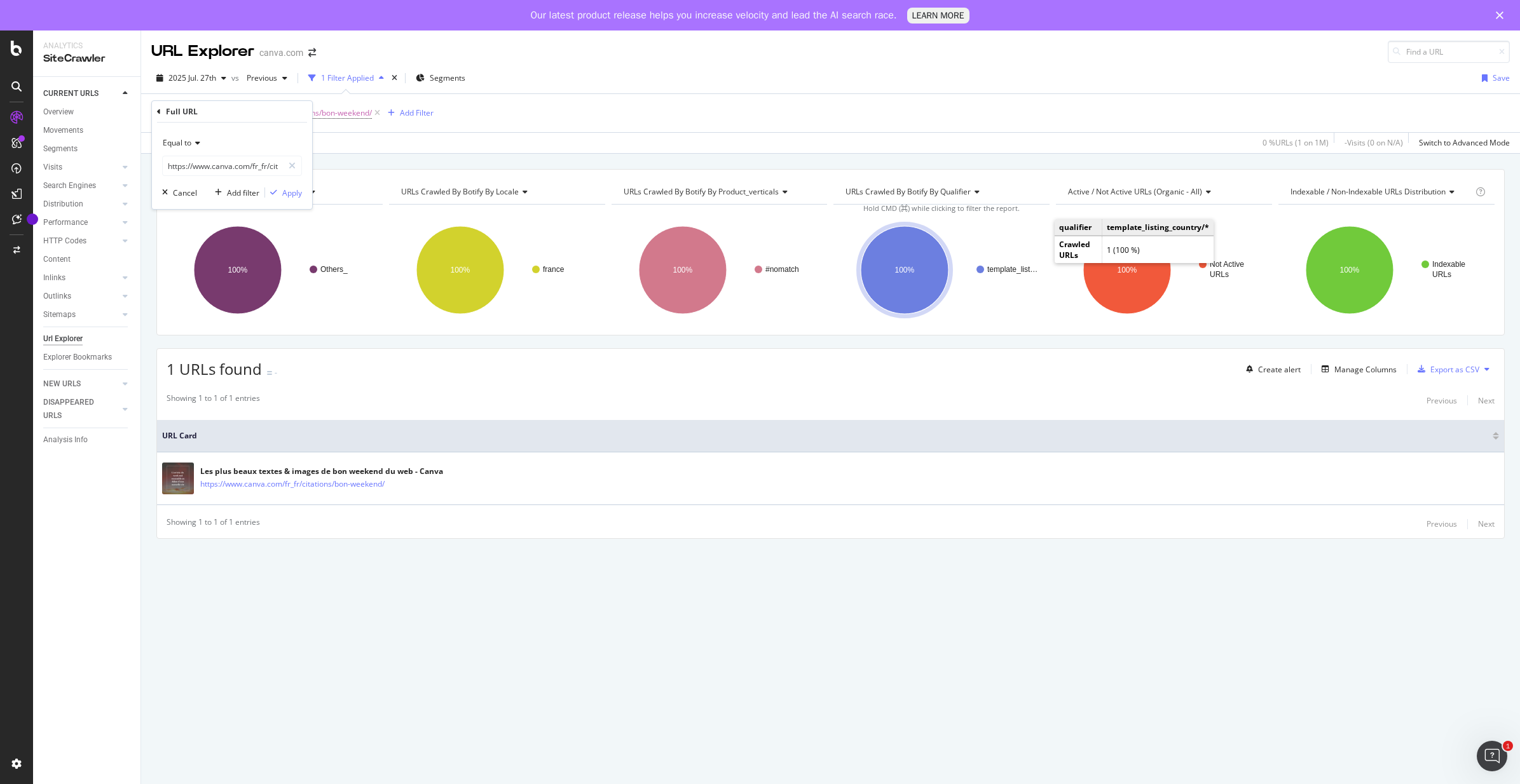 click at bounding box center [159, 112] 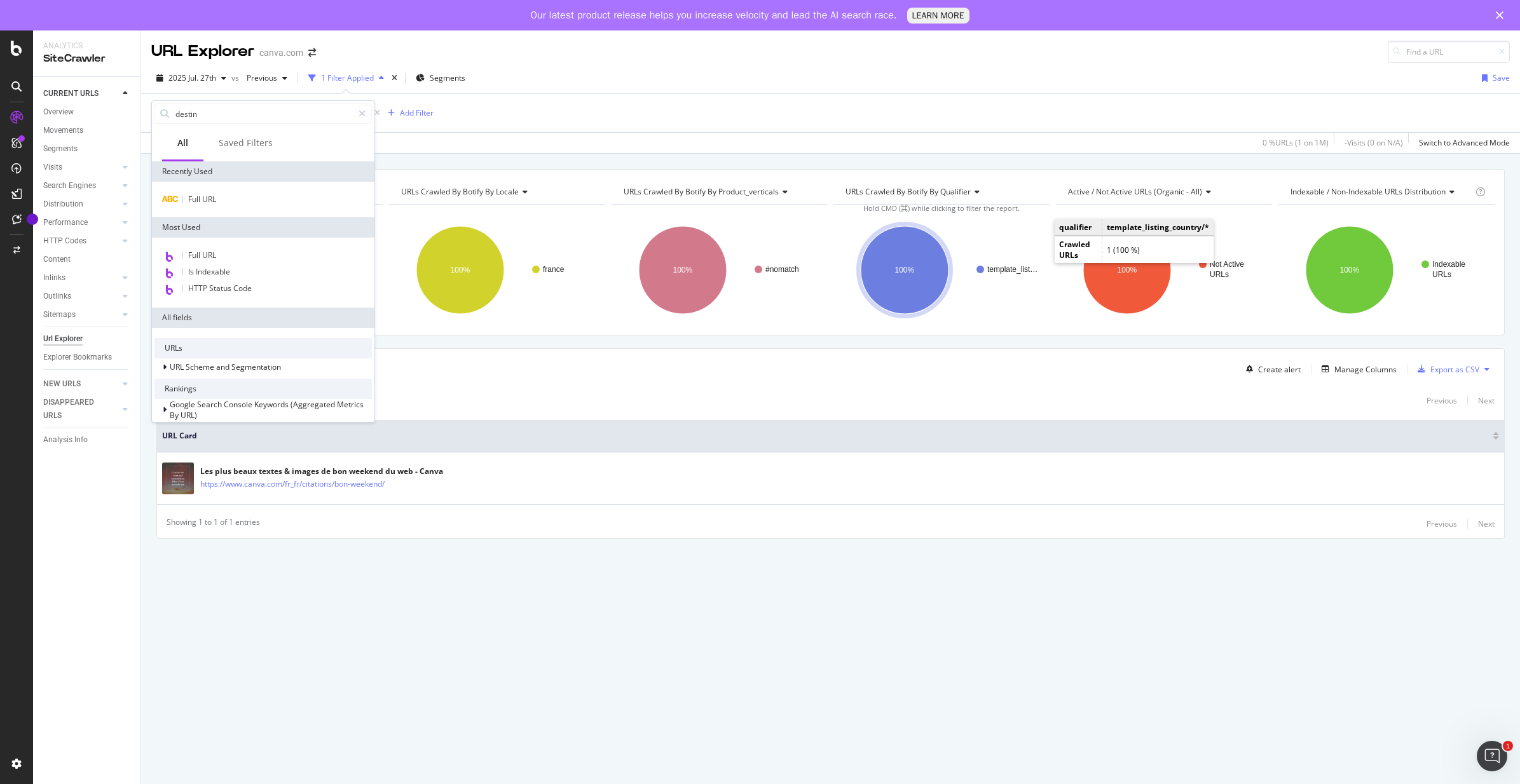 type on "destina" 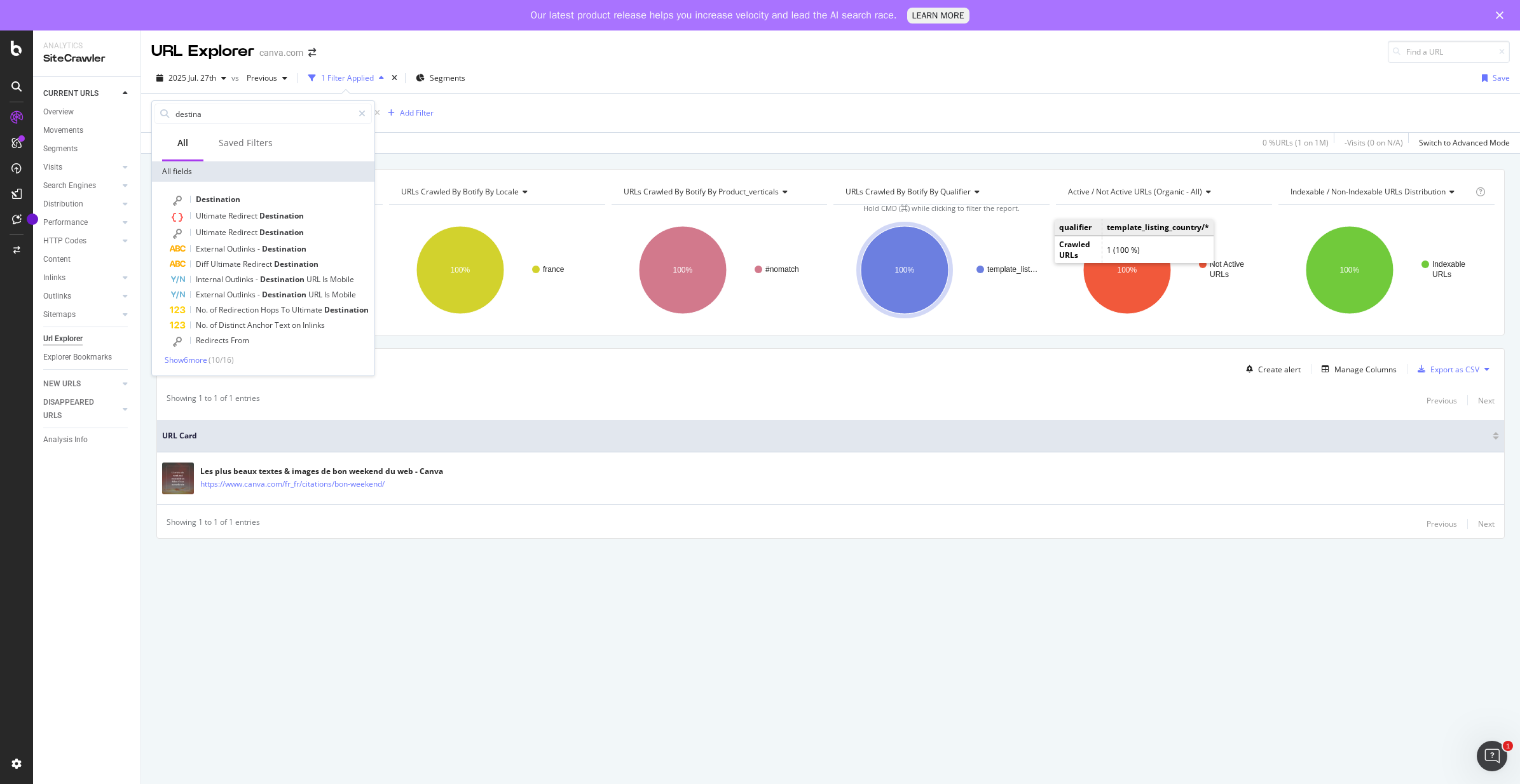 click on "URLs Crawled By Botify By pagetype
Chart (by Value) Table Expand Export as CSV Export as PNG Add to Custom Report
×
Others_ 100% pagetype Crawled URLs Others_ 1 Others_
URLs Crawled By Botify By locale
Chart (by Value) Table Expand Export as CSV Export as PNG Add to Custom Report
×
france 100% locale Crawled URLs france 1 france
URLs Crawled By Botify By product_verticals
Chart (by Value) Table Expand Export as CSV Export as PNG Add to Custom Report
×
#nomatch 100% product_verticals Crawled URLs #nomatch 1" at bounding box center (830, 484) 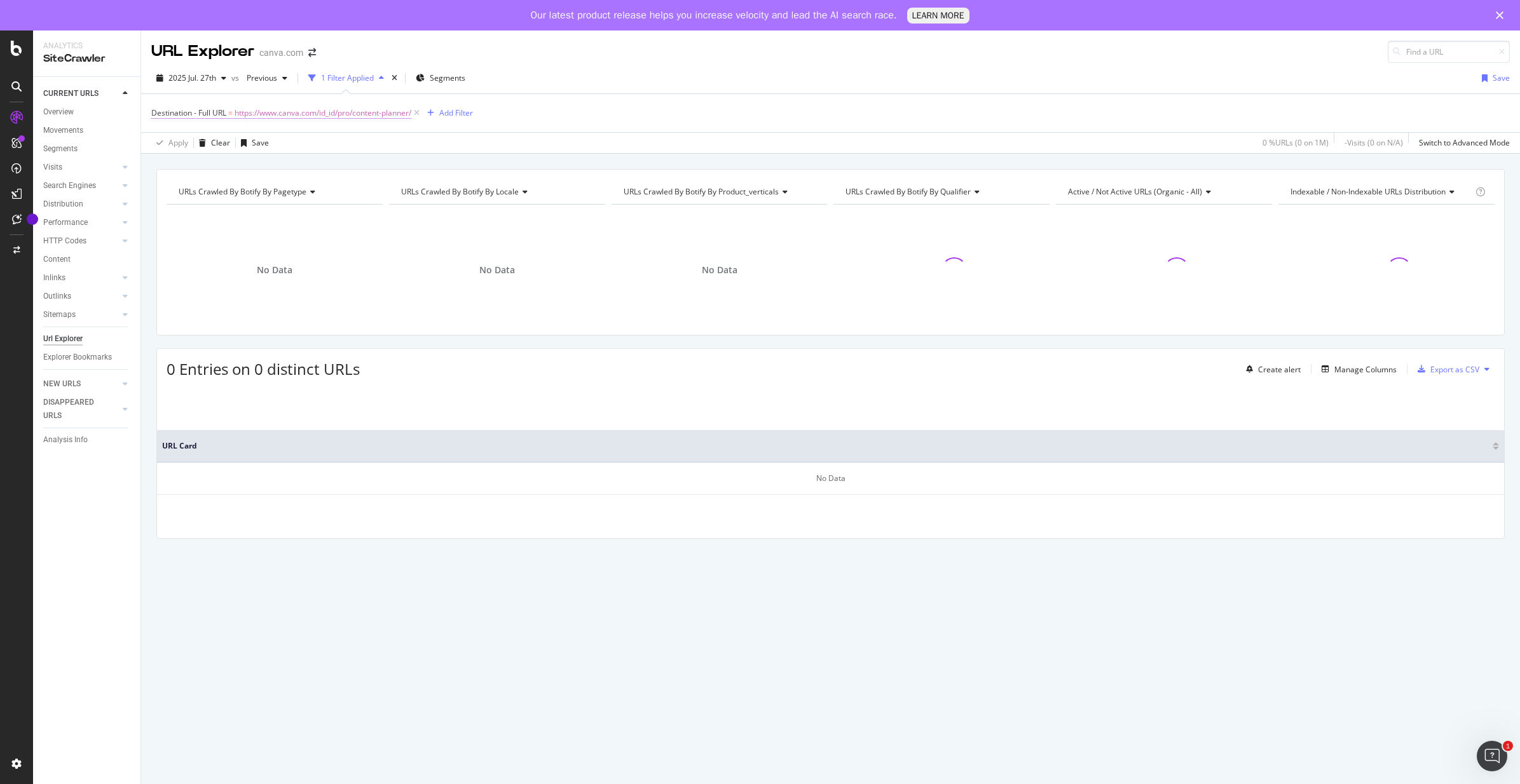click on "https://www.canva.com/id_id/pro/content-planner/" at bounding box center [323, 113] 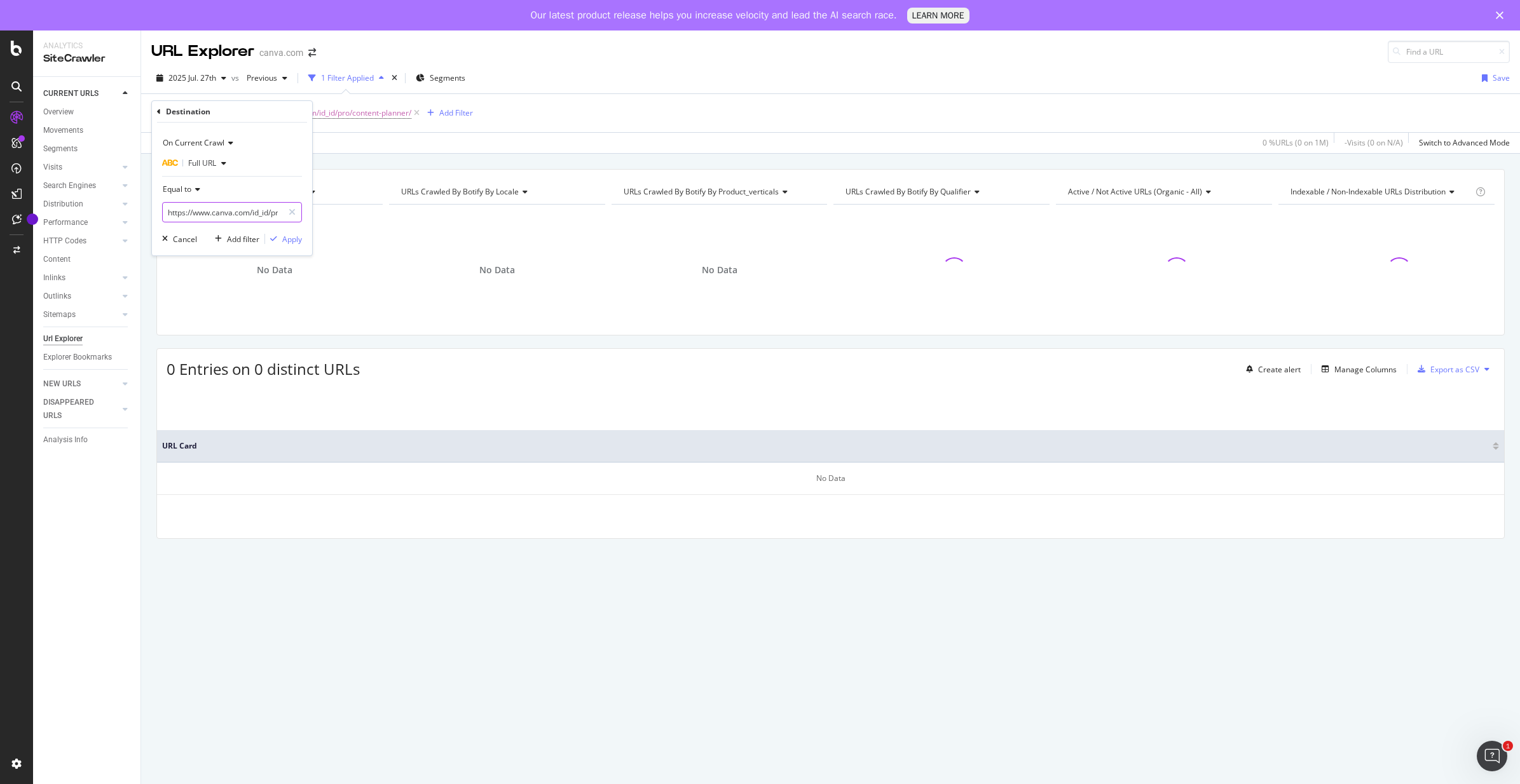 click on "https://www.canva.com/id_id/pro/content-planner/" at bounding box center (223, 212) 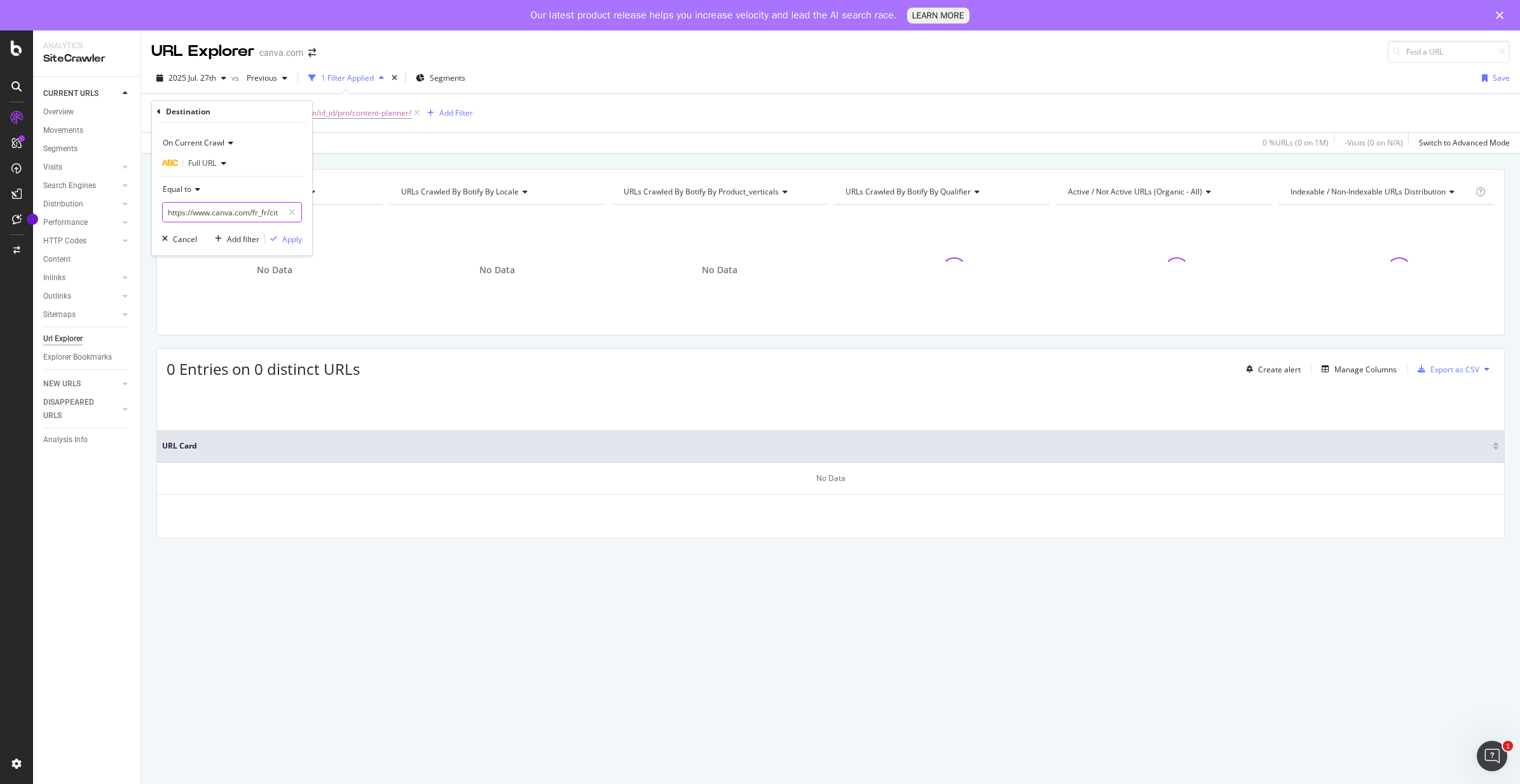 scroll, scrollTop: 0, scrollLeft: 78, axis: horizontal 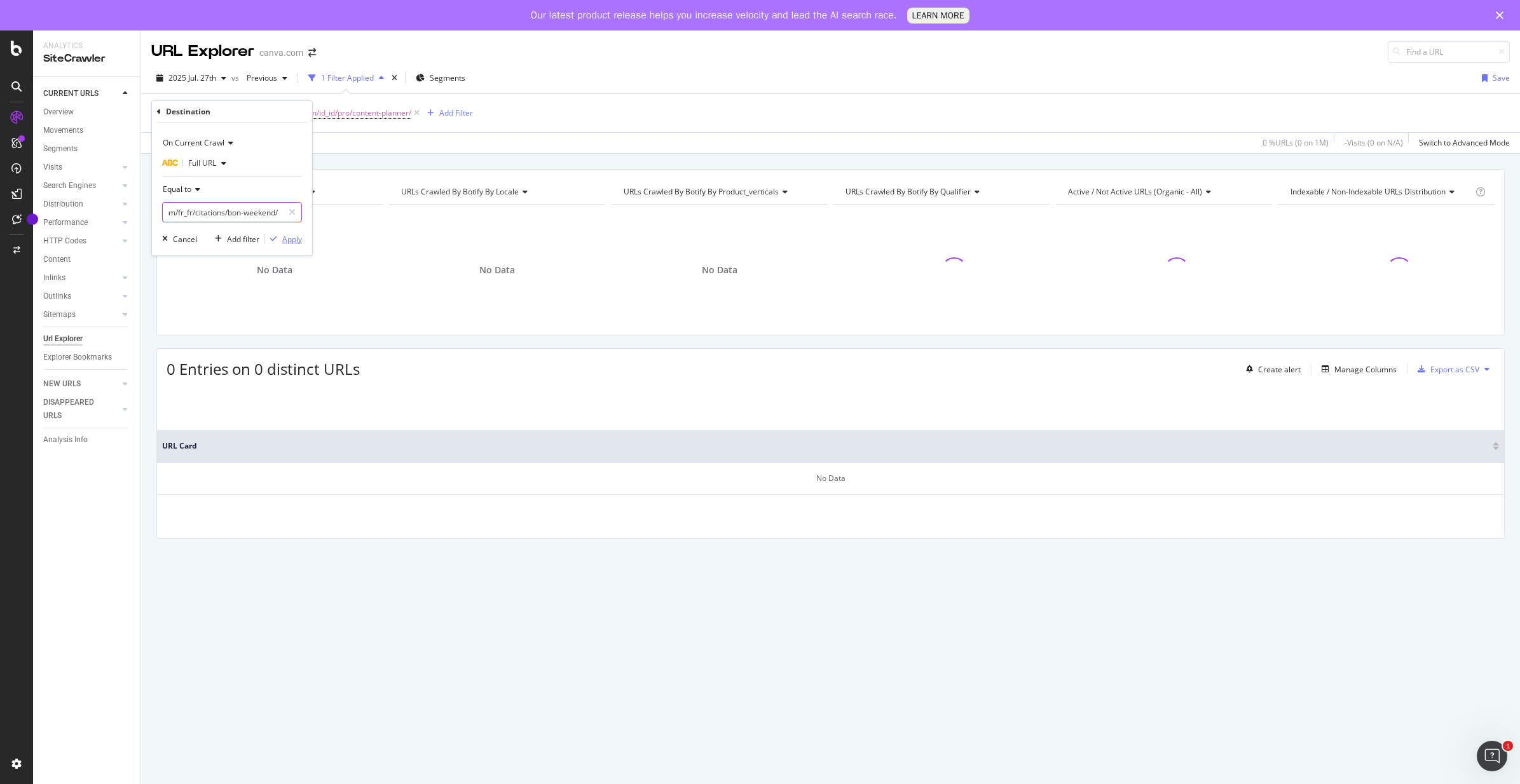 type on "https://www.canva.com/fr_fr/citations/bon-weekend/" 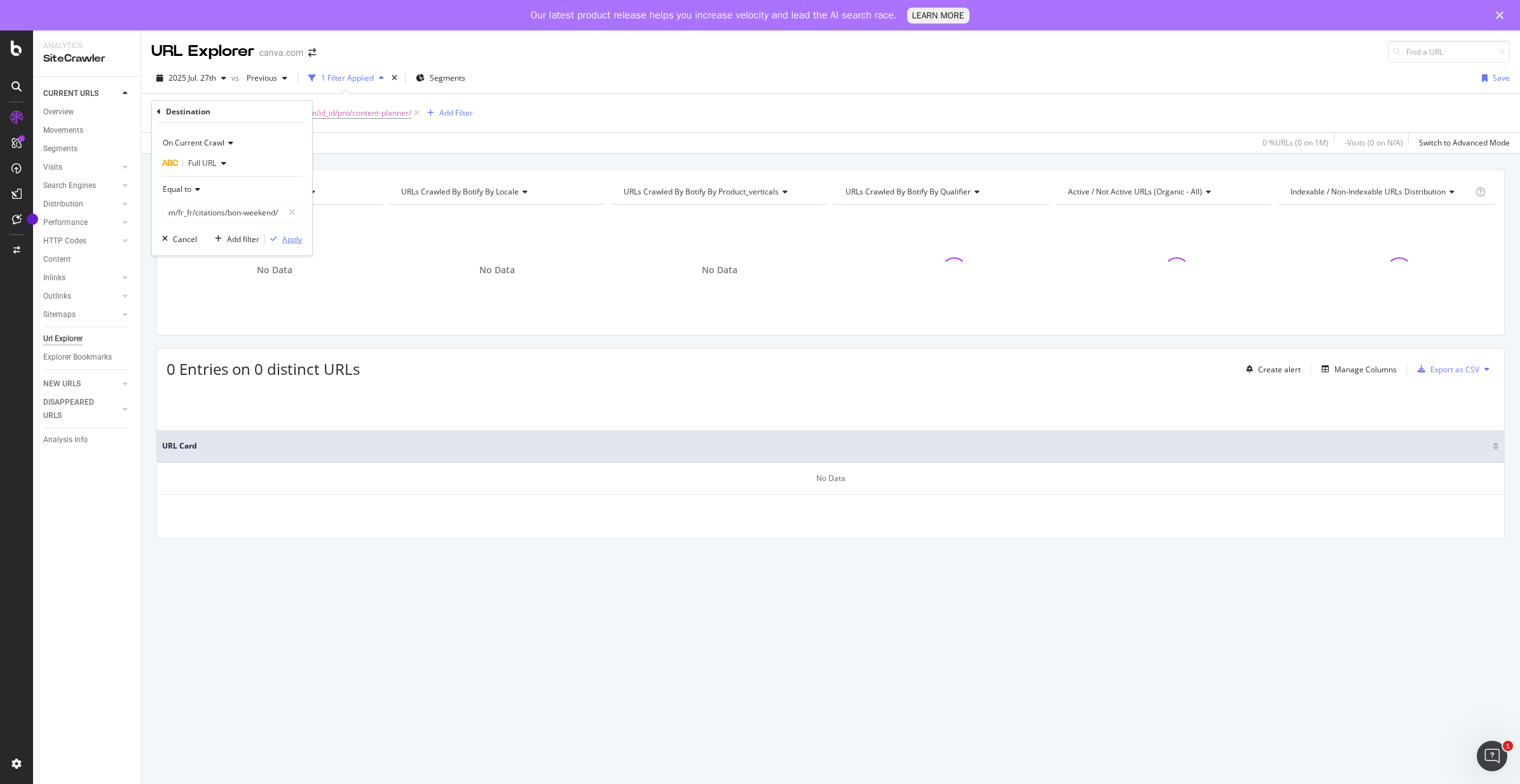 click on "Apply" at bounding box center [292, 239] 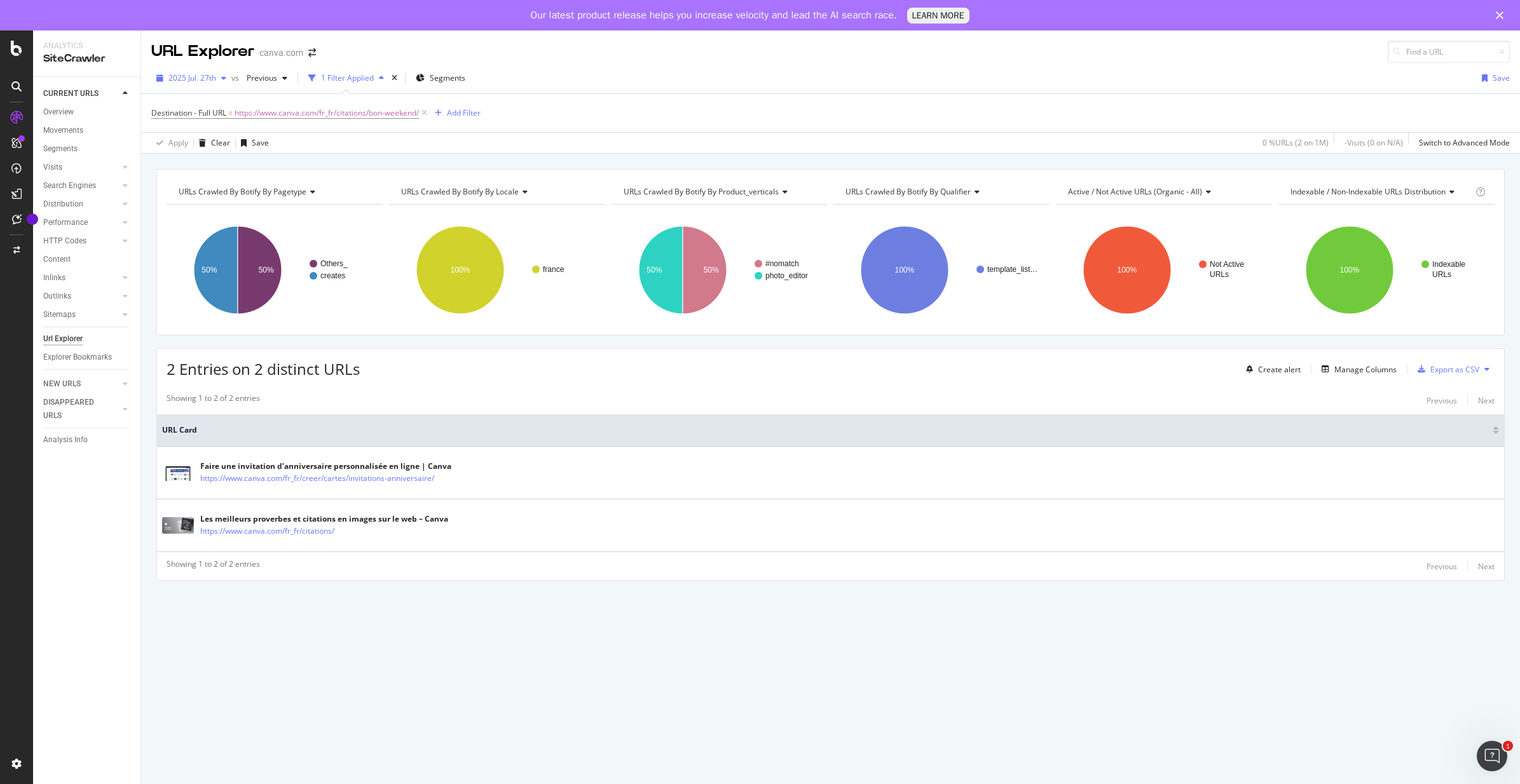 click on "2025 Jul. 27th" at bounding box center (192, 78) 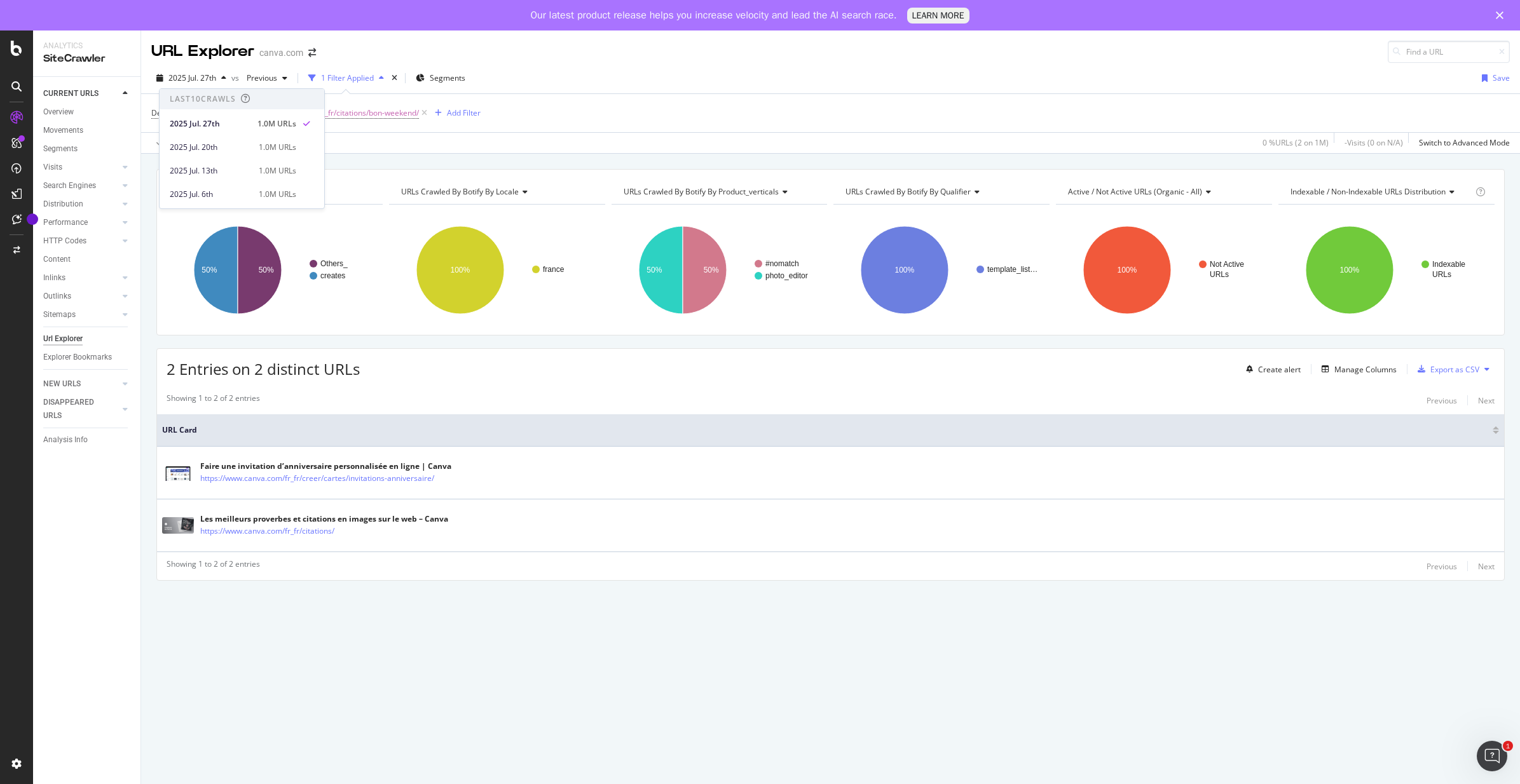 click on "URLs Crawled By Botify By pagetype
Chart (by Value) Table Expand Export as CSV Export as PNG Add to Custom Report
×
Others_ creates 50% 50% pagetype Crawled URLs Others_ 1 creates 1 creates
URLs Crawled By Botify By locale
Chart (by Value) Table Expand Export as CSV Export as PNG Add to Custom Report
×
france 100% locale Crawled URLs france 2 france
URLs Crawled By Botify By product_verticals
Chart (by Value) Table Expand Export as CSV Export as PNG Add to Custom Report
×
#nomatch photo_editor 50% 50% 1 1" at bounding box center (830, 484) 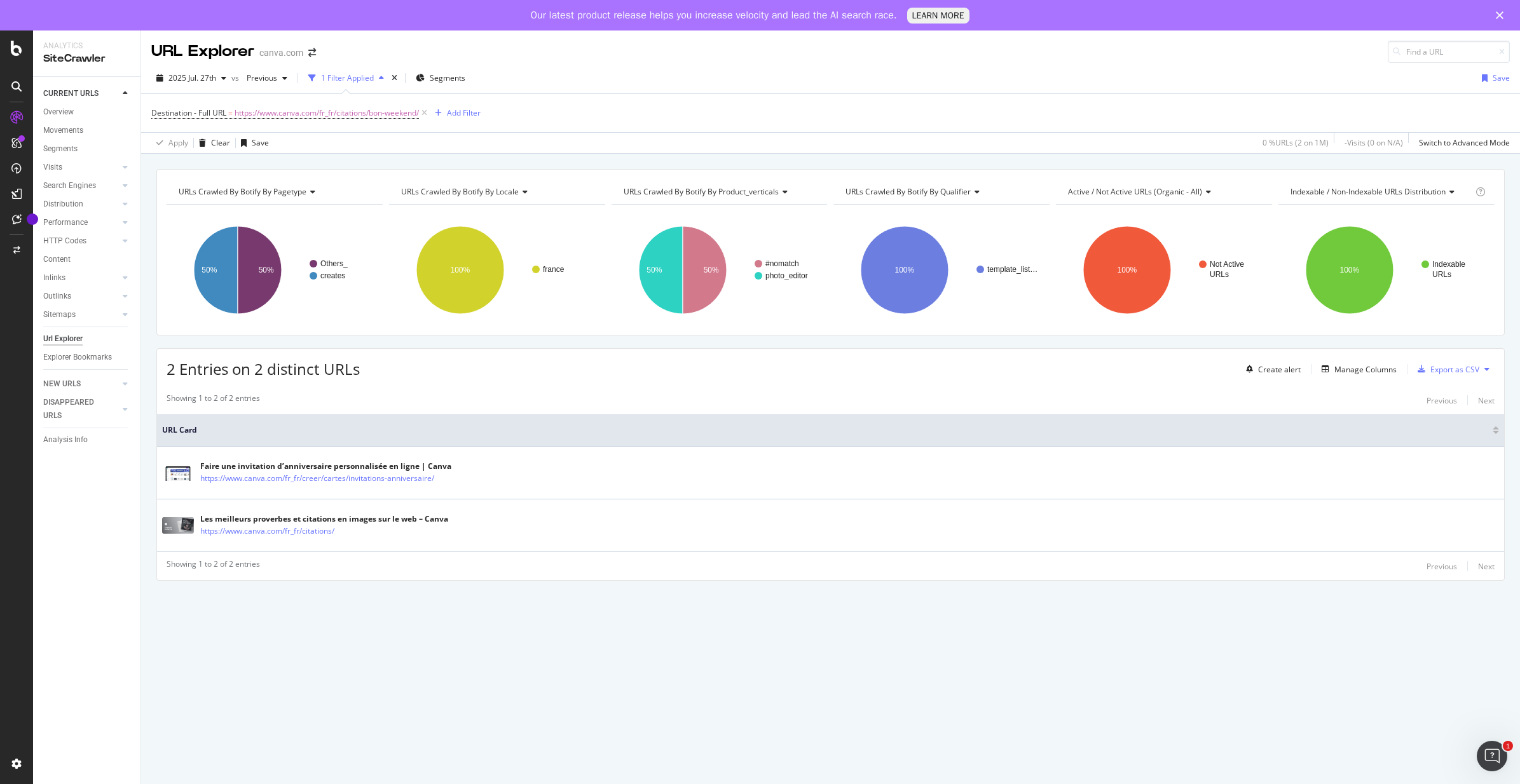 click 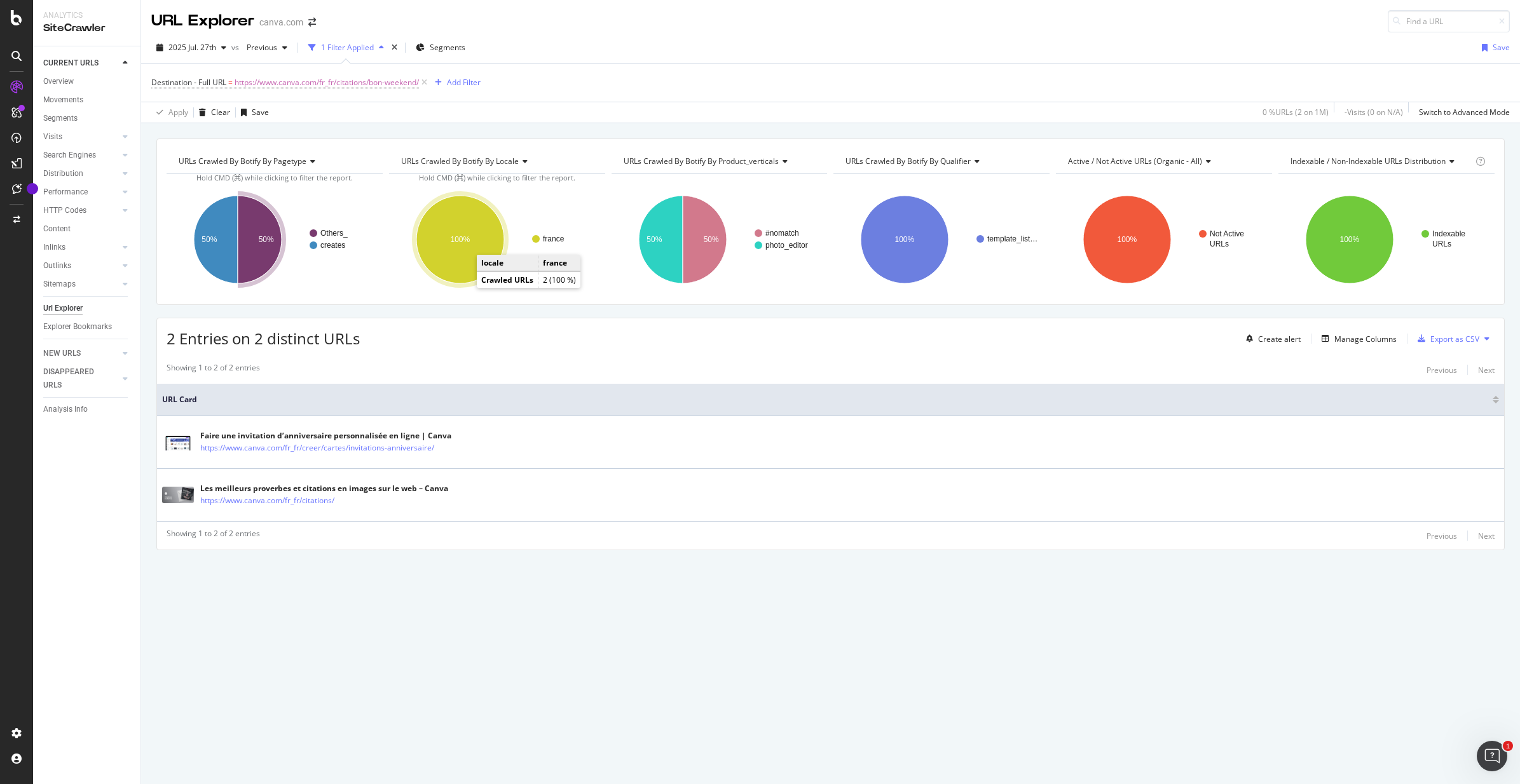 click on "URLs Crawled By Botify By pagetype
Chart (by Value) Table Expand Export as CSV Export as PNG Add to Custom Report
×
Hold CMD (⌘) while clicking to filter the report.
Others_ creates 50% 50% pagetype Crawled URLs Others_ 1 creates 1 creates
URLs Crawled By Botify By locale
Chart (by Value) Table Expand Export as CSV Export as PNG Add to Custom Report
×
Hold CMD (⌘) while clicking to filter the report.
france 100% locale Crawled URLs france 2 france
URLs Crawled By Botify By product_verticals
Chart (by Value) Table Expand Export as CSV Export as PNG Add to Custom Report" at bounding box center [830, 454] 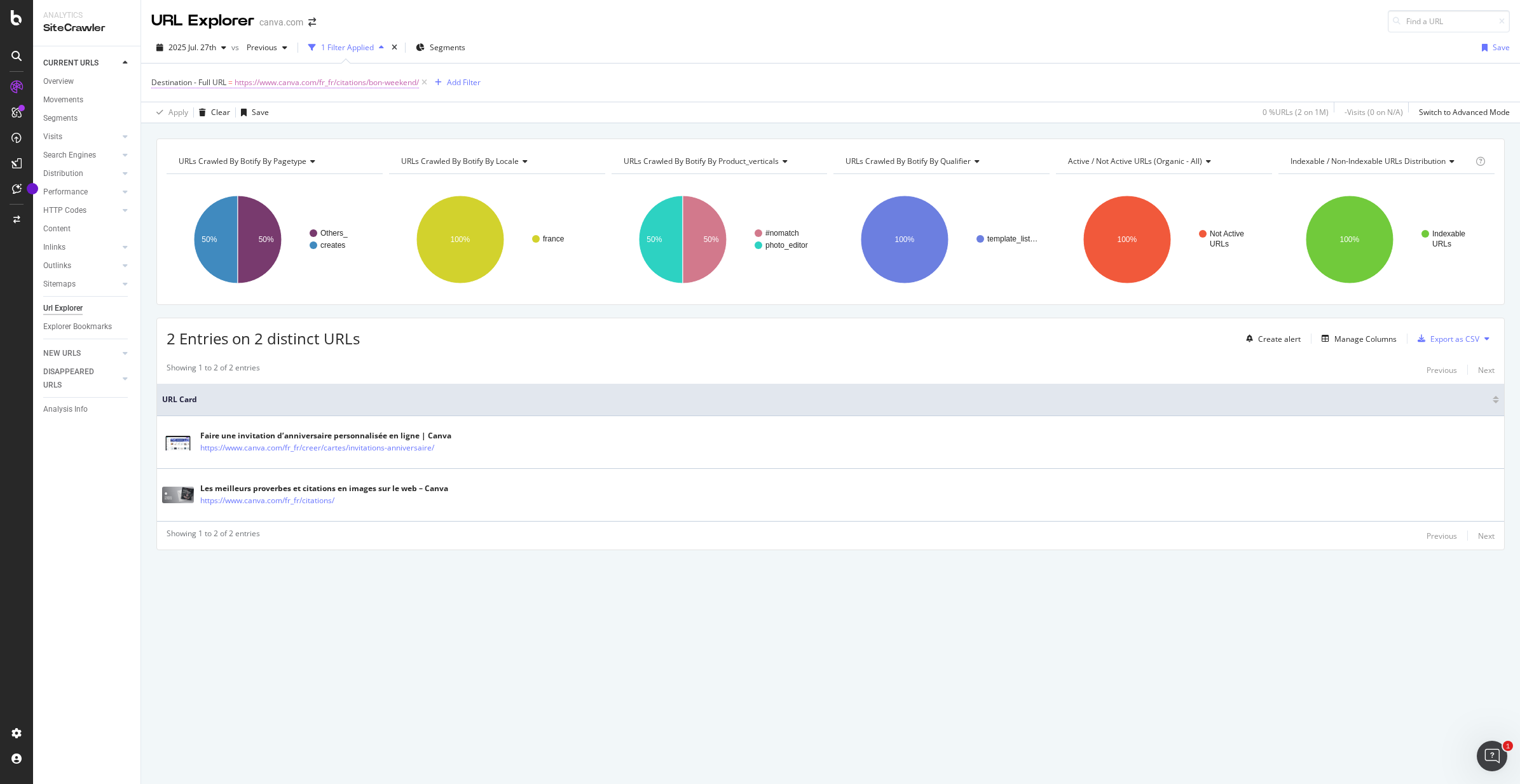 click on "https://www.canva.com/fr_fr/citations/bon-weekend/" at bounding box center (327, 83) 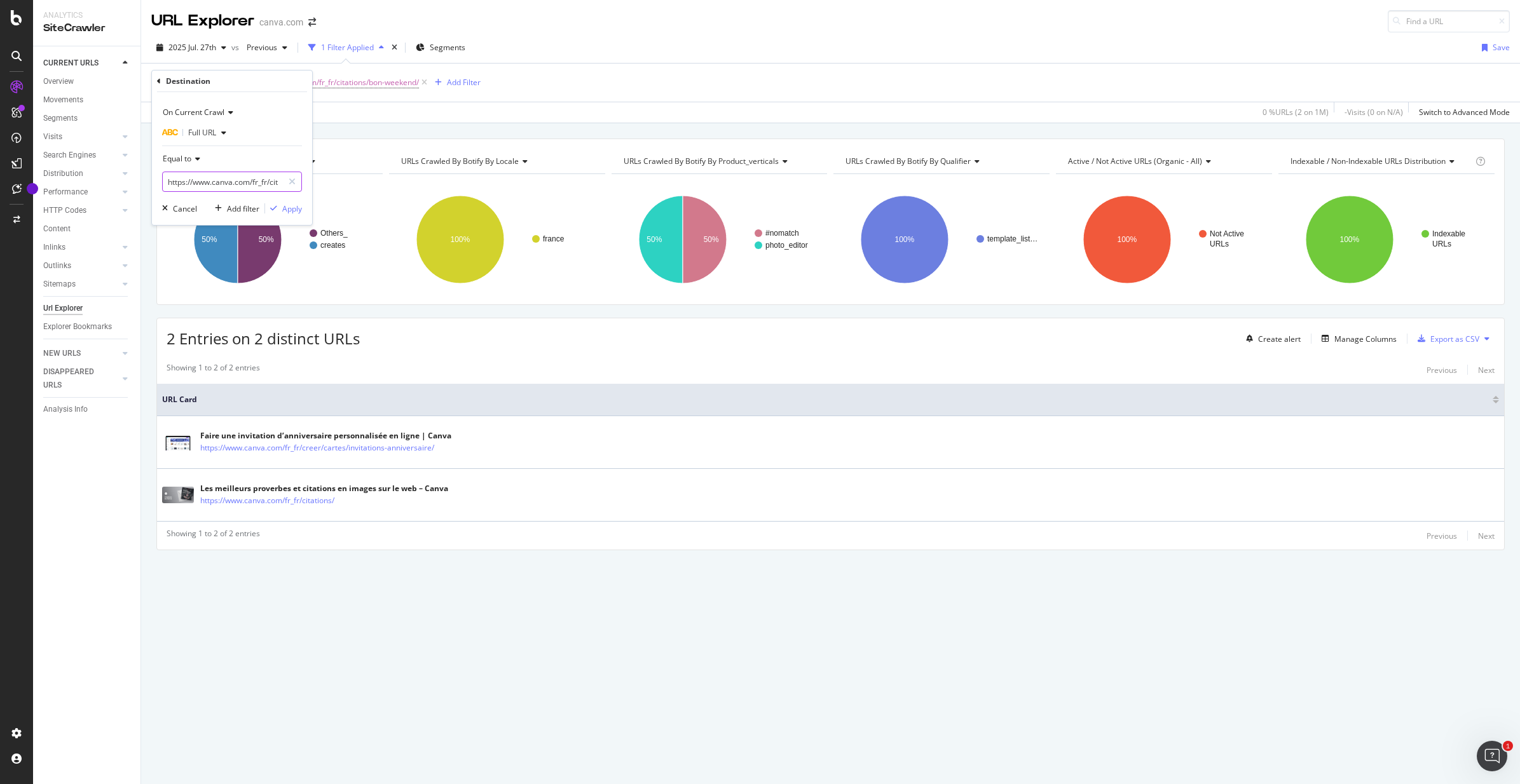 click on "https://www.canva.com/fr_fr/citations/bon-weekend/" at bounding box center [223, 182] 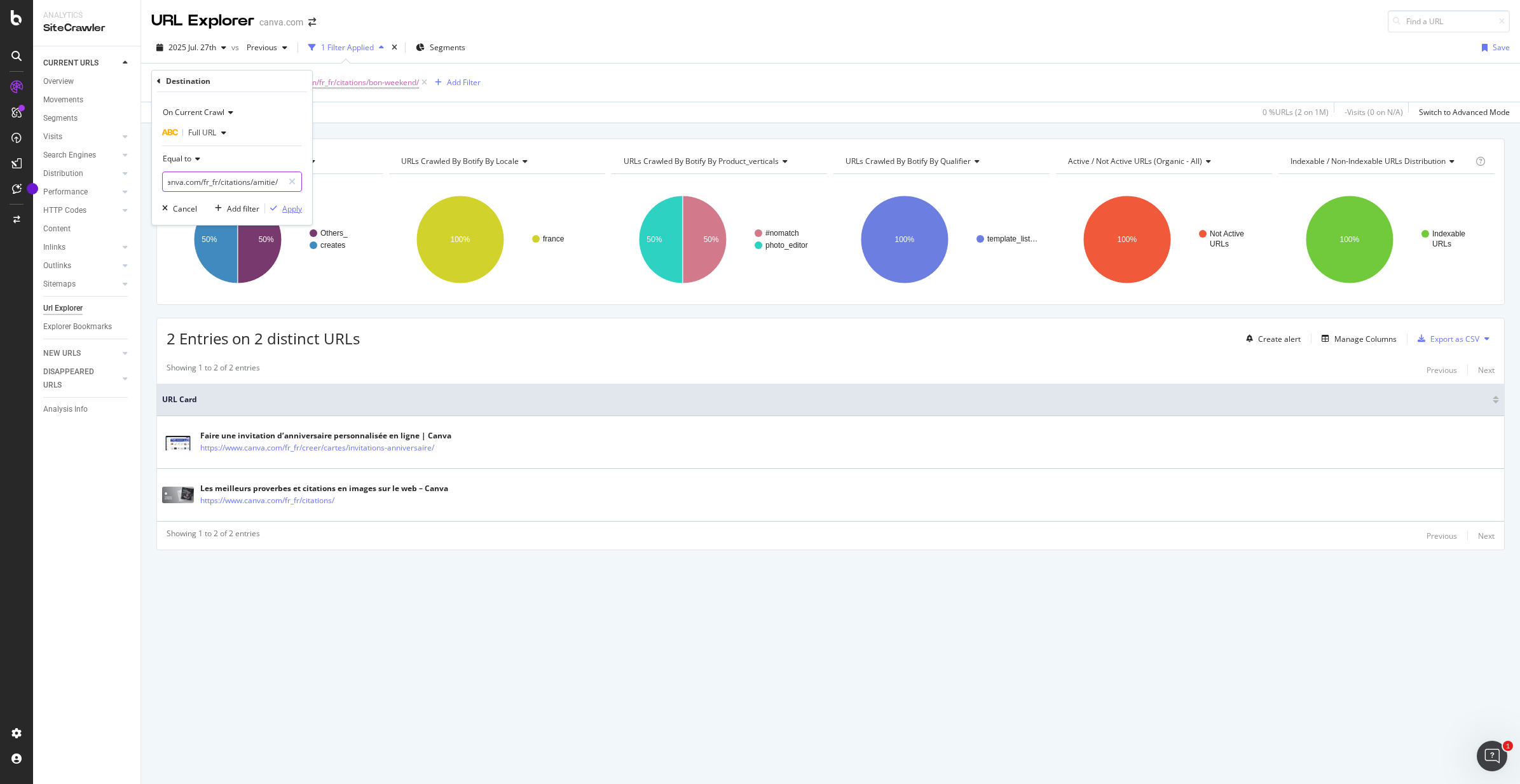 type on "https://www.canva.com/fr_fr/citations/amitie/" 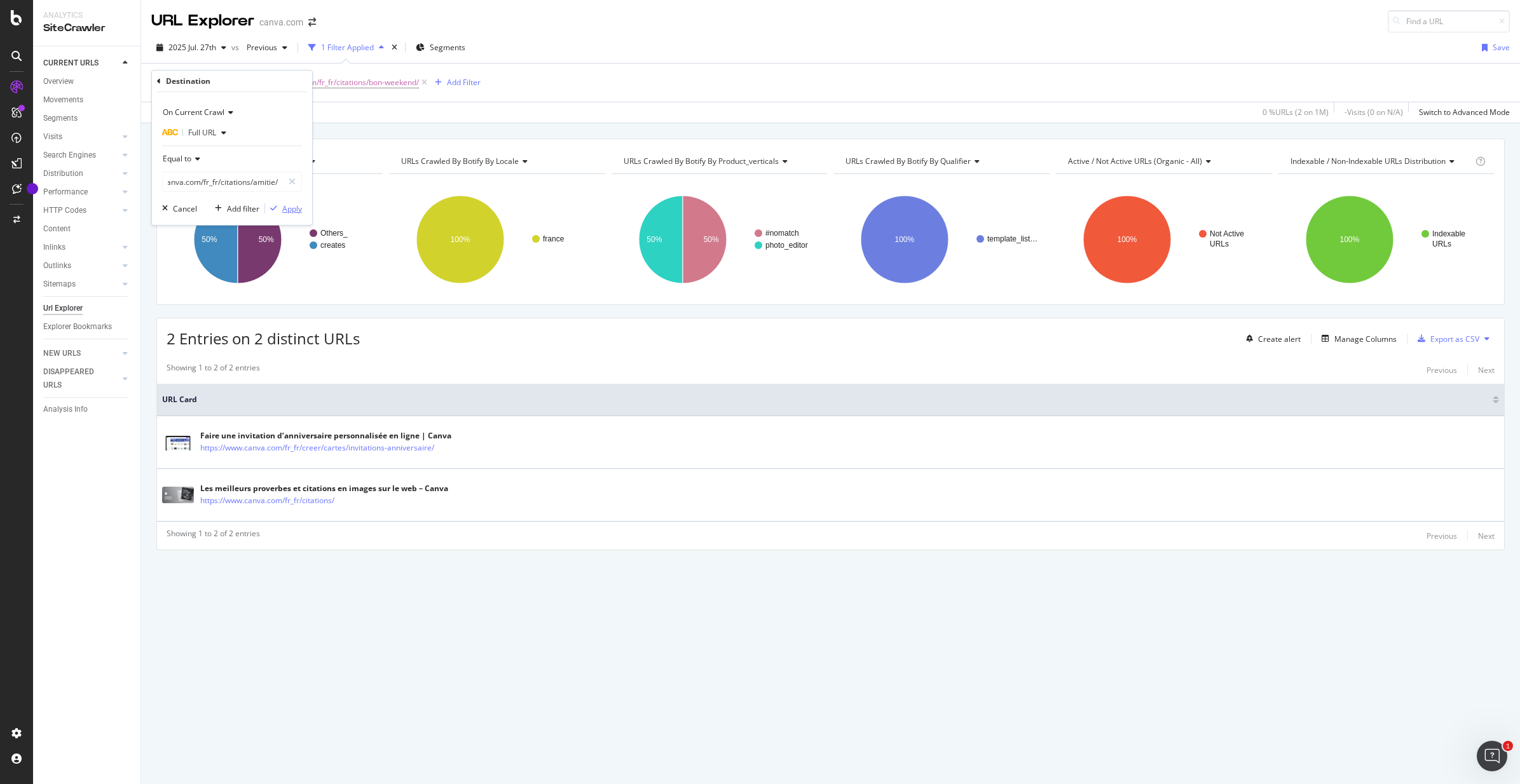 click on "Apply" at bounding box center [292, 208] 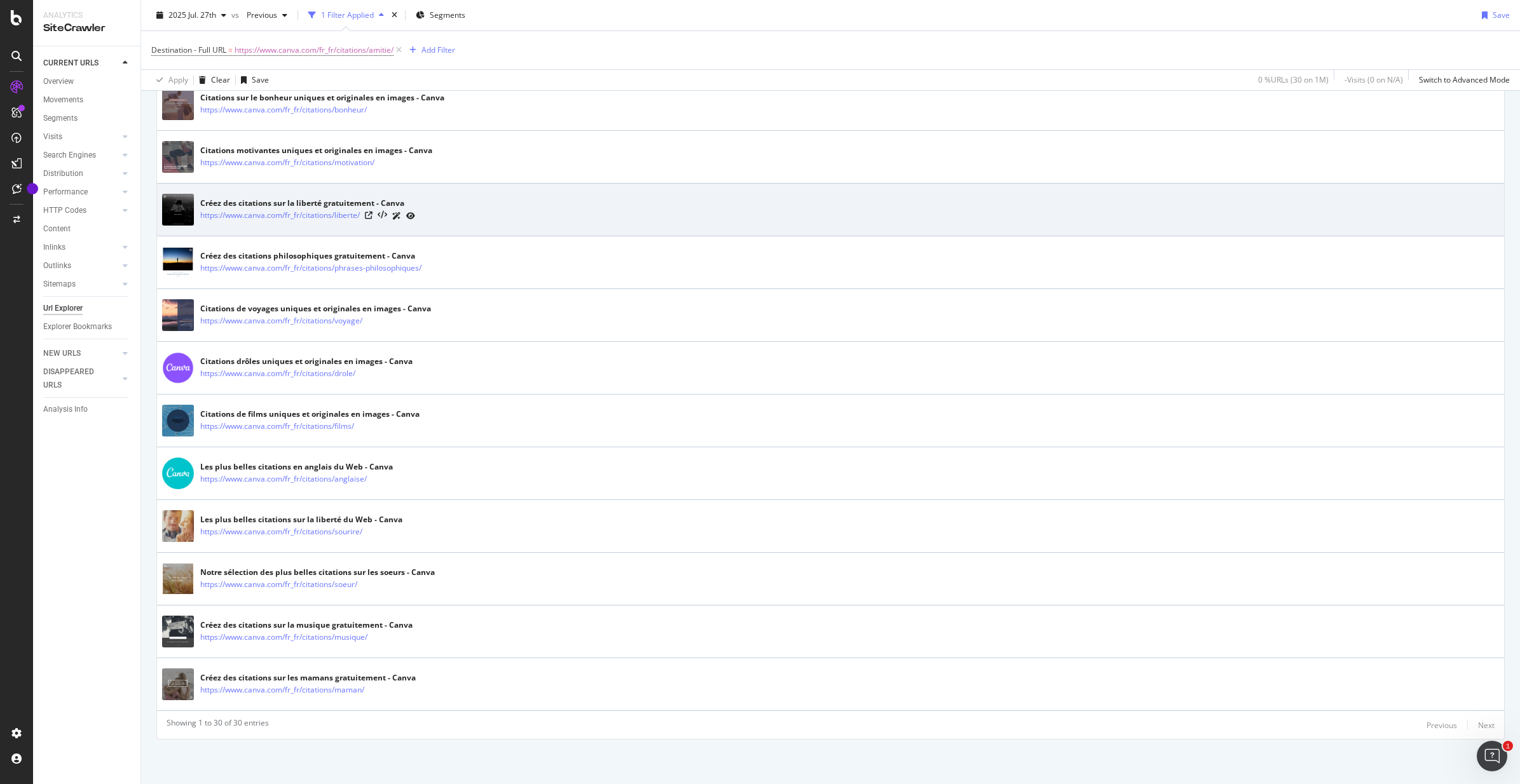 scroll, scrollTop: 0, scrollLeft: 0, axis: both 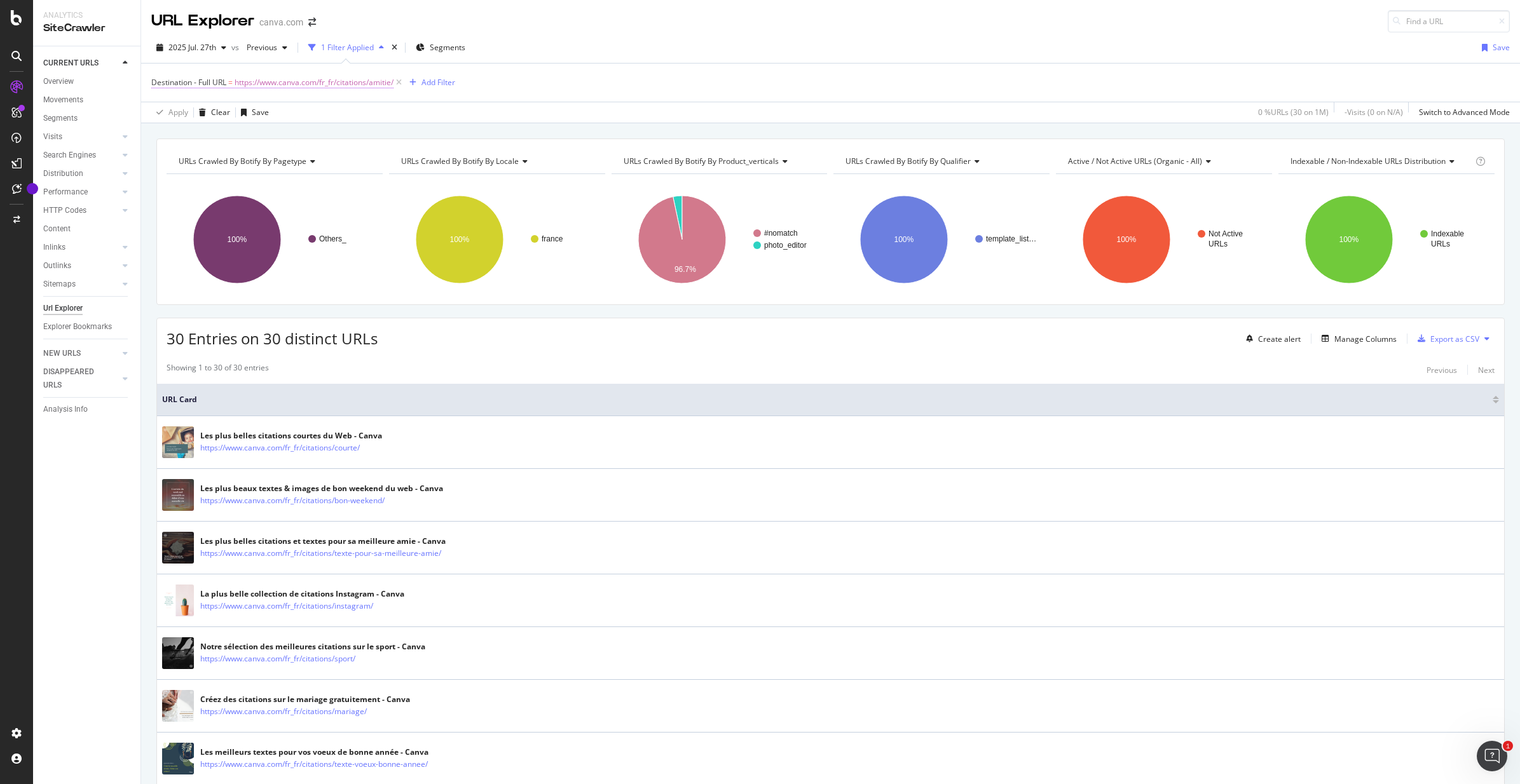 click on "https://www.canva.com/fr_fr/citations/amitie/" at bounding box center (314, 83) 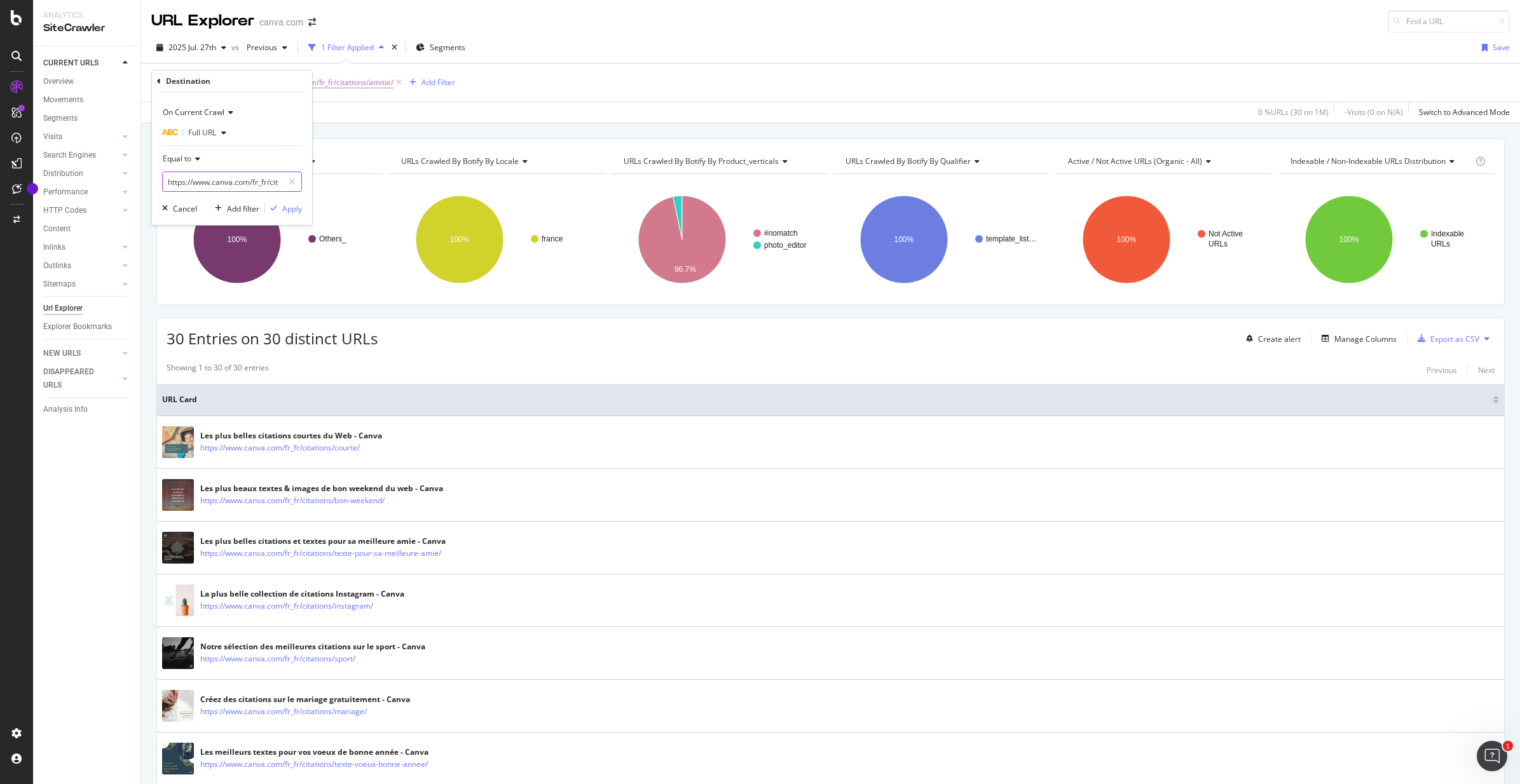 click on "https://www.canva.com/fr_fr/citations/amitie/" at bounding box center [223, 182] 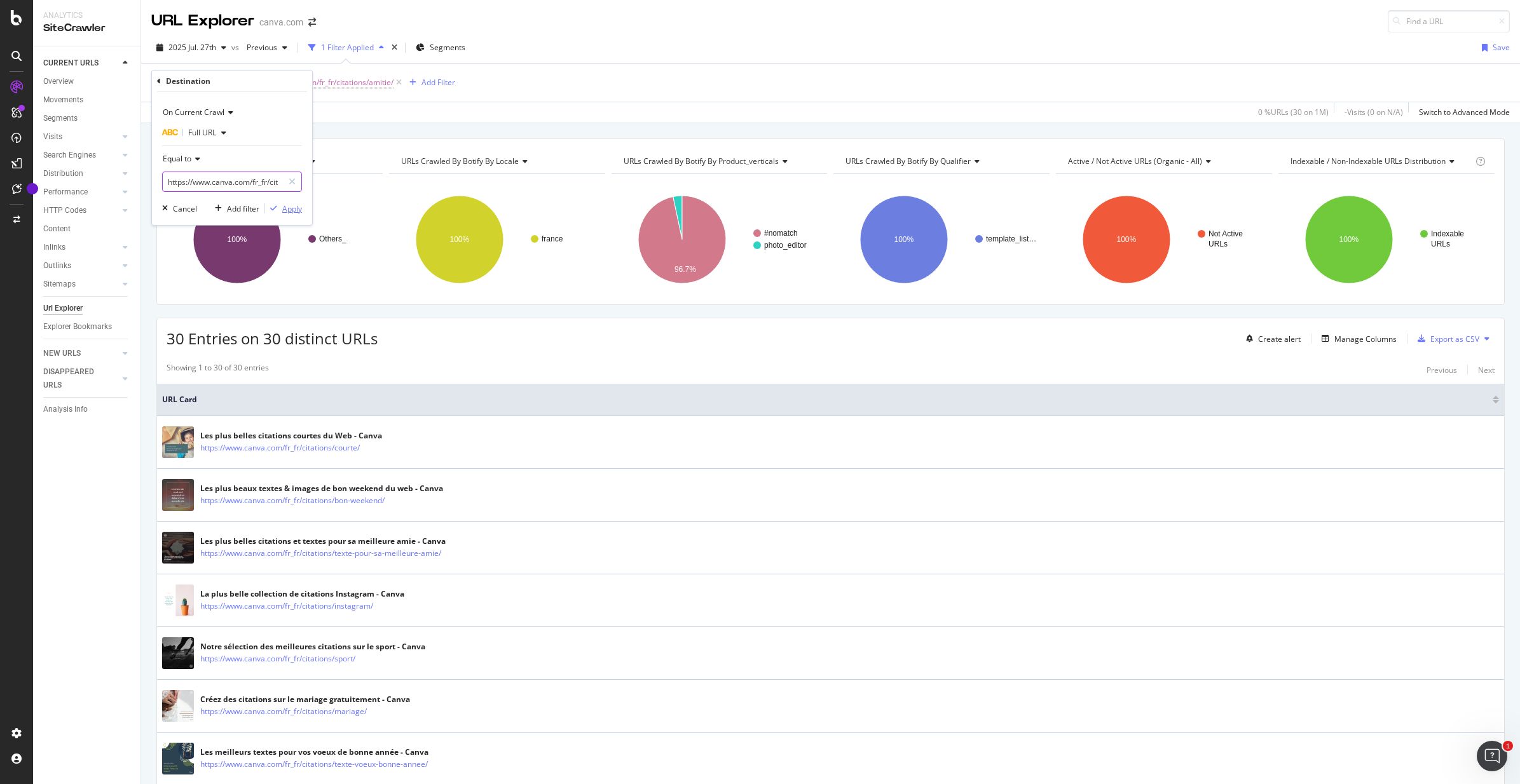 scroll, scrollTop: 0, scrollLeft: 60, axis: horizontal 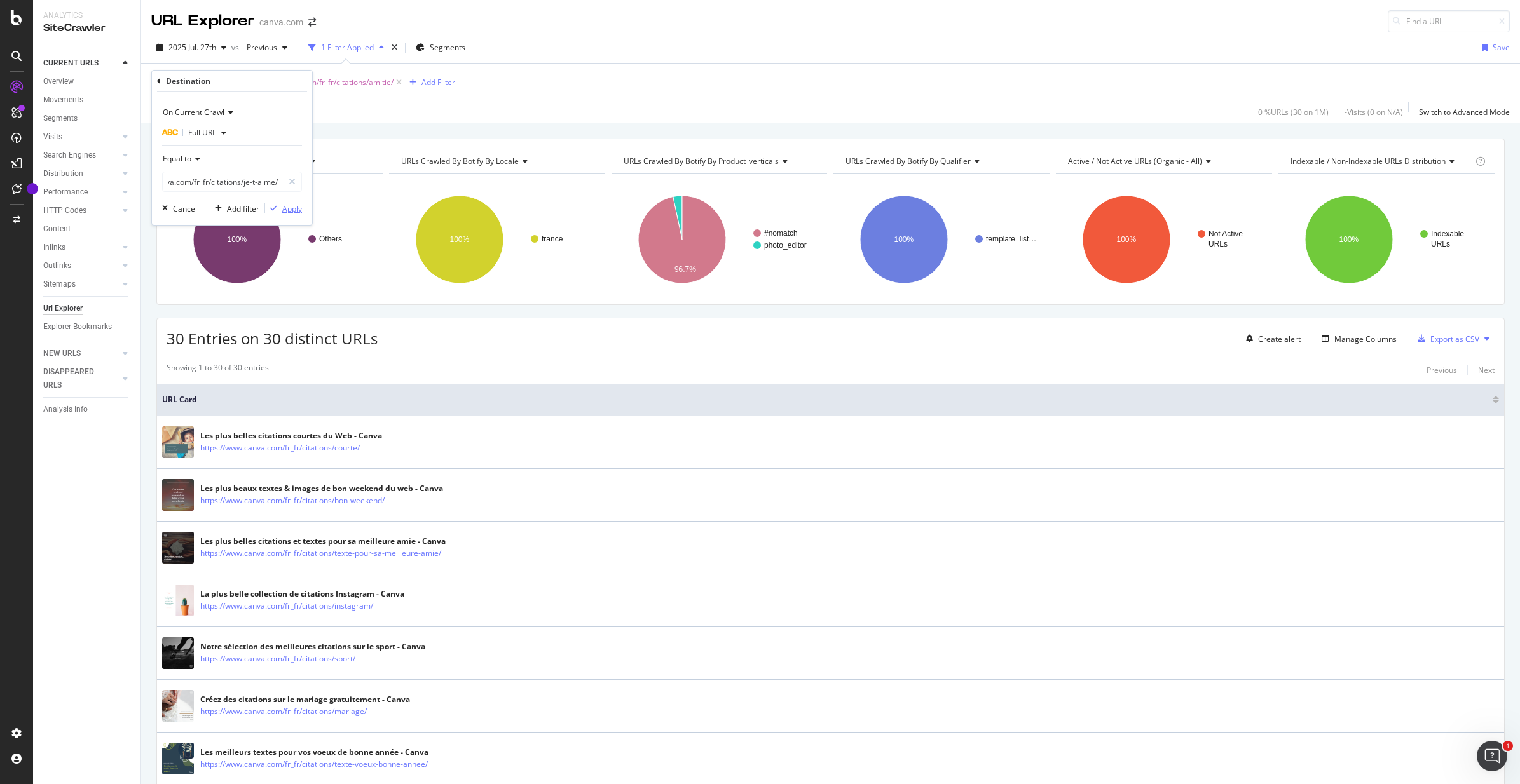 click on "Apply" at bounding box center [292, 208] 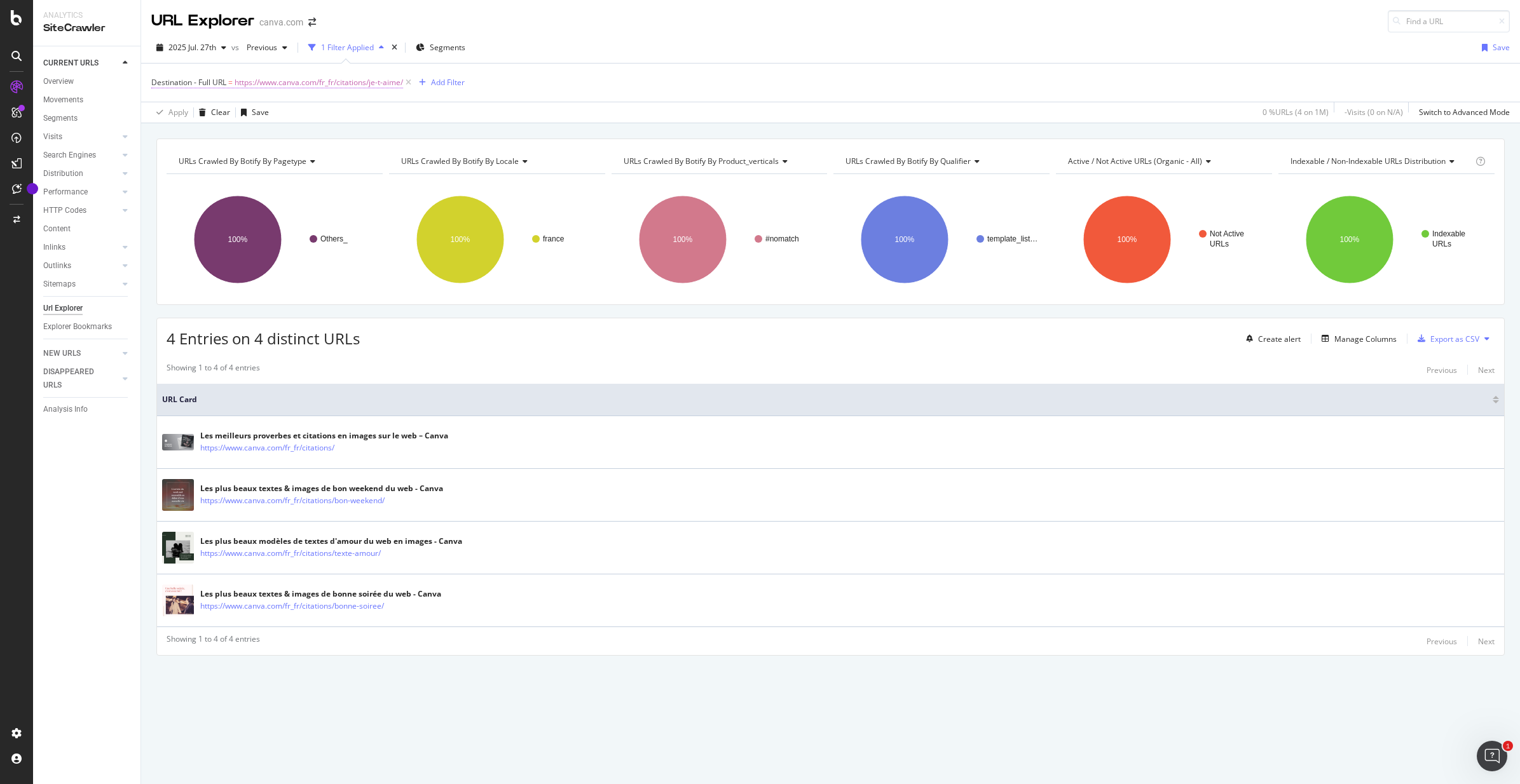 click on "https://www.canva.com/fr_fr/citations/je-t-aime/" at bounding box center (318, 83) 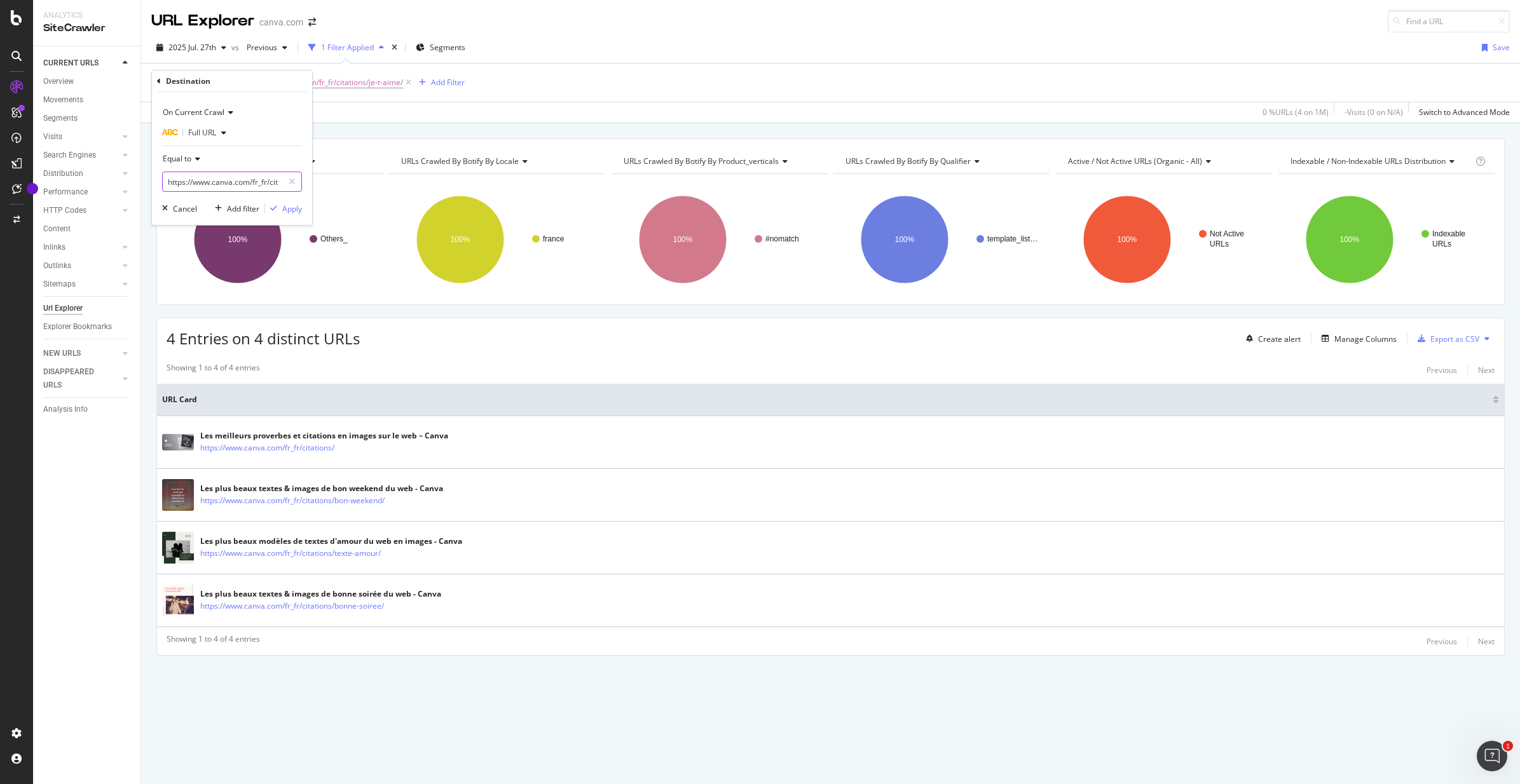 click on "https://www.canva.com/fr_fr/citations/je-t-aime/" at bounding box center [223, 182] 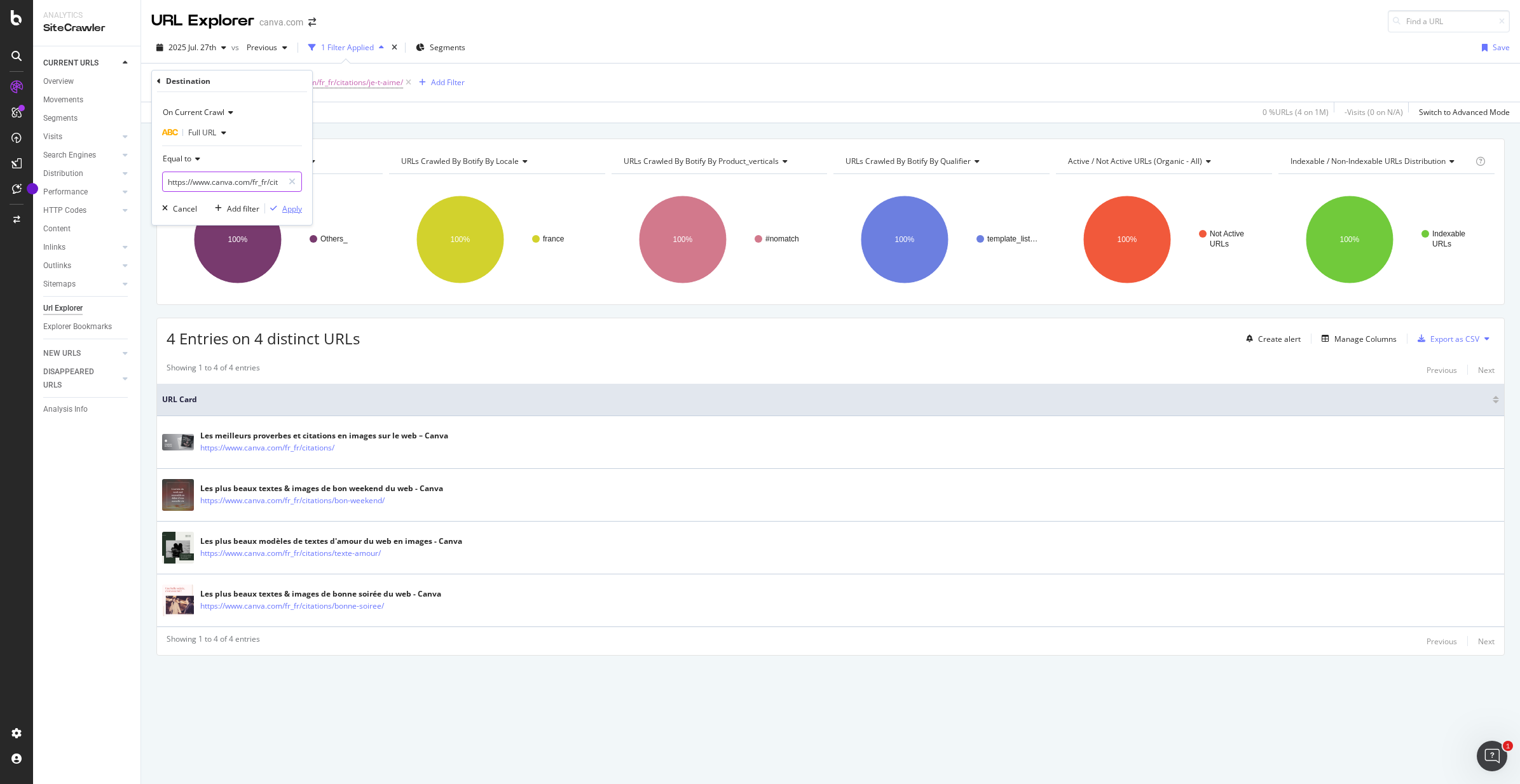 paste on "sport" 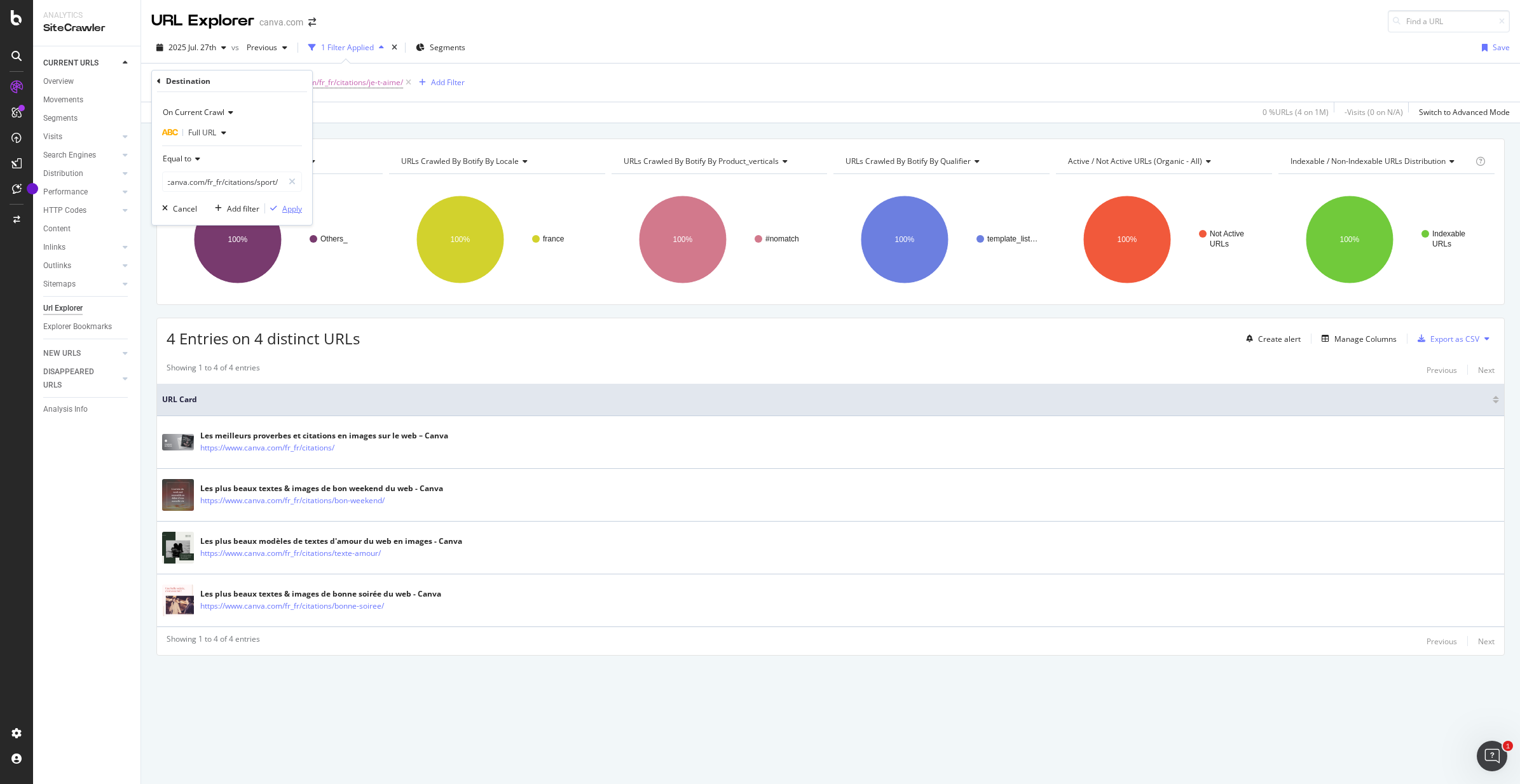 click on "Apply" at bounding box center [292, 208] 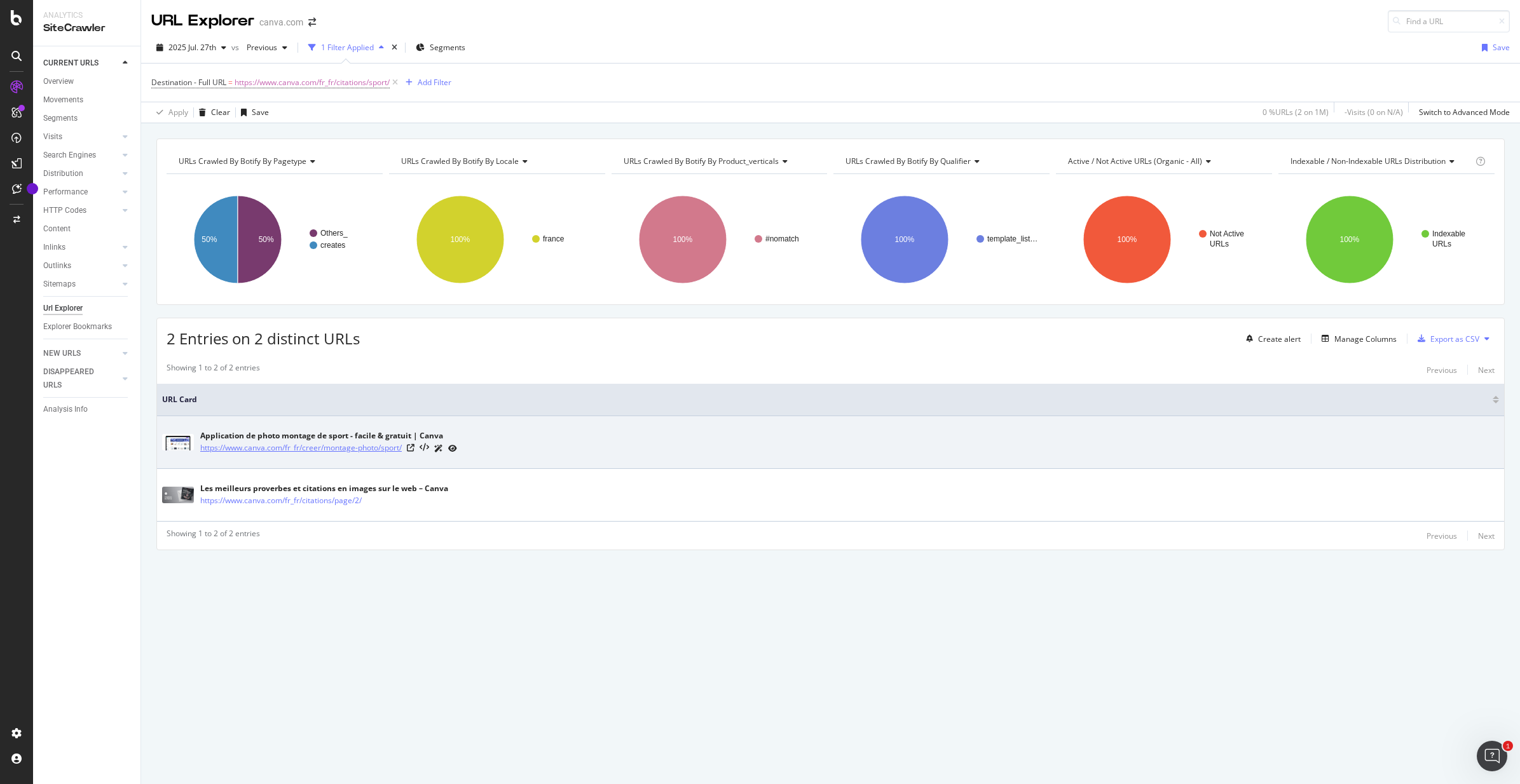 click on "https://www.canva.com/fr_fr/creer/montage-photo/sport/" at bounding box center [301, 448] 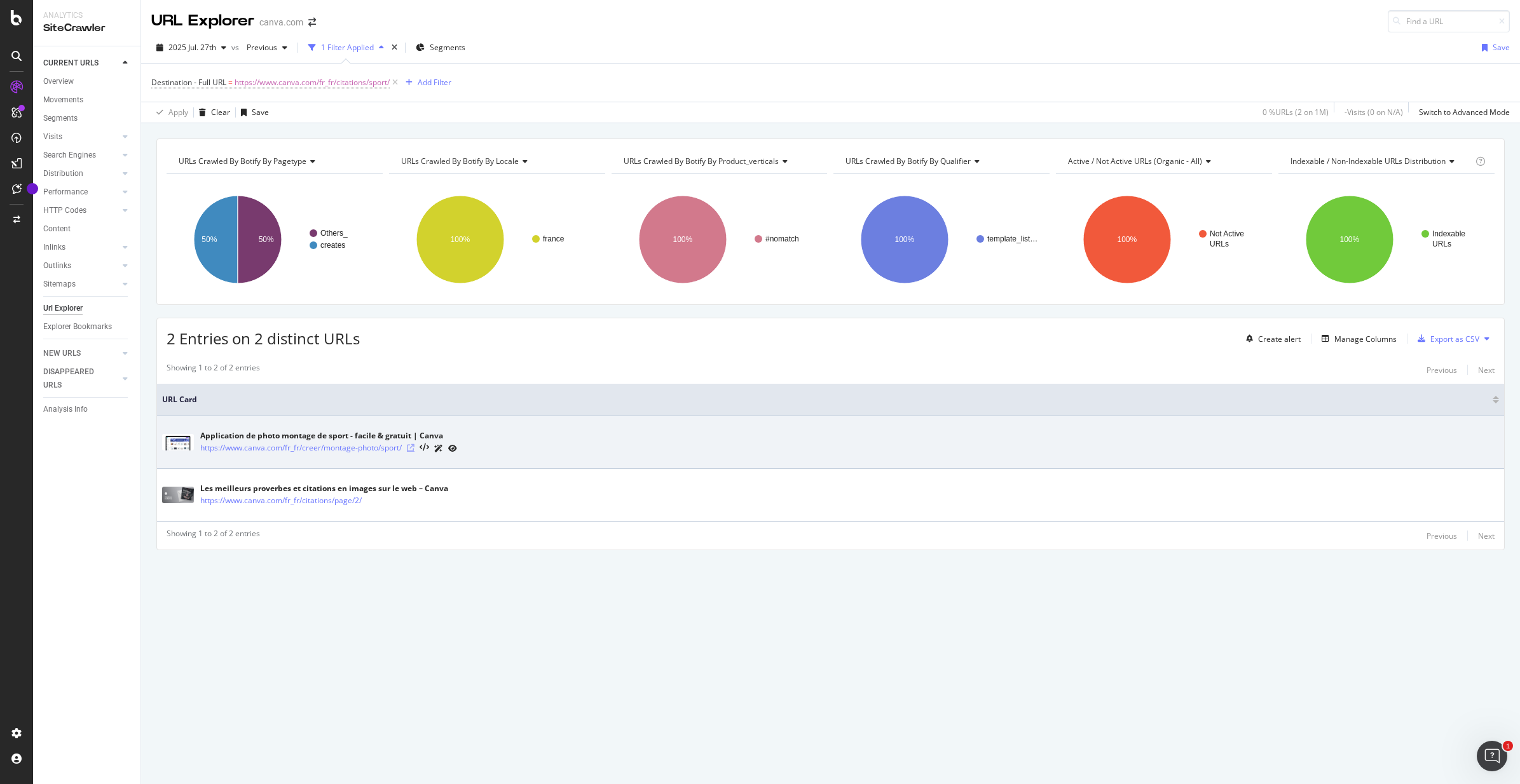 click at bounding box center [411, 448] 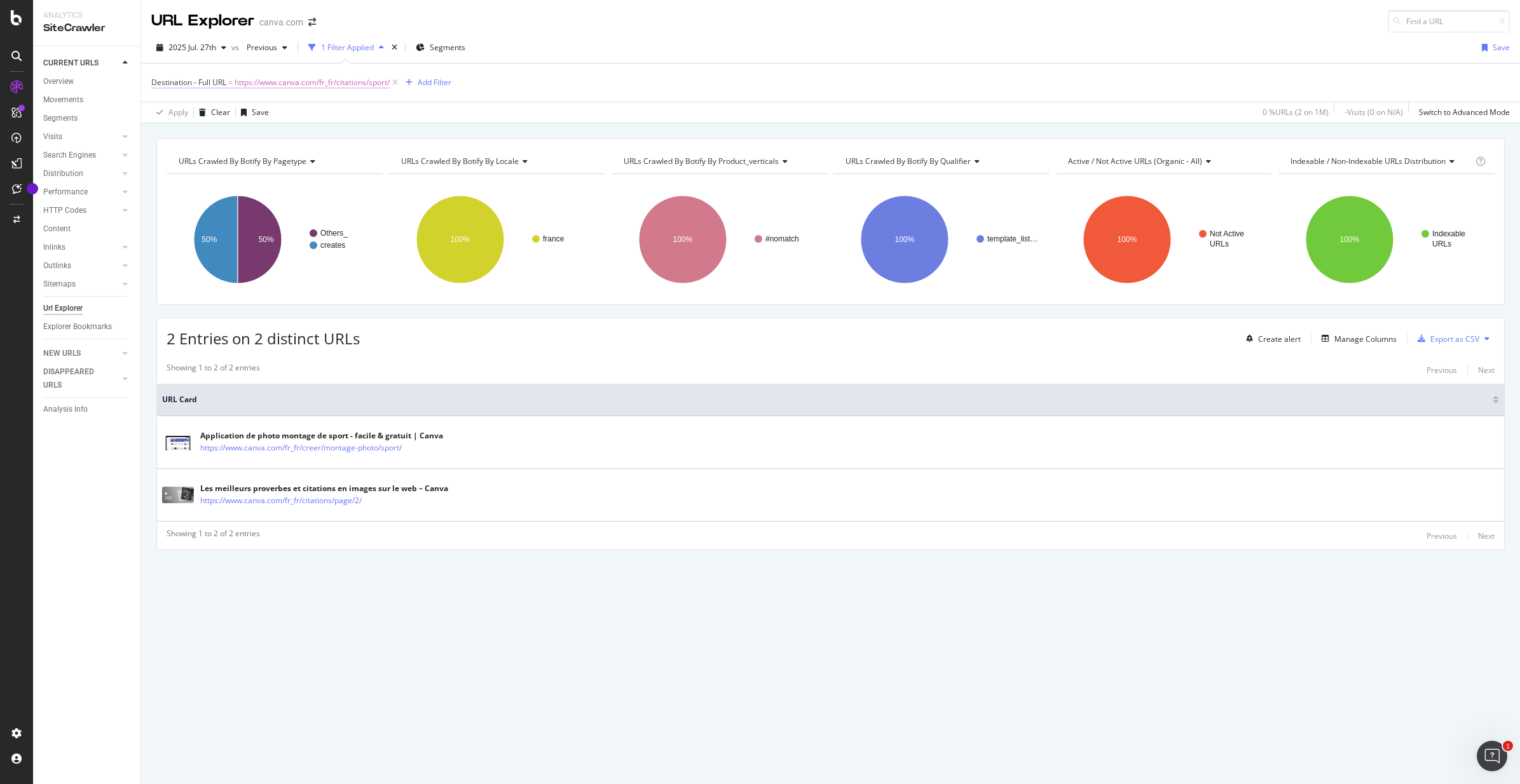 click on "https://www.canva.com/fr_fr/citations/sport/" at bounding box center [312, 83] 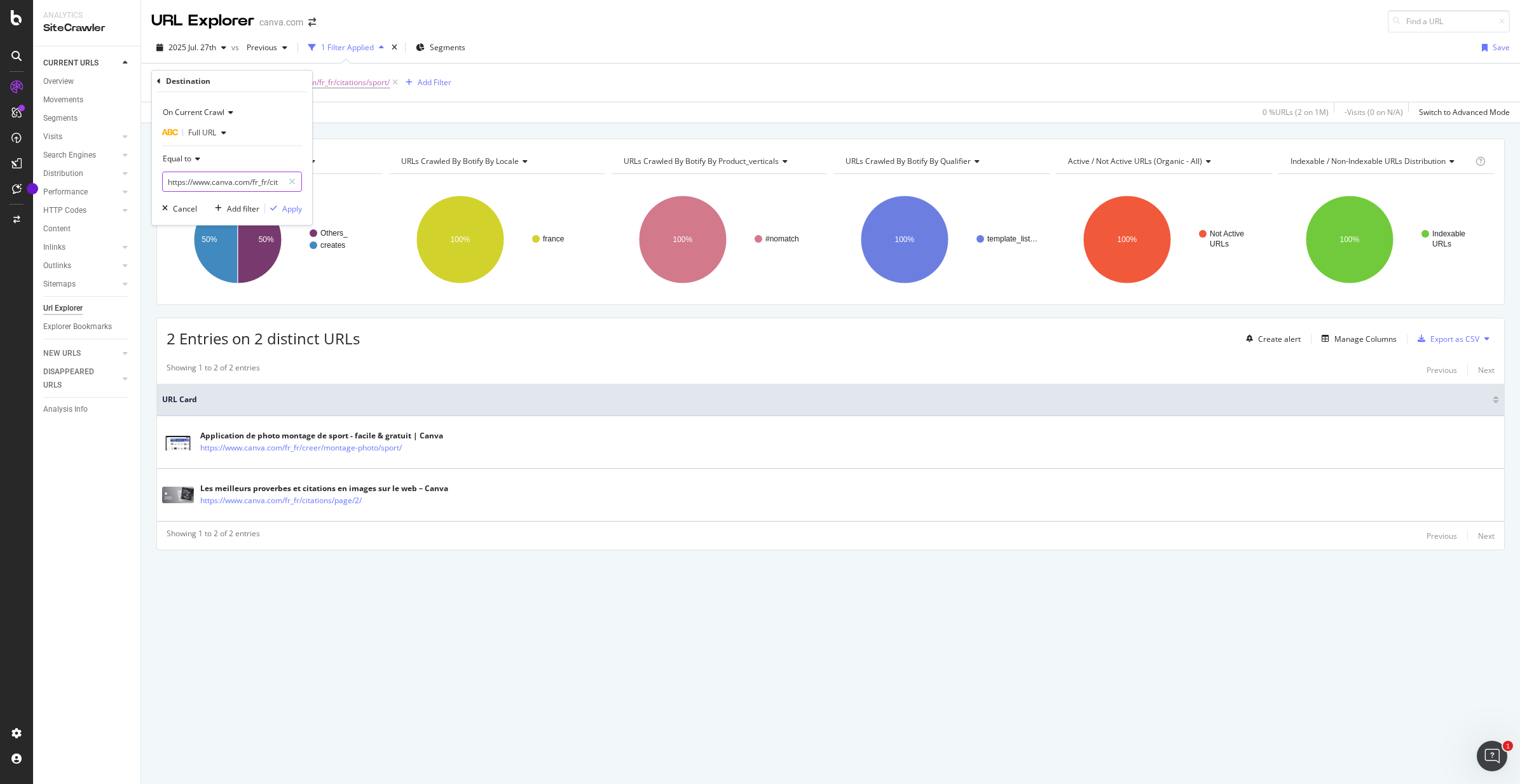 click on "https://www.canva.com/fr_fr/citations/sport/" at bounding box center (223, 182) 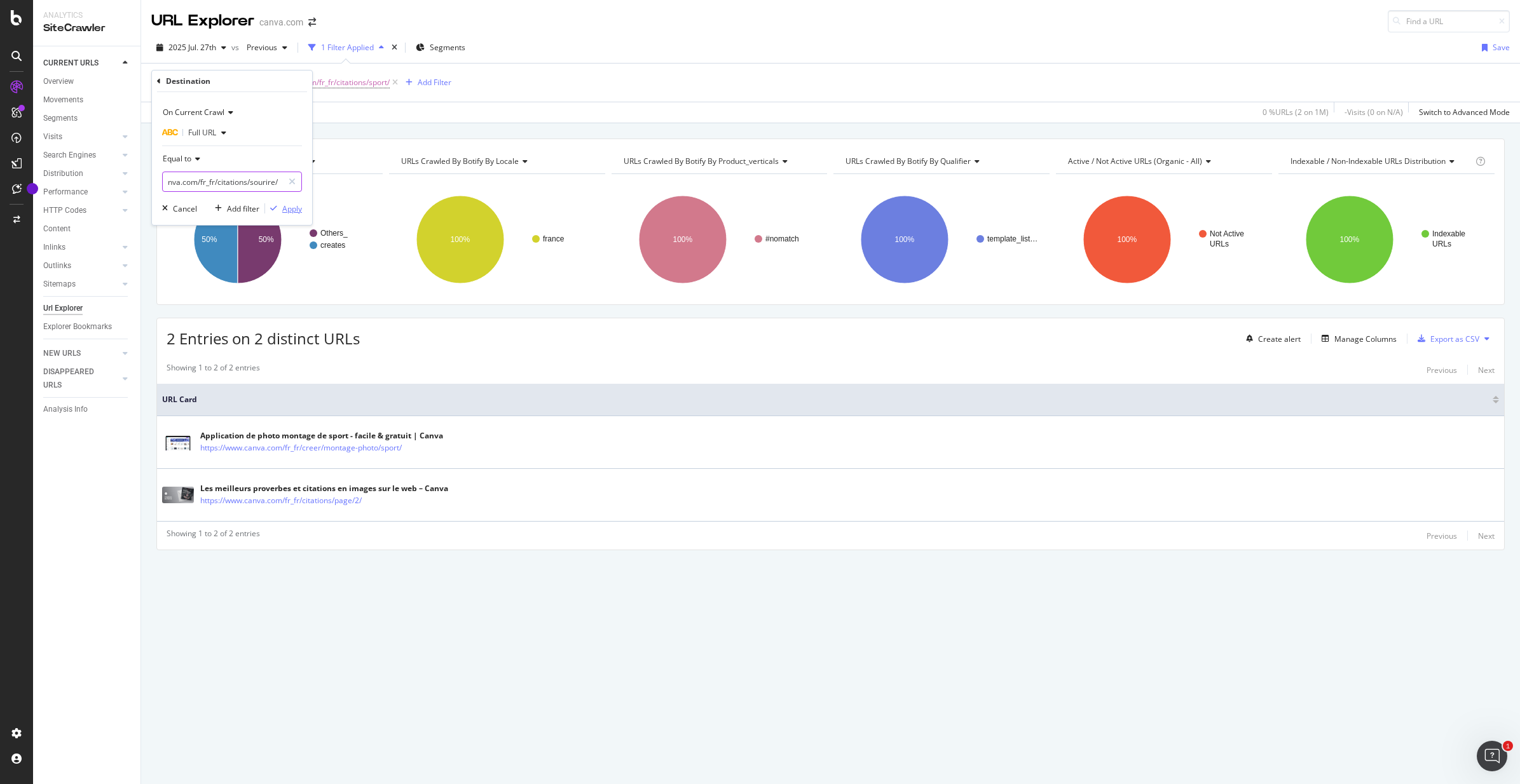 type on "https://www.canva.com/fr_fr/citations/sourire/" 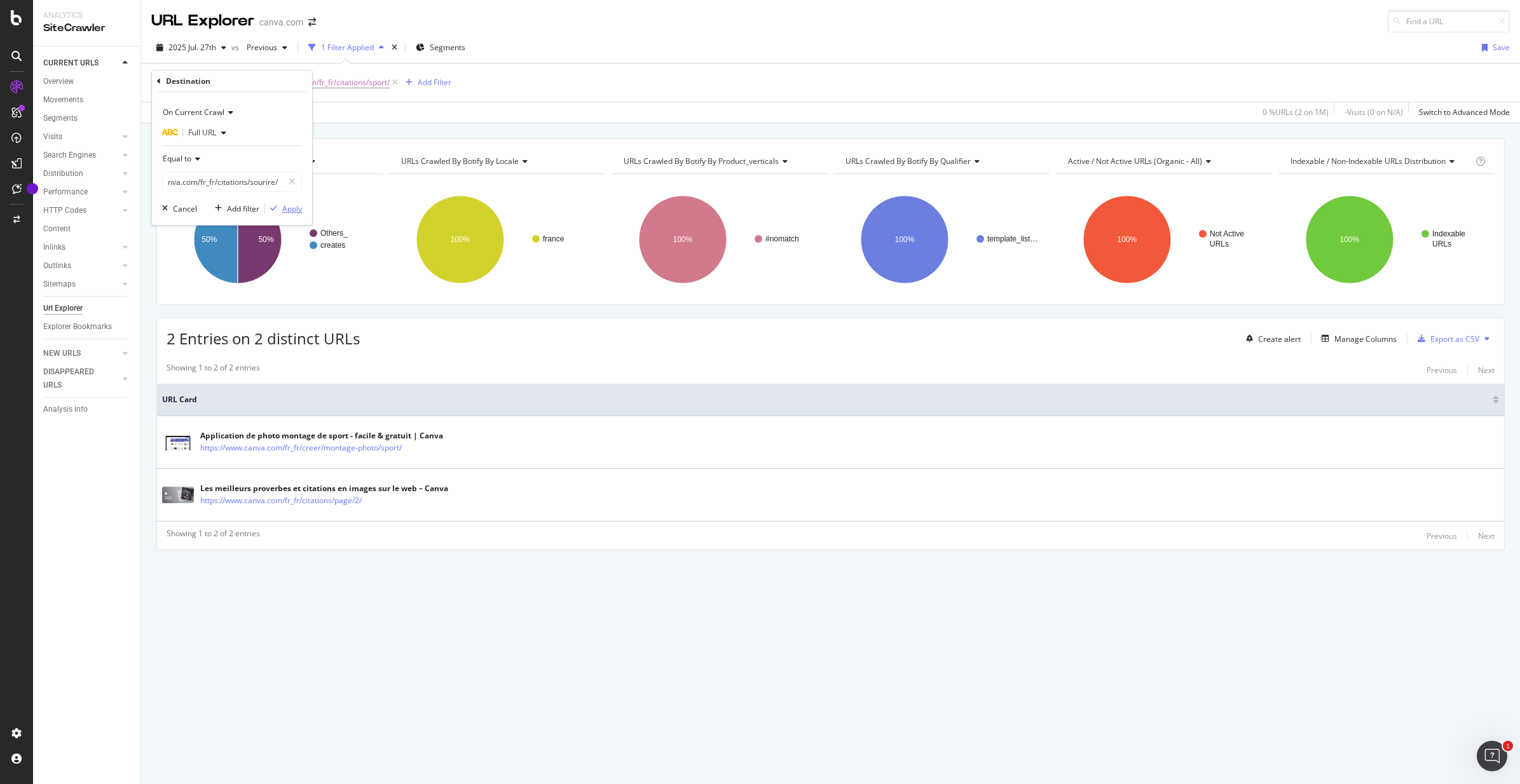 click on "Apply" at bounding box center (292, 208) 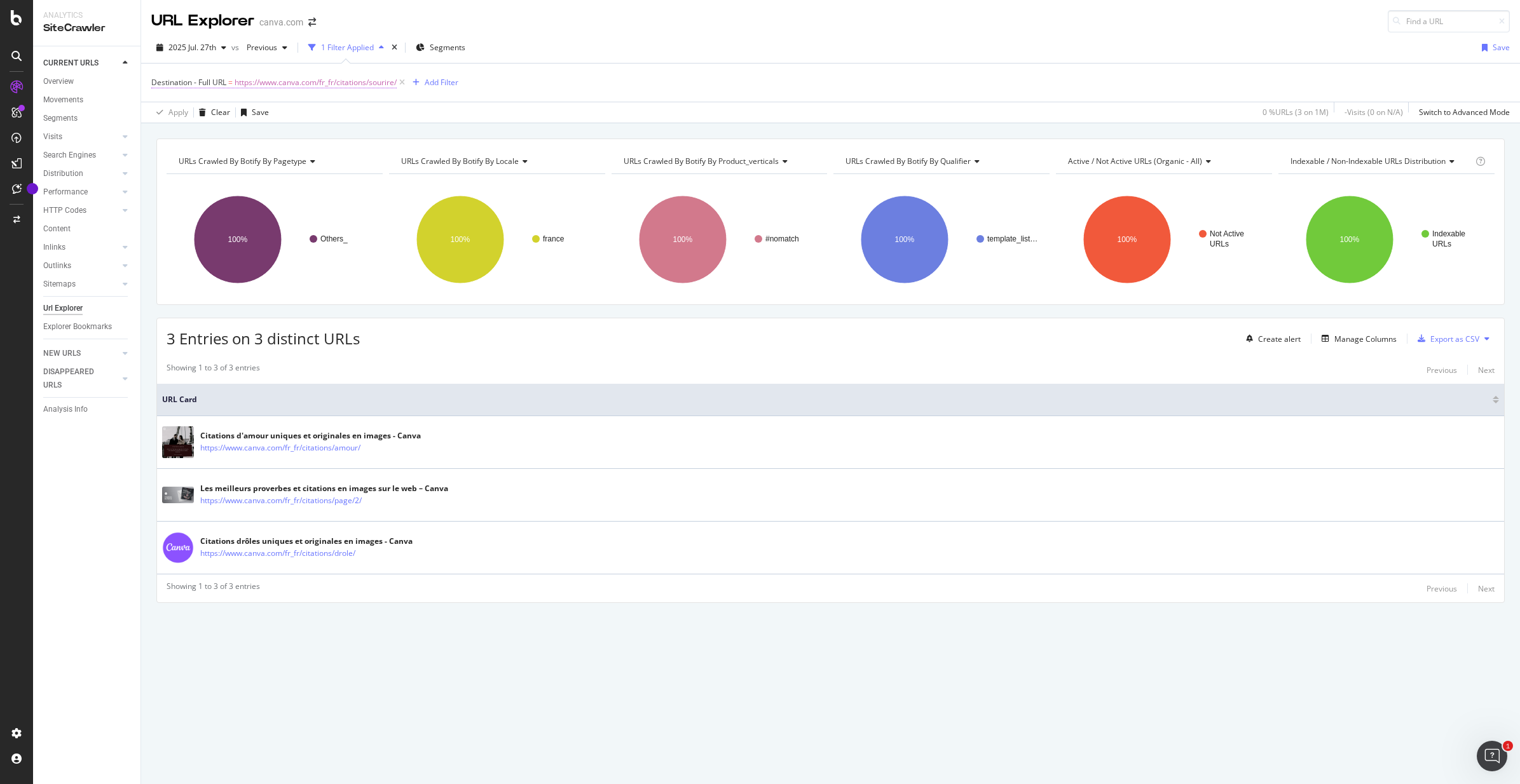 click on "https://www.canva.com/fr_fr/citations/sourire/" at bounding box center (315, 83) 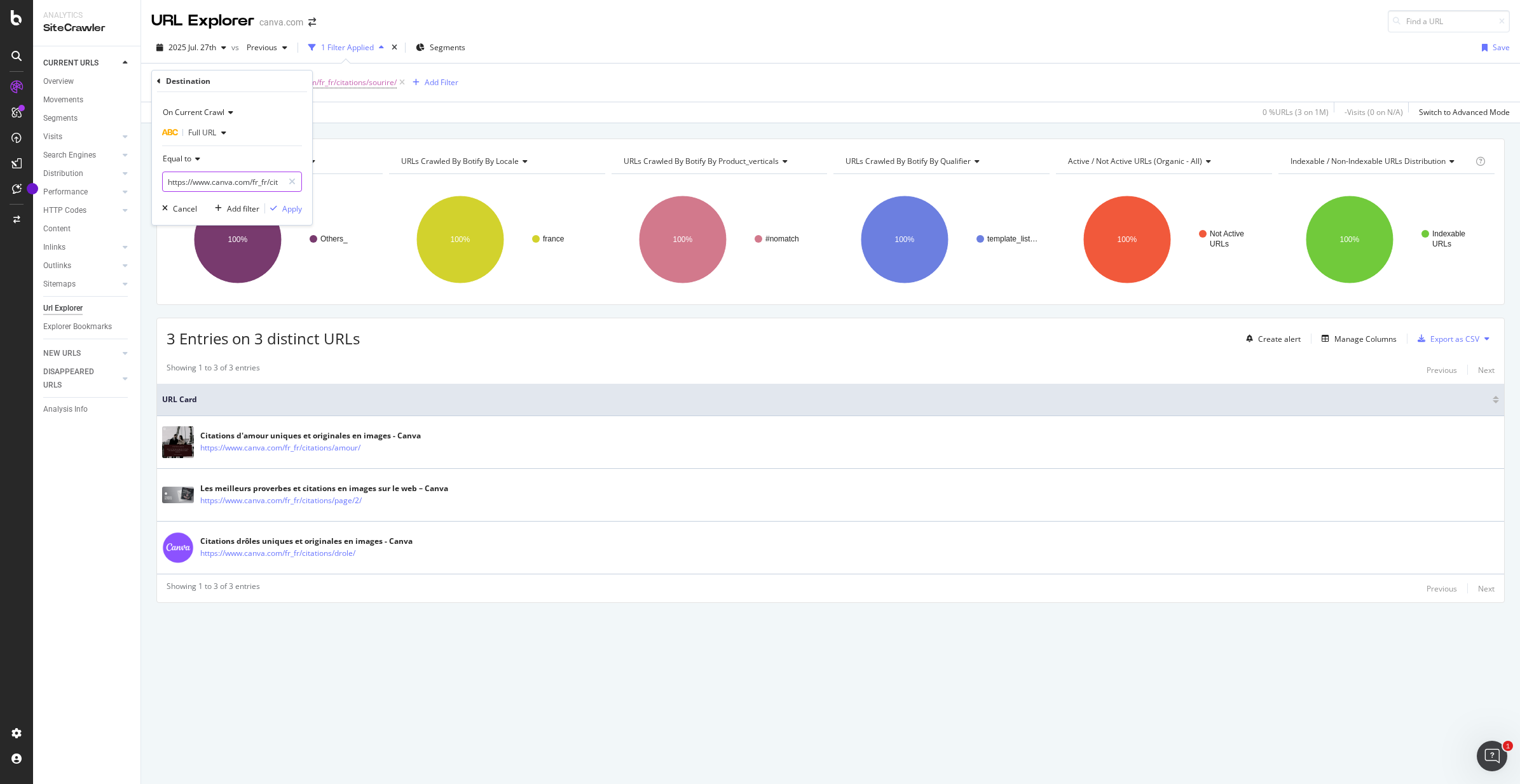click on "https://www.canva.com/fr_fr/citations/sourire/" at bounding box center [223, 182] 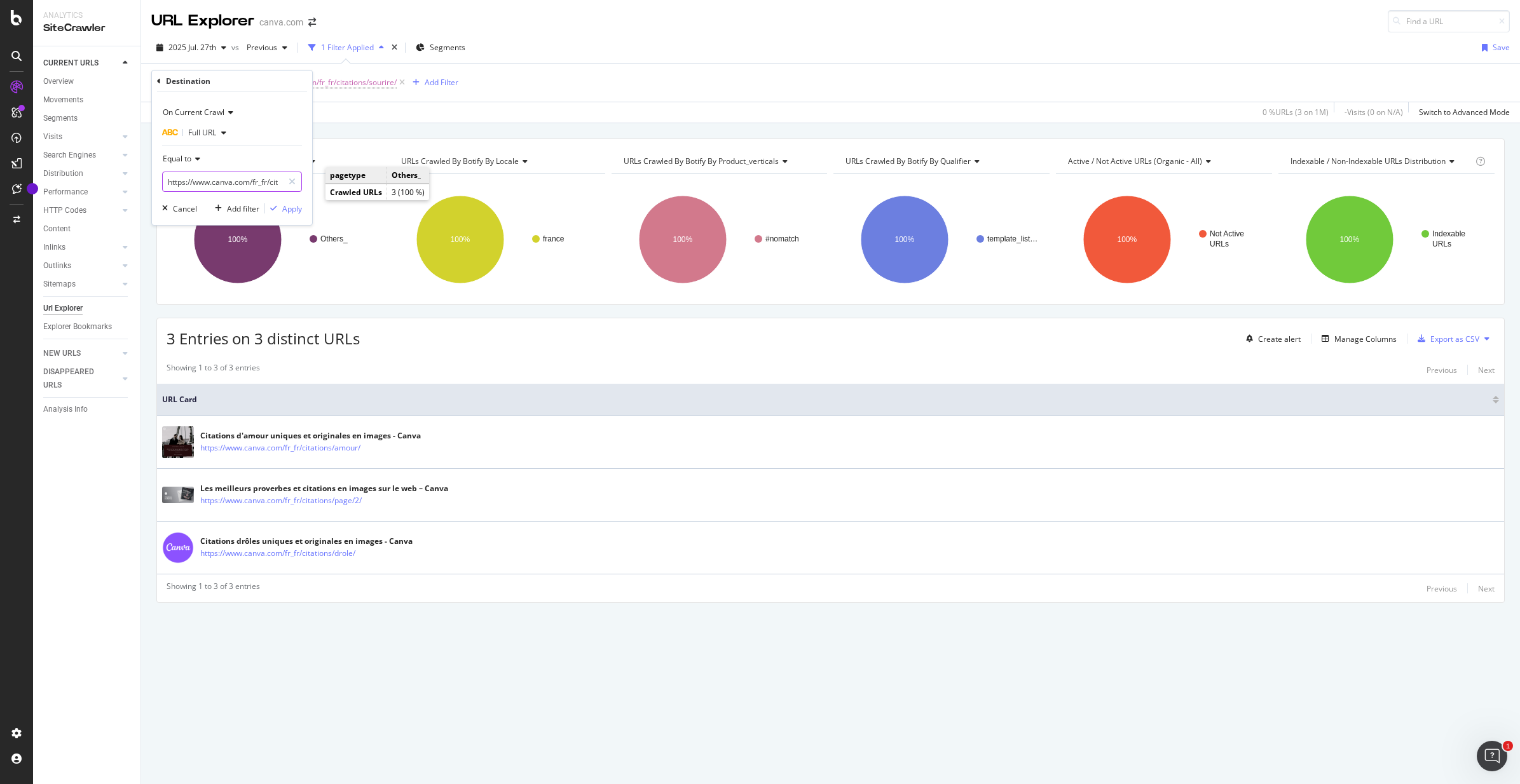 paste on "bonne-soire" 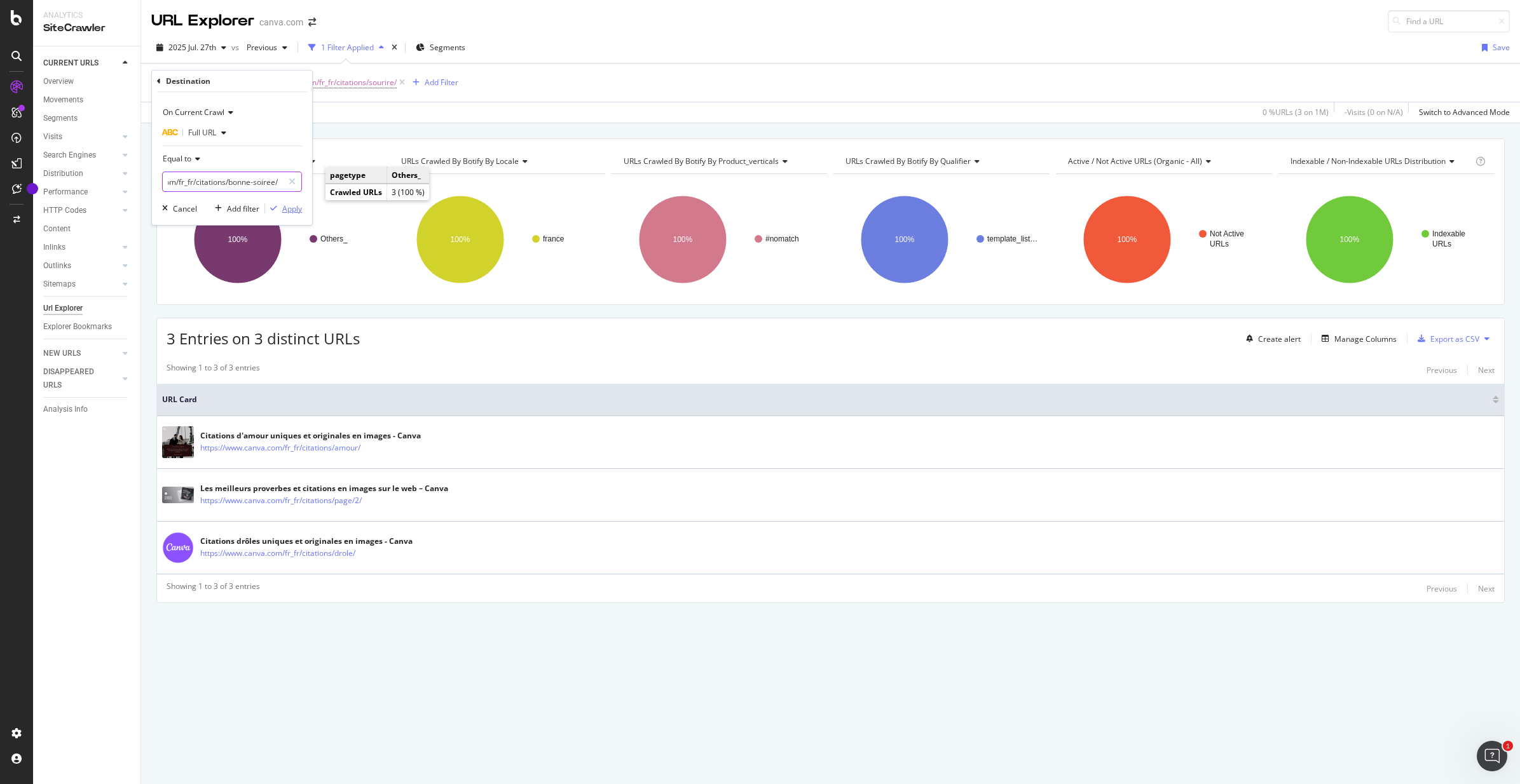 type on "https://www.canva.com/fr_fr/citations/bonne-soiree/" 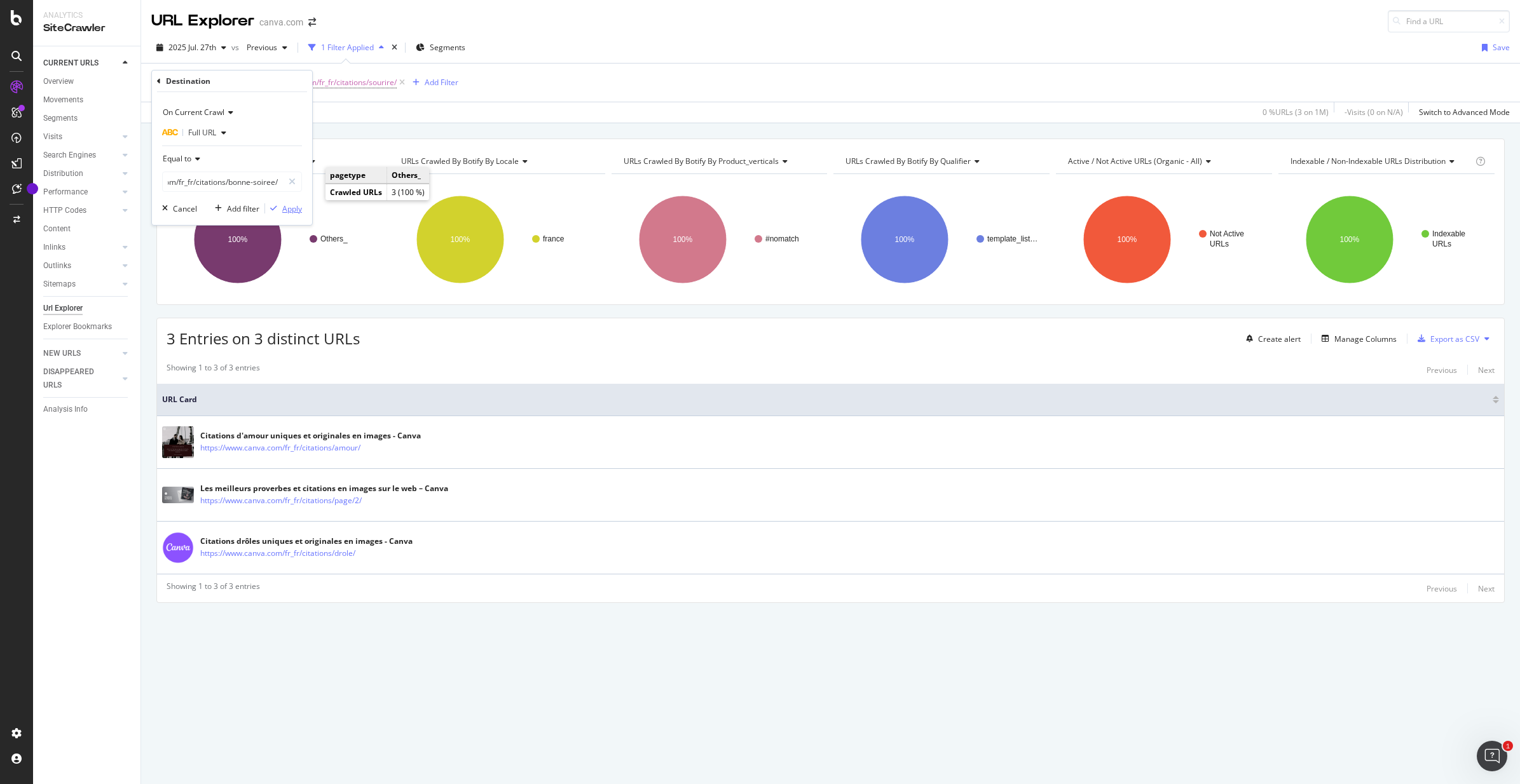 click on "Apply" at bounding box center [292, 208] 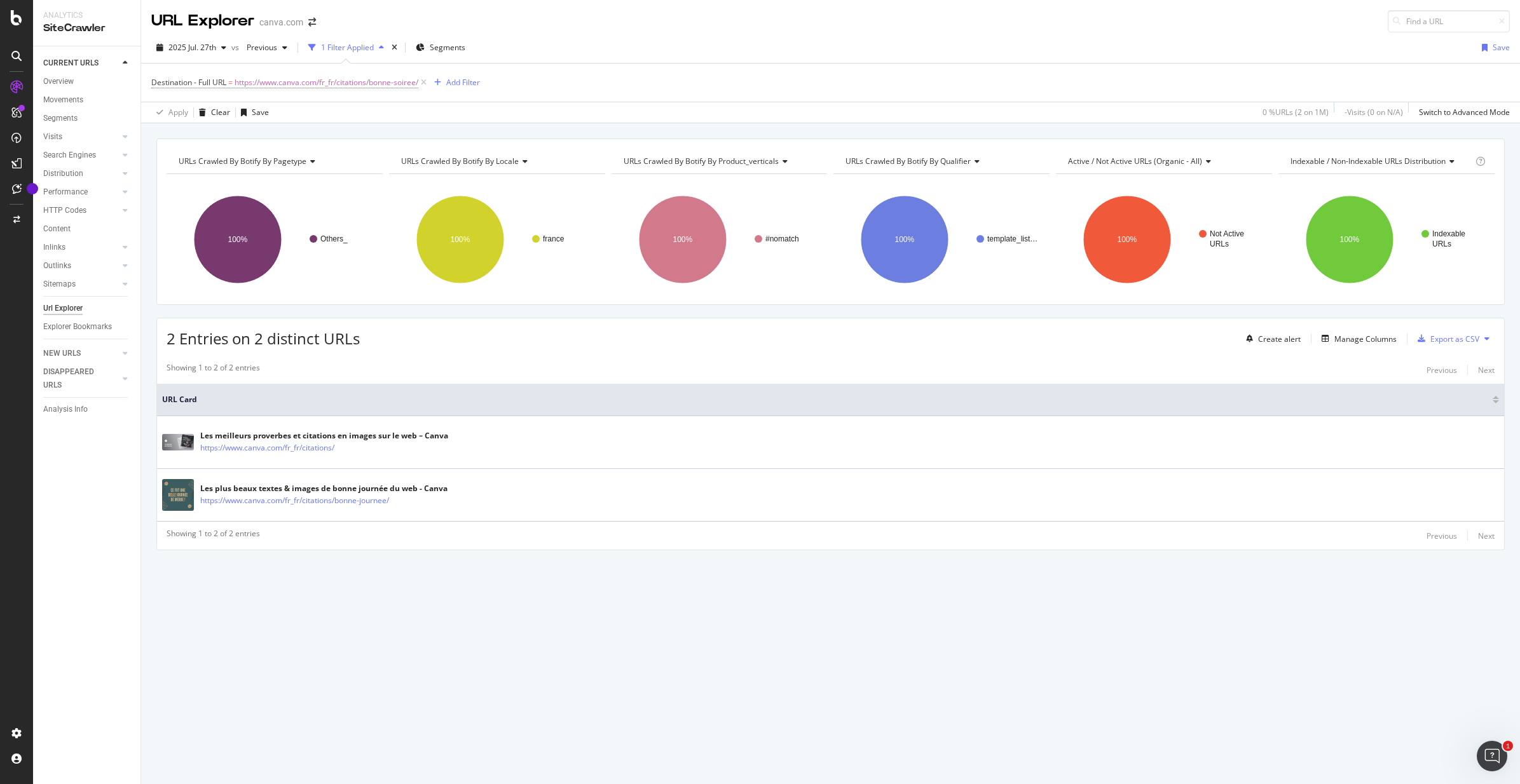 click on "https://www.canva.com/fr_fr/citations/bonne-soiree/" at bounding box center [326, 83] 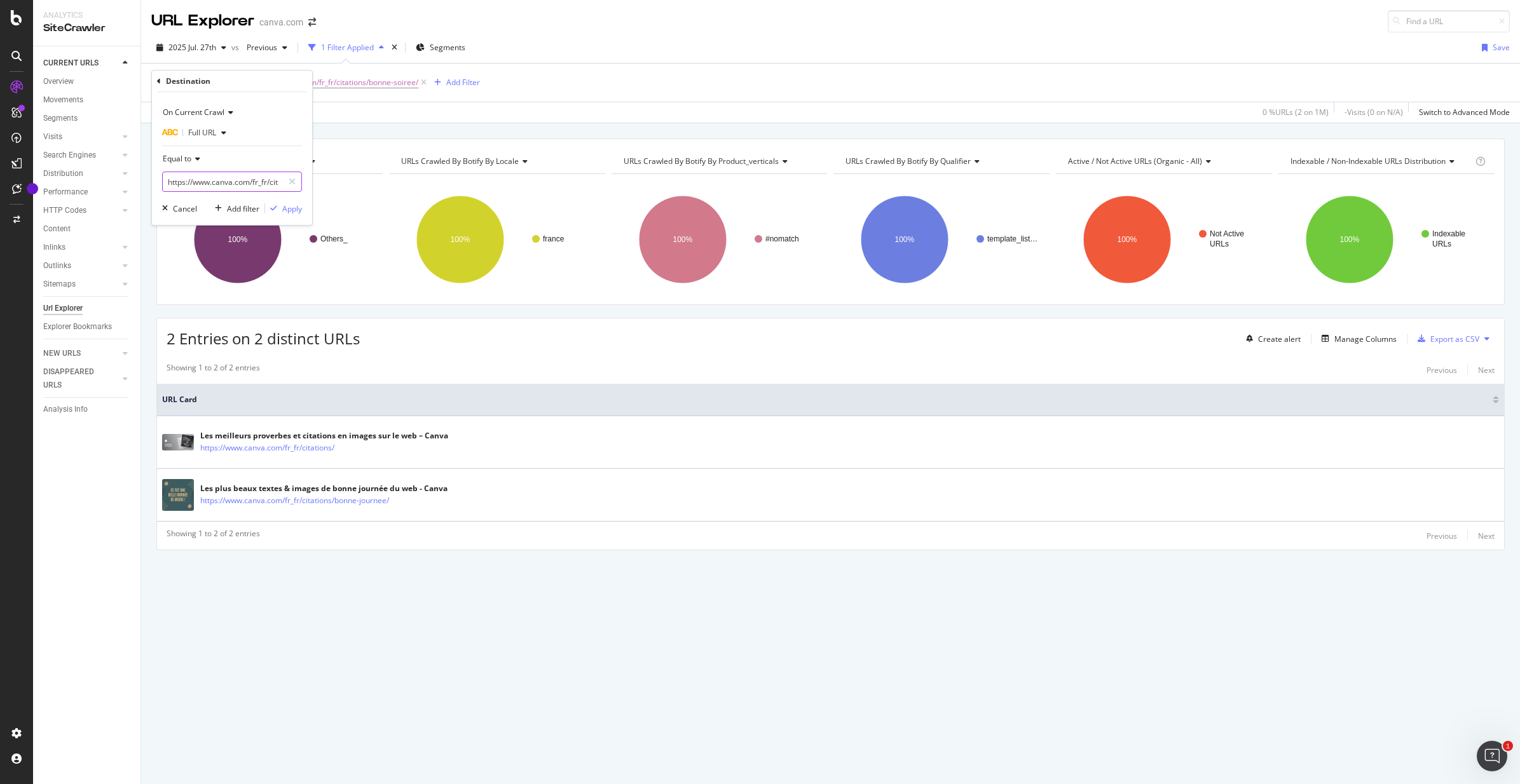 click on "https://www.canva.com/fr_fr/citations/bonne-soiree/" at bounding box center (223, 182) 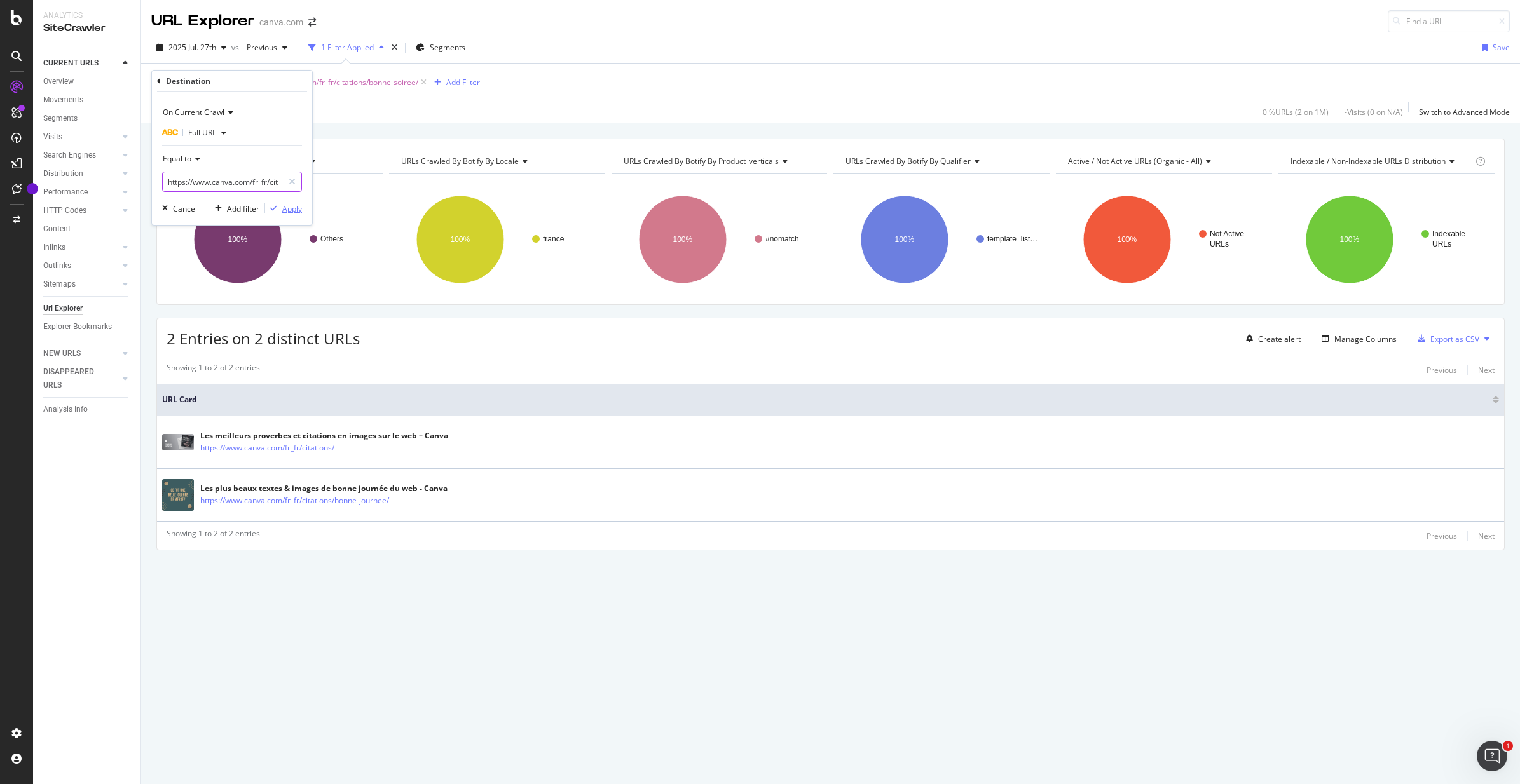 paste on "amour" 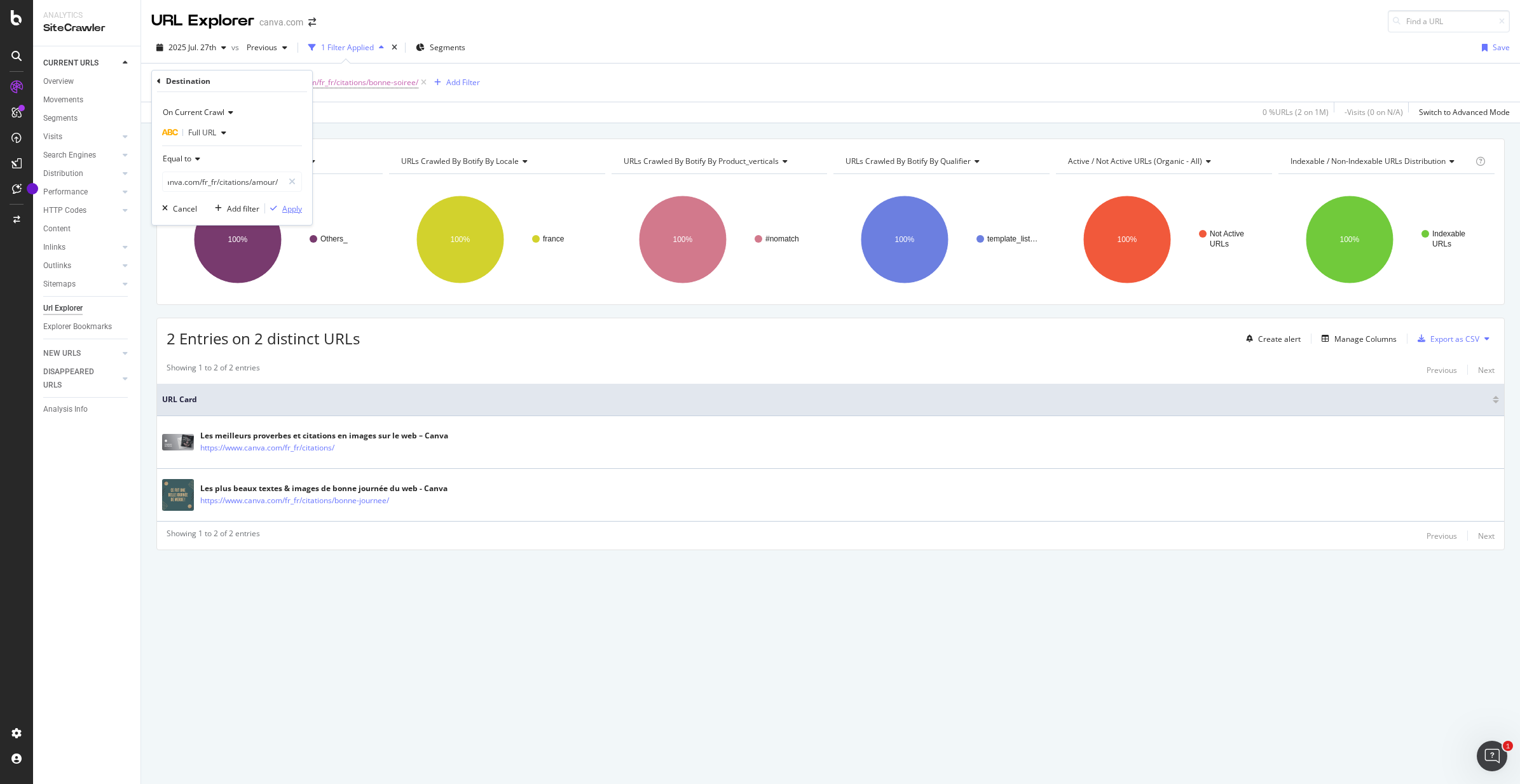 click on "Apply" at bounding box center (292, 208) 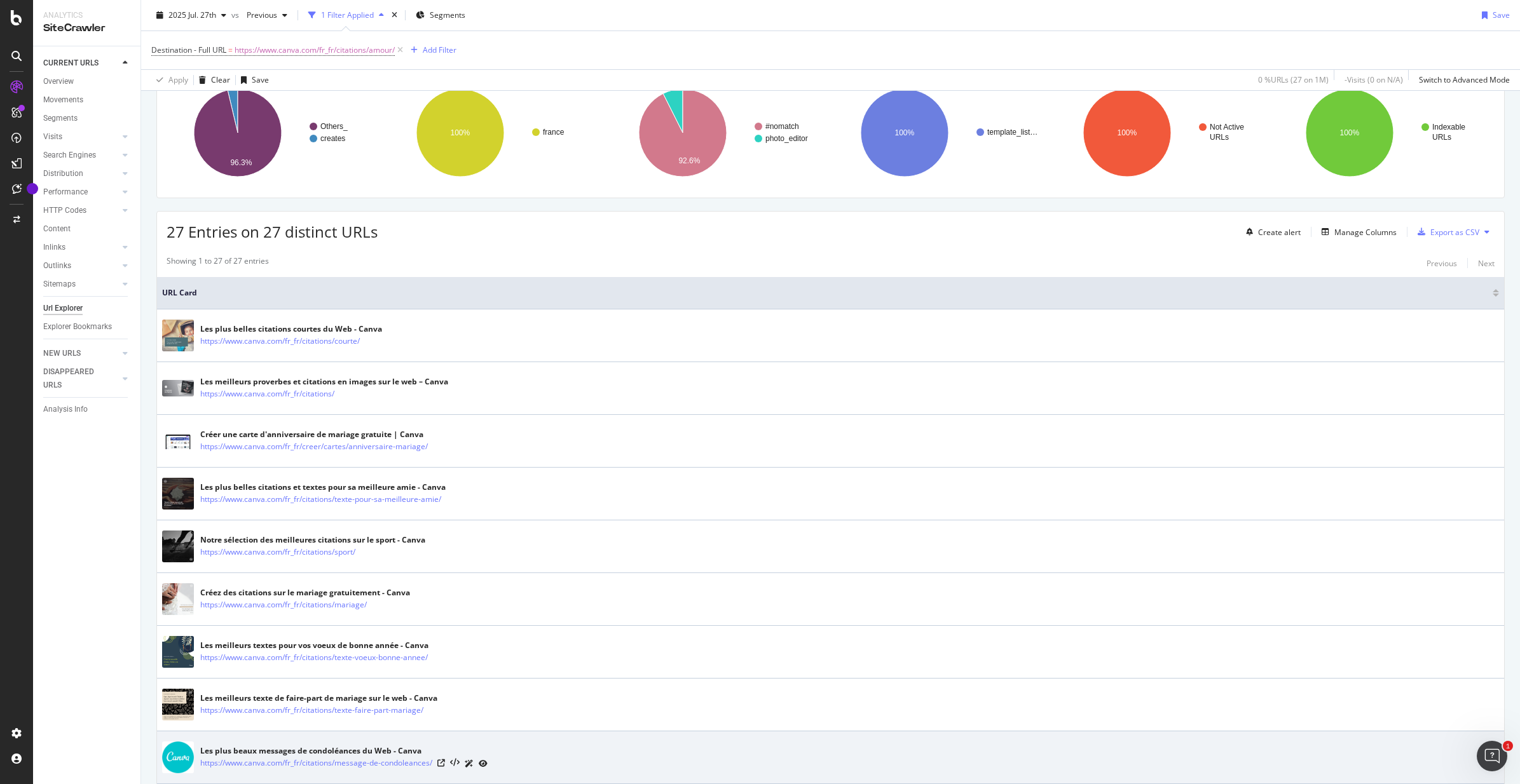 scroll, scrollTop: 0, scrollLeft: 0, axis: both 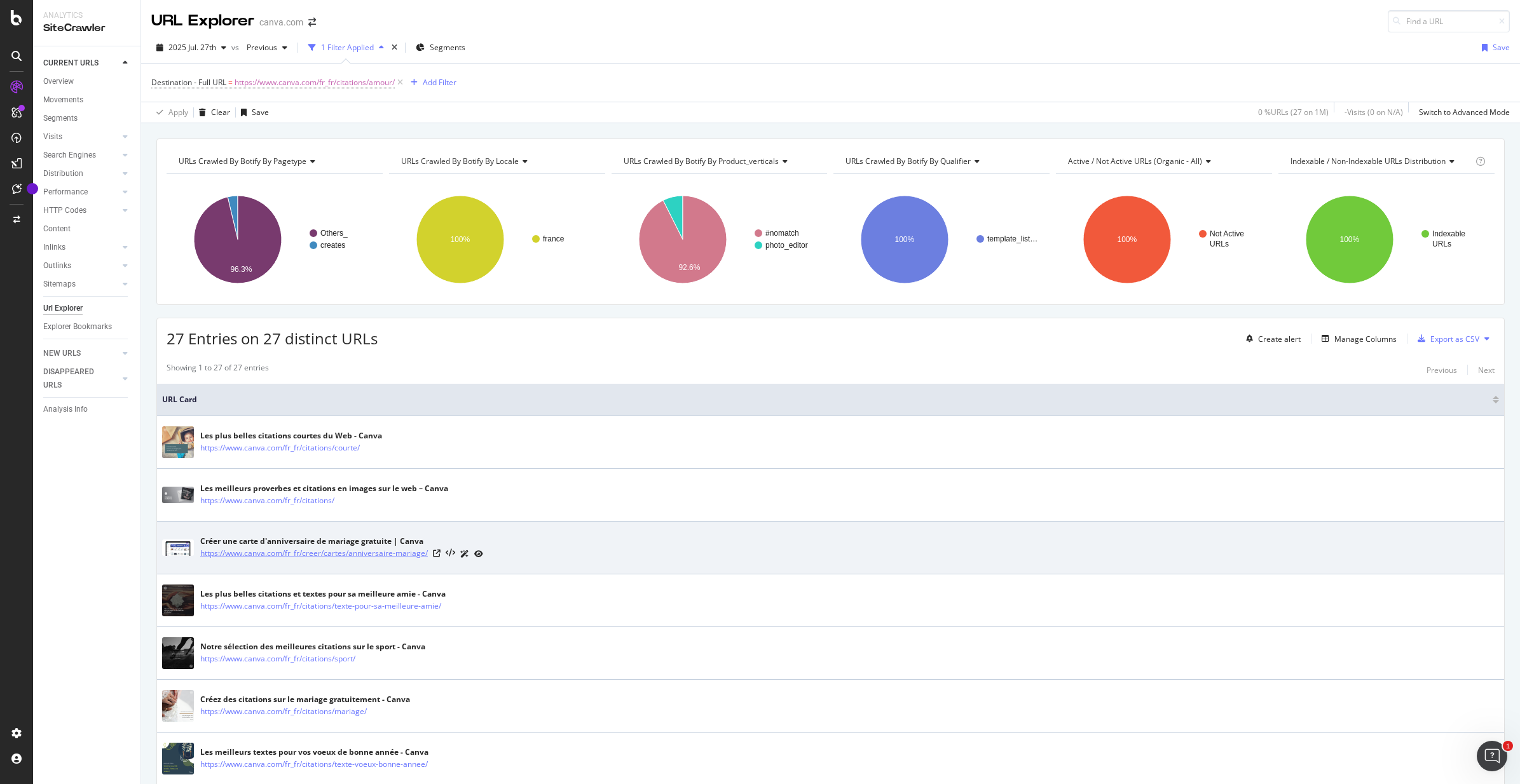 click on "https://www.canva.com/fr_fr/creer/cartes/anniversaire-mariage/" at bounding box center [314, 553] 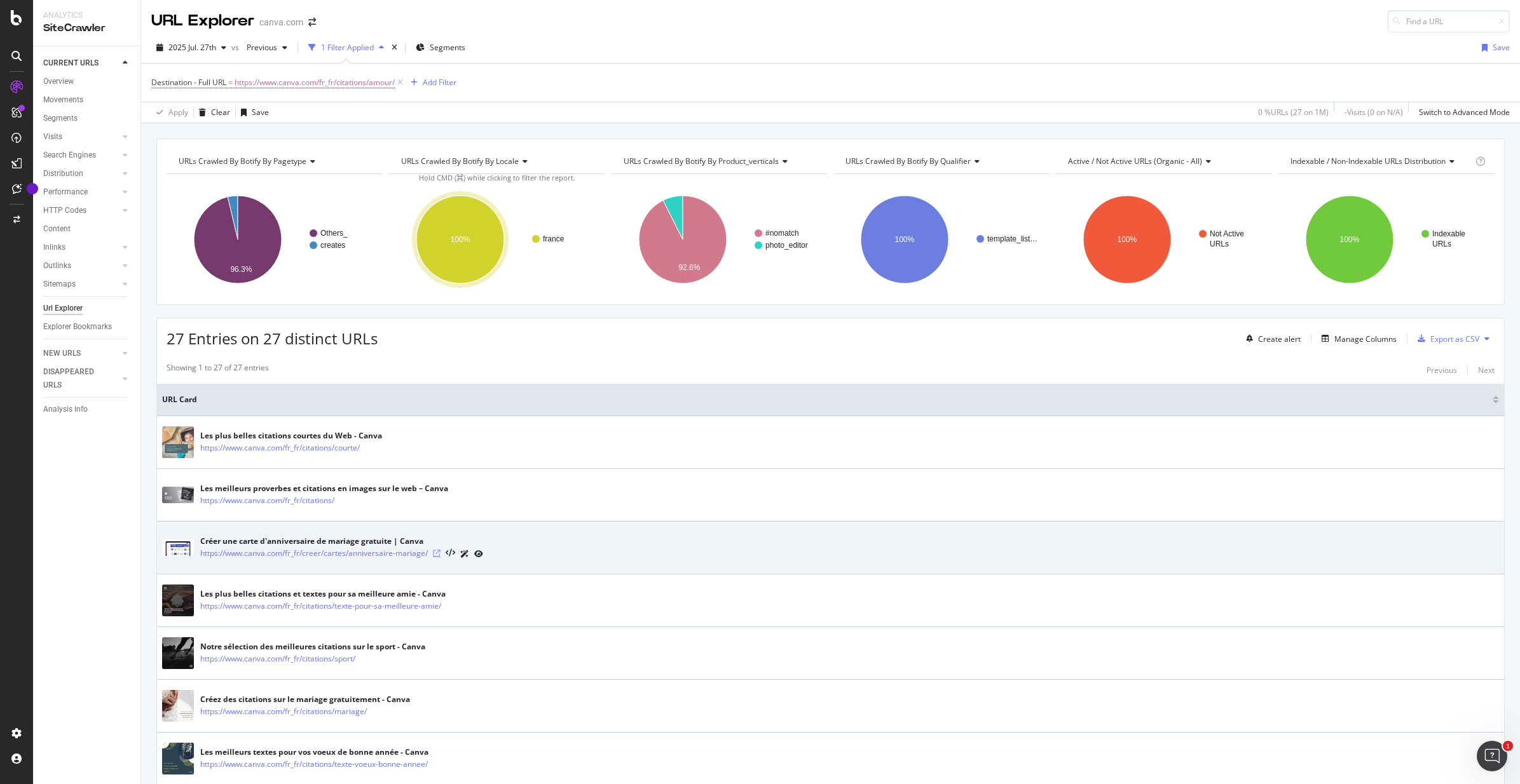 click at bounding box center (437, 553) 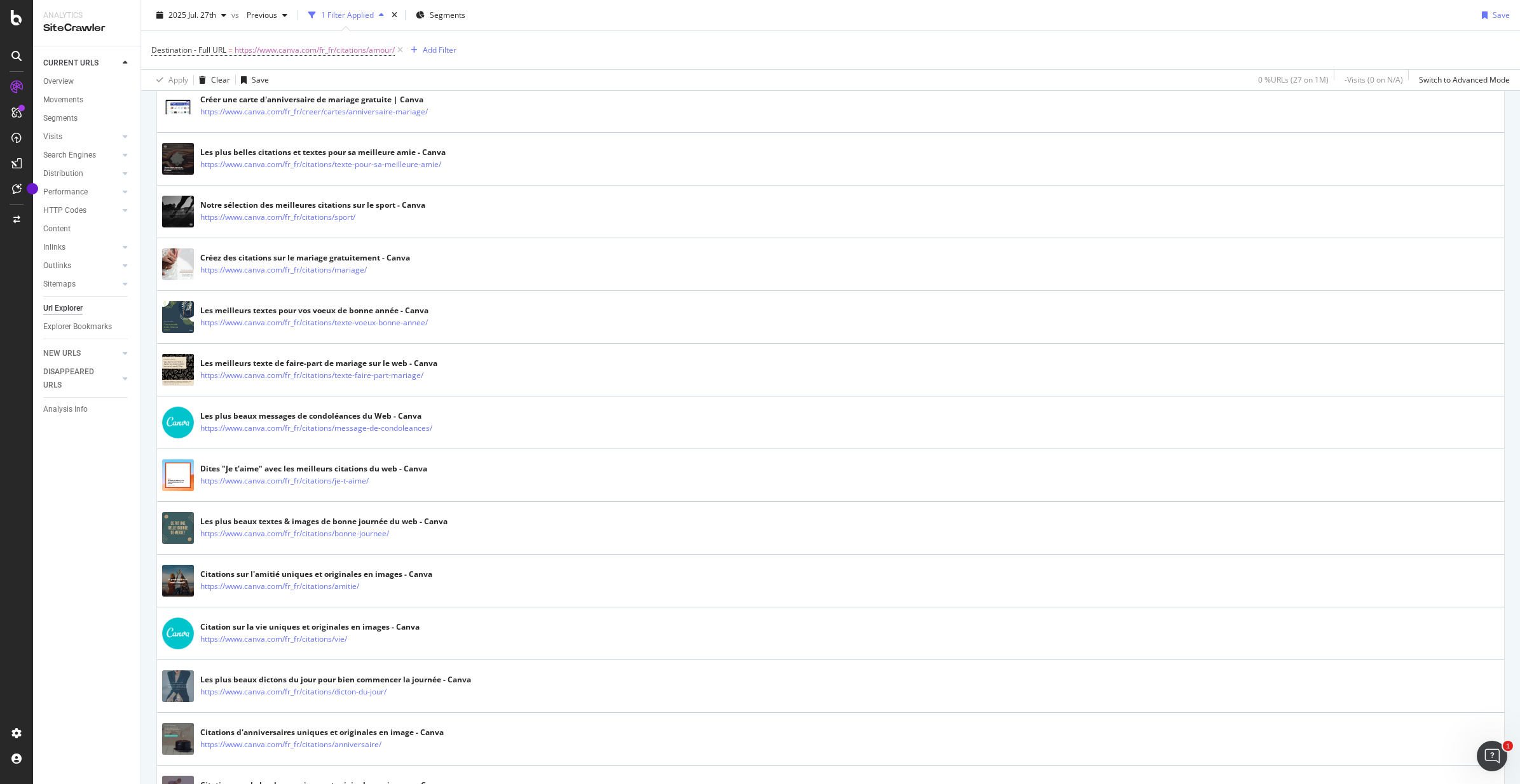 scroll, scrollTop: 194, scrollLeft: 0, axis: vertical 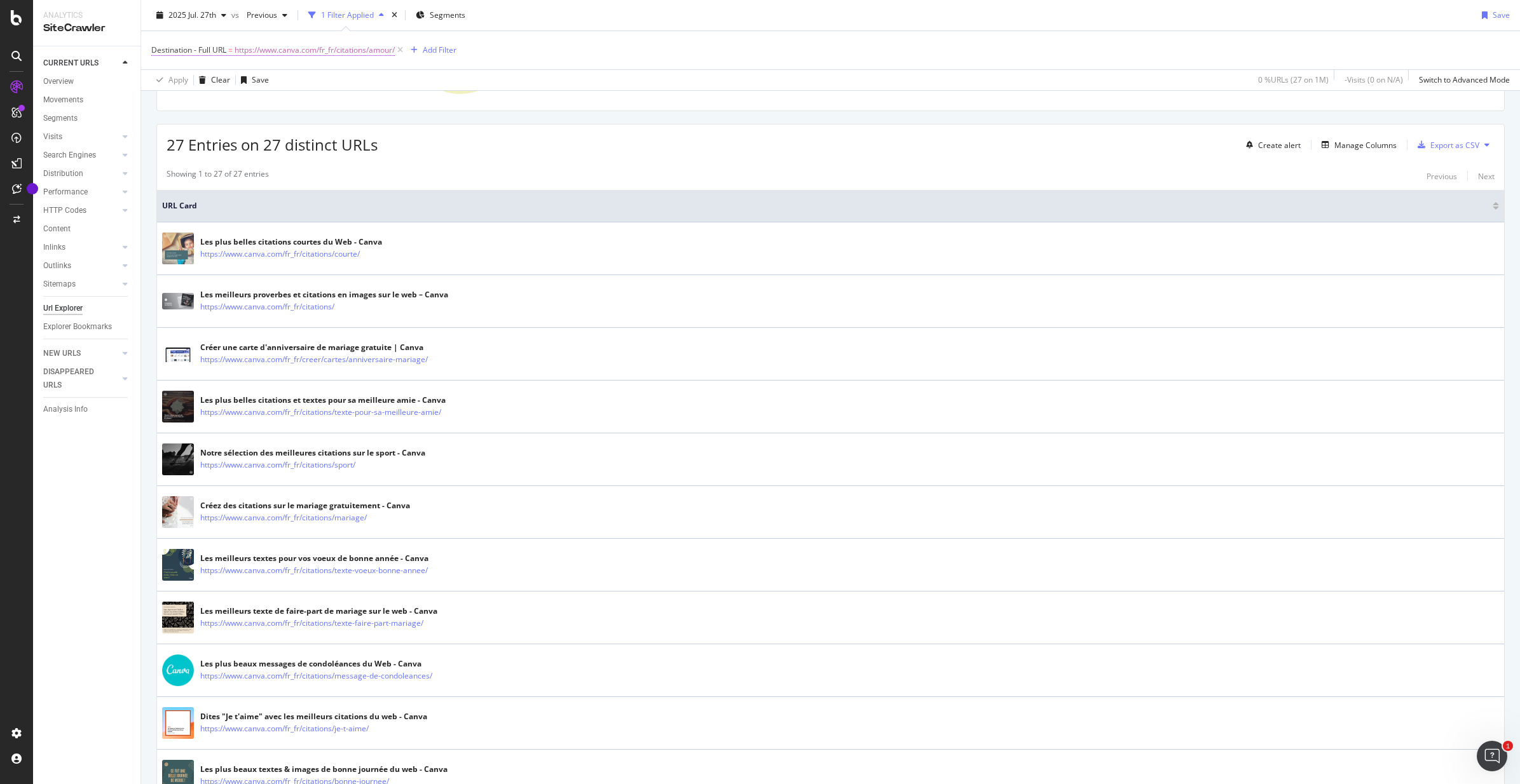 click on "https://www.canva.com/fr_fr/citations/amour/" at bounding box center [315, 50] 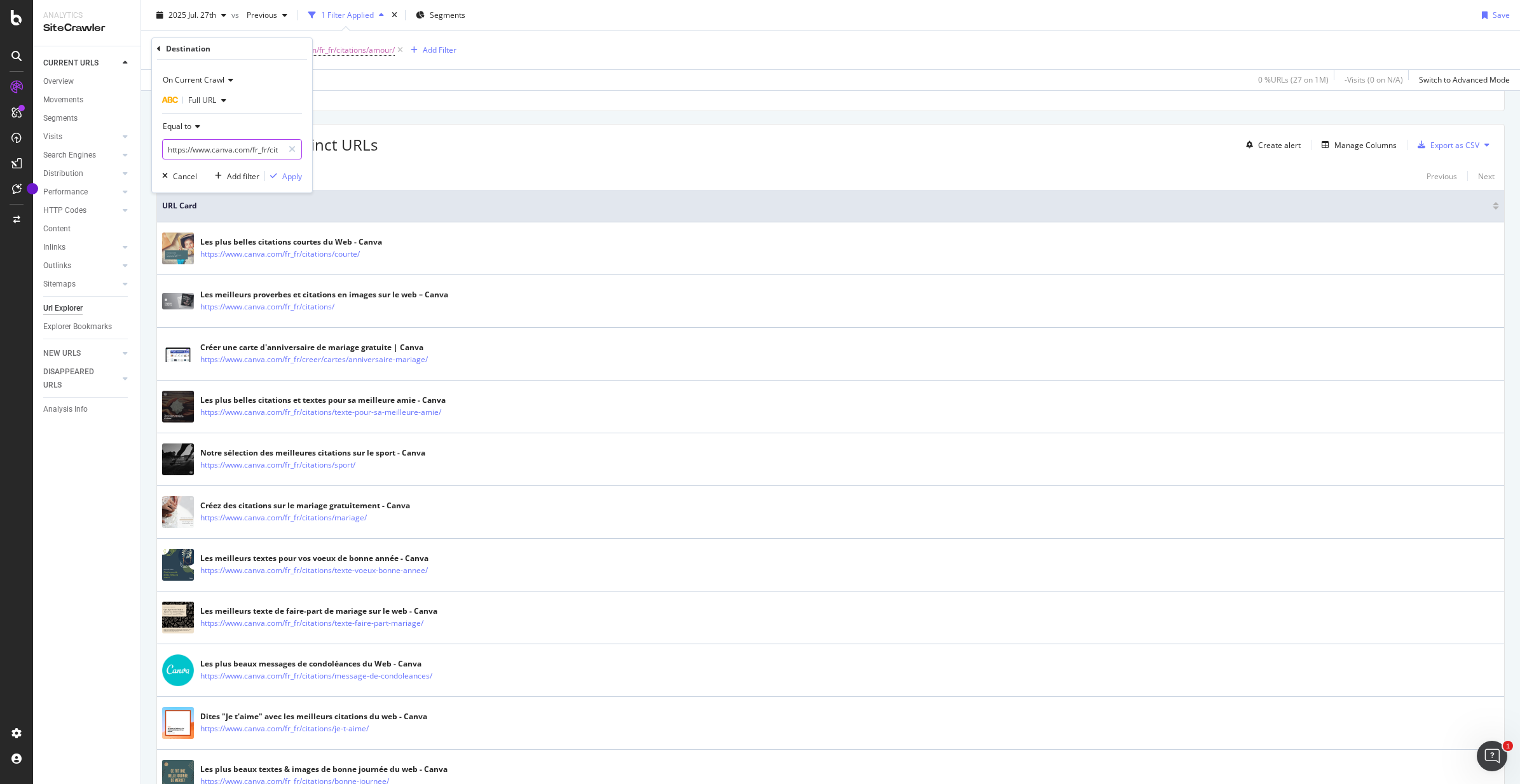 click on "https://www.canva.com/fr_fr/citations/amour/" at bounding box center [223, 149] 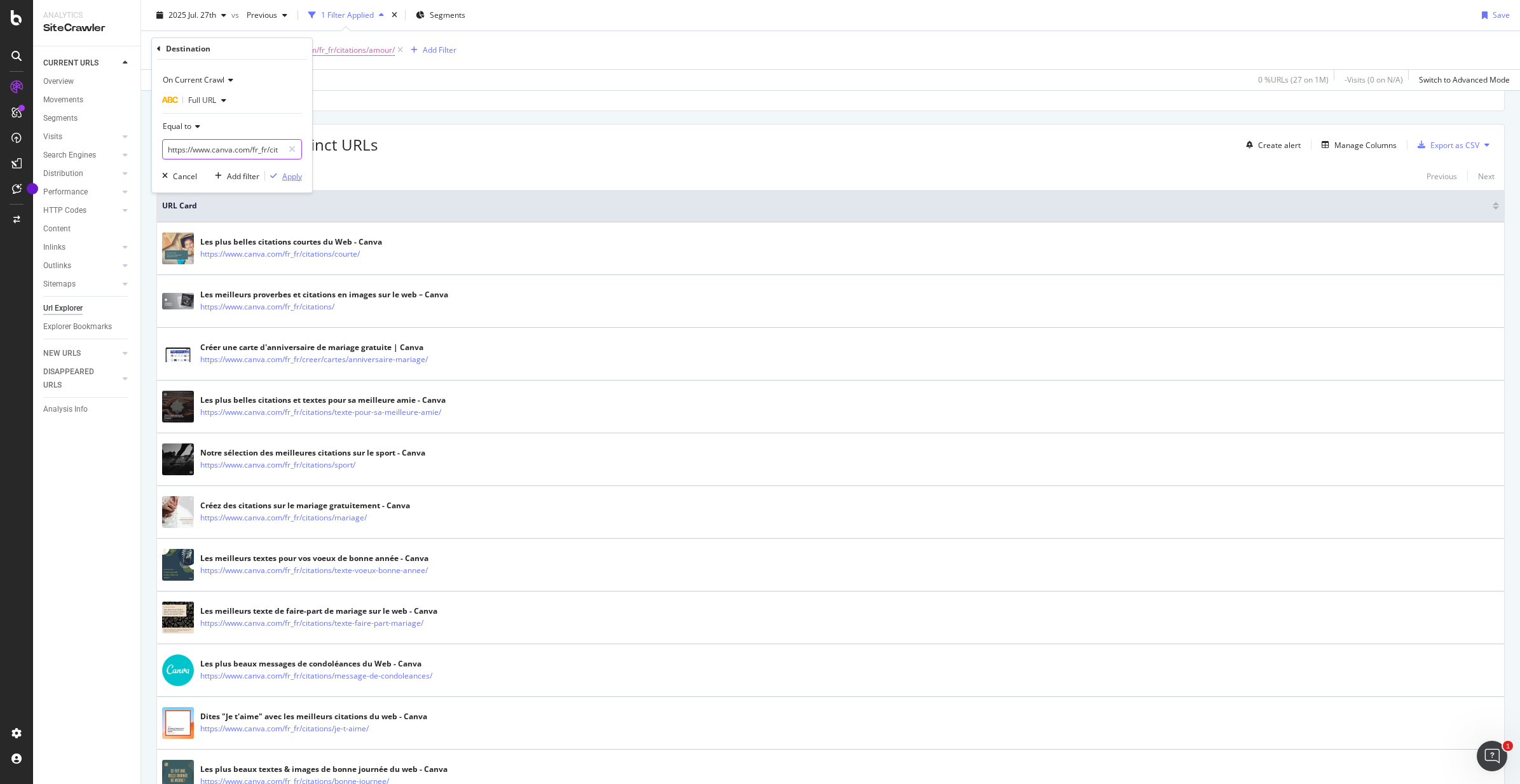 paste 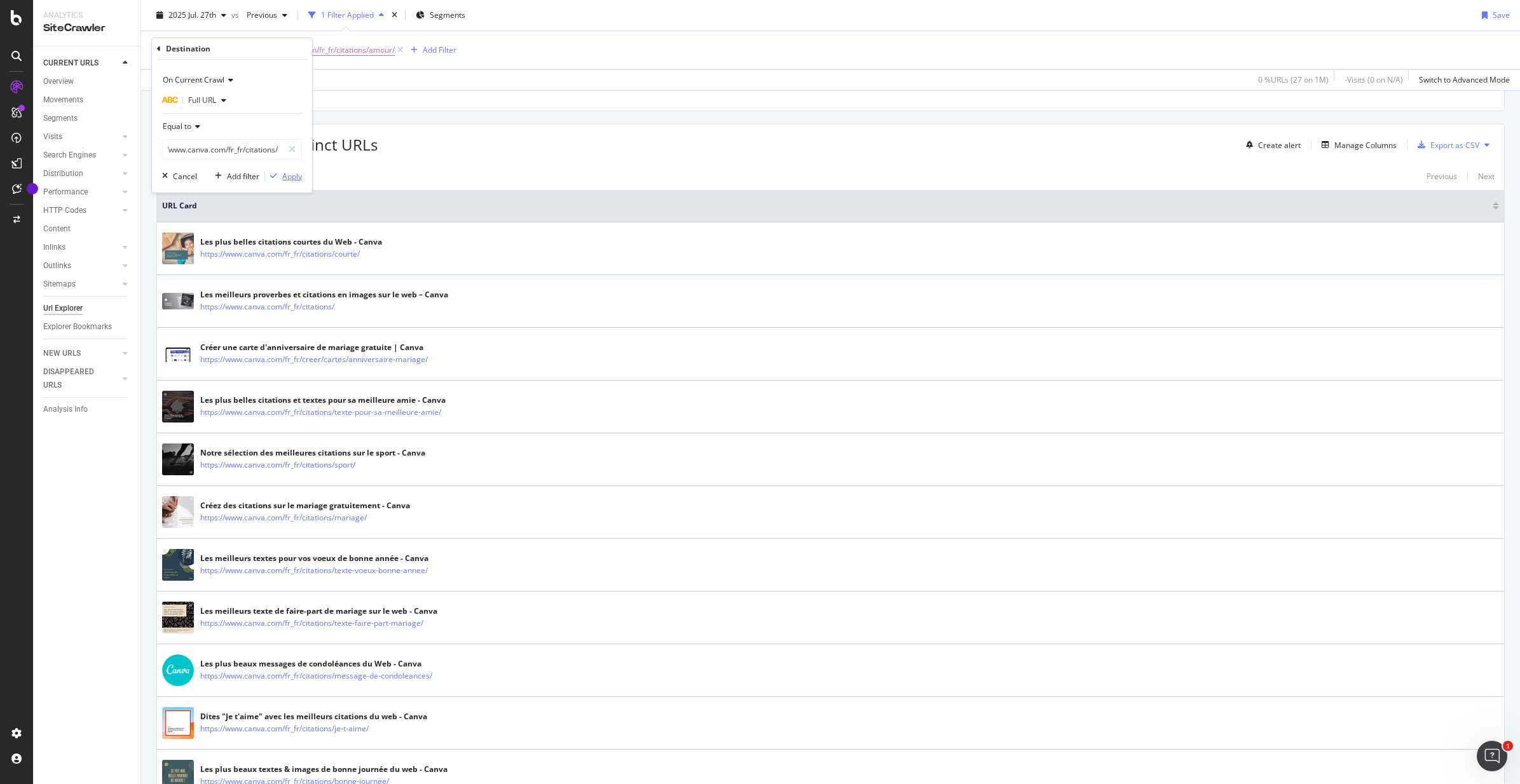 click on "Apply" at bounding box center [292, 176] 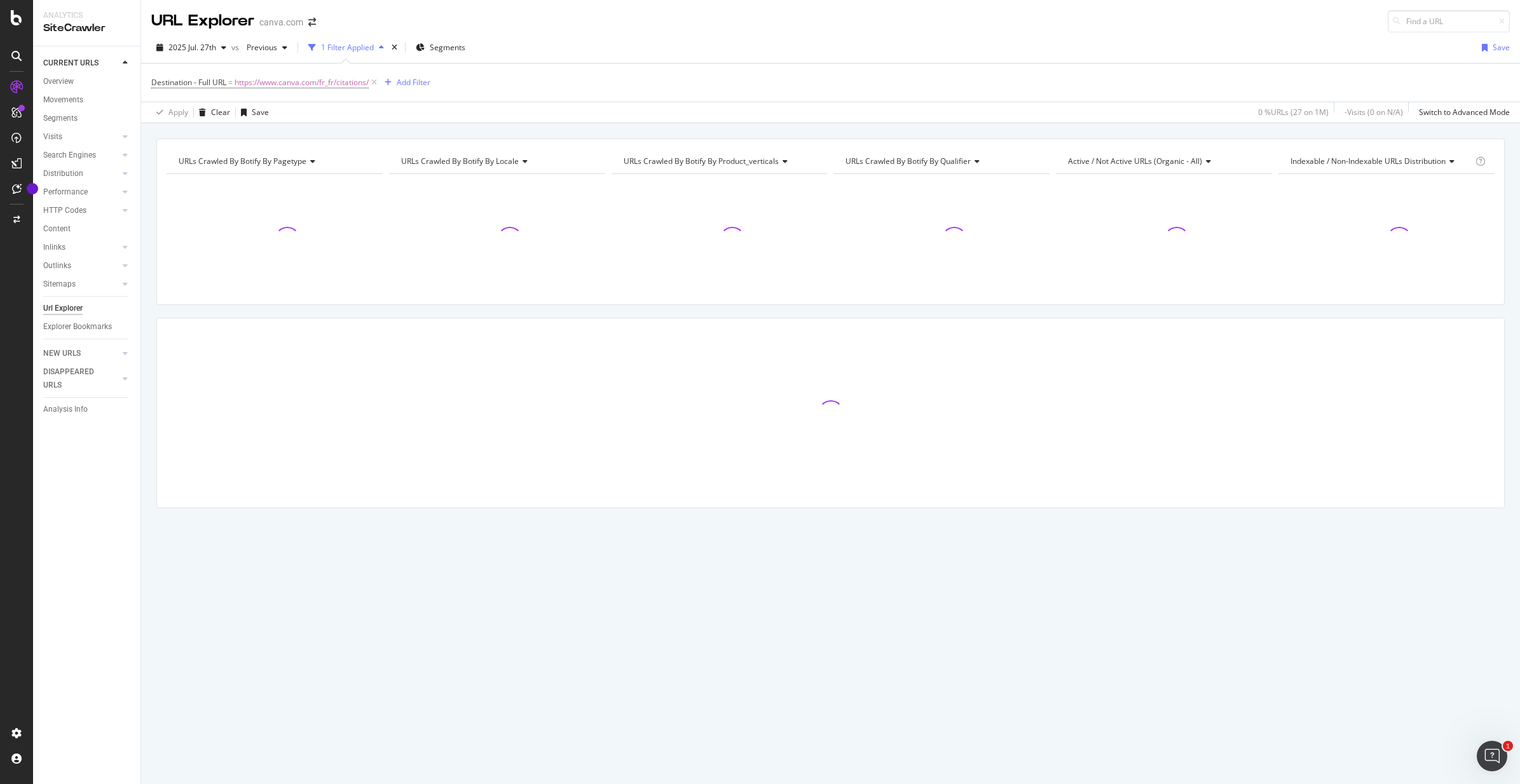 scroll, scrollTop: 0, scrollLeft: 0, axis: both 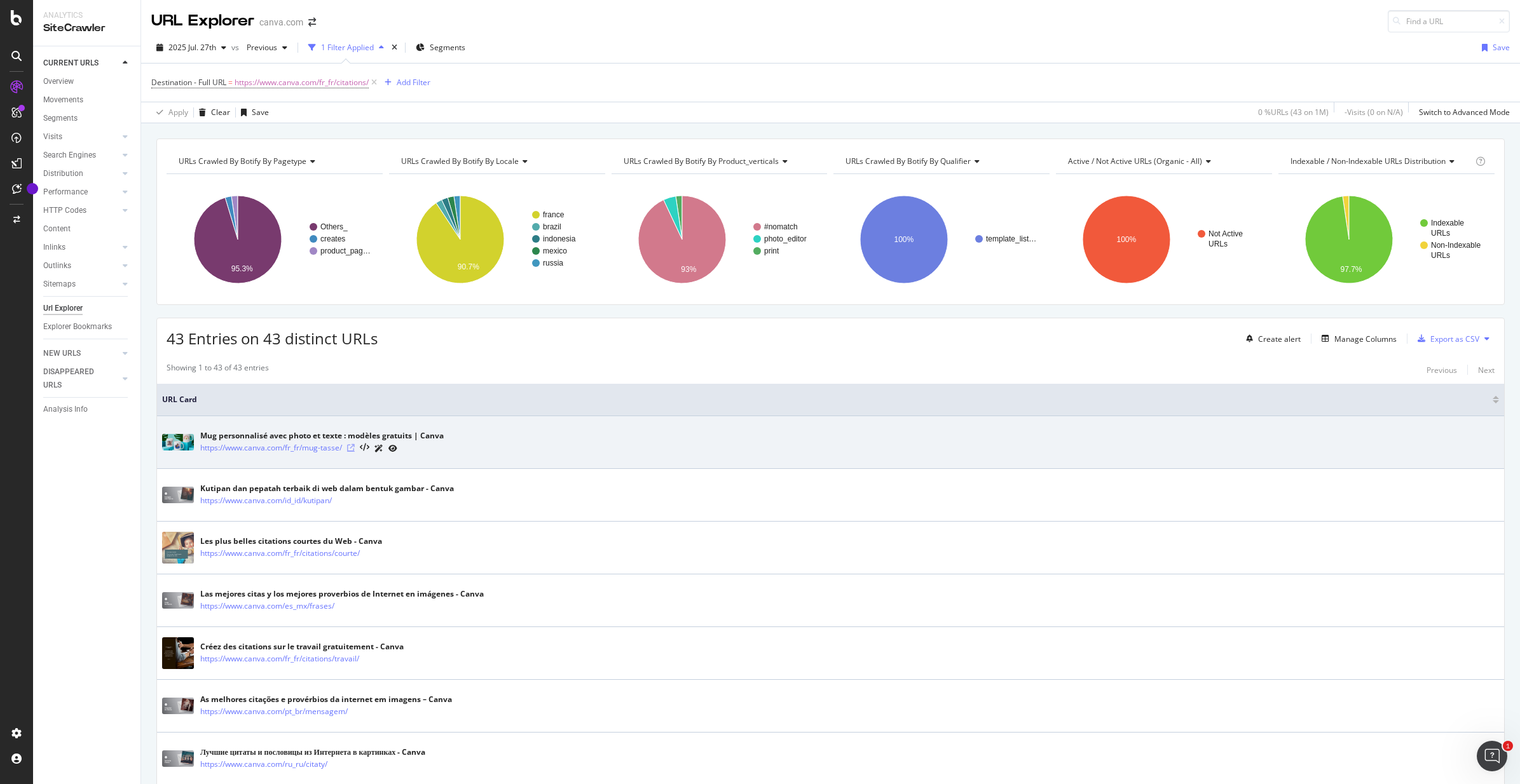 click at bounding box center [351, 448] 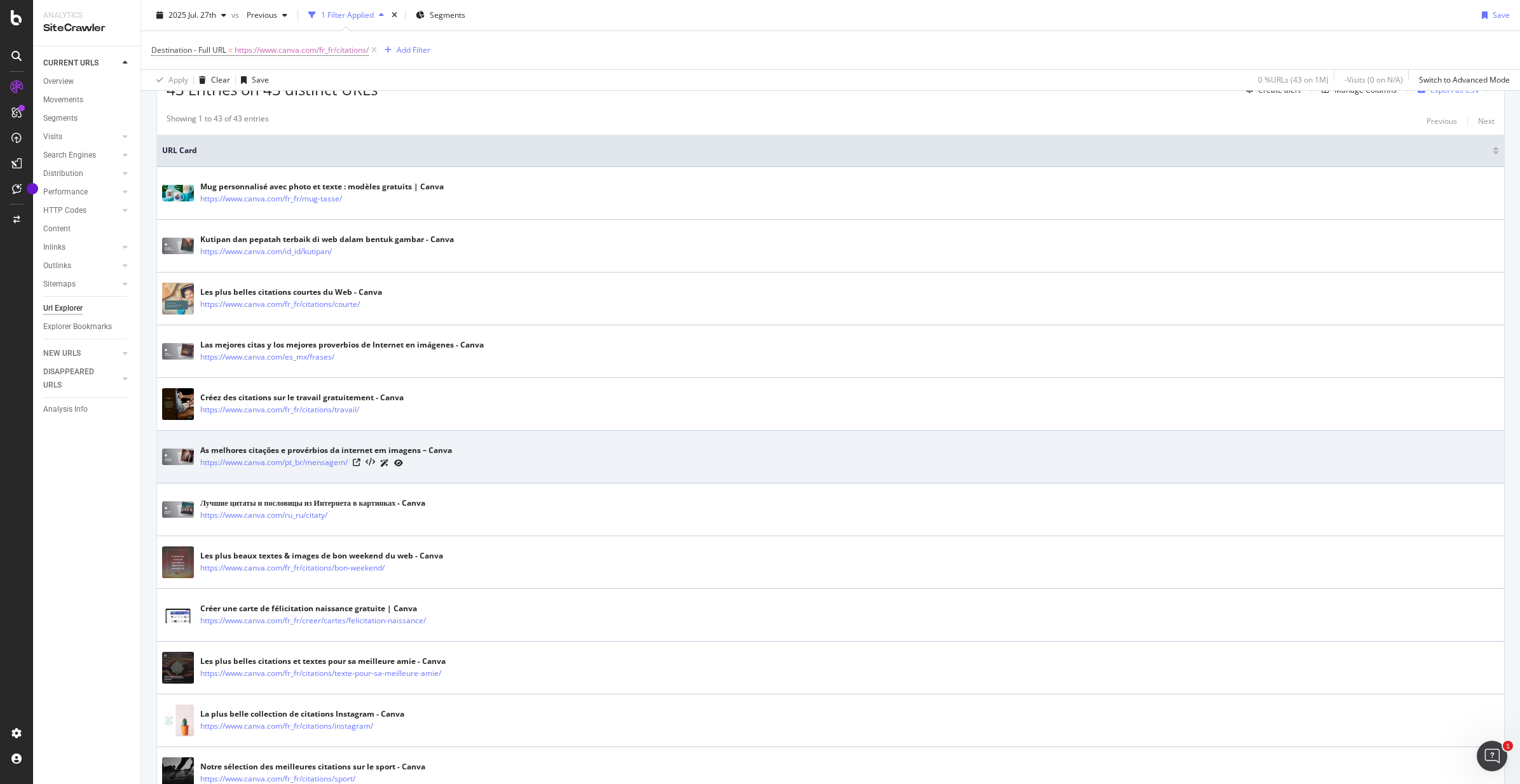 scroll, scrollTop: 285, scrollLeft: 0, axis: vertical 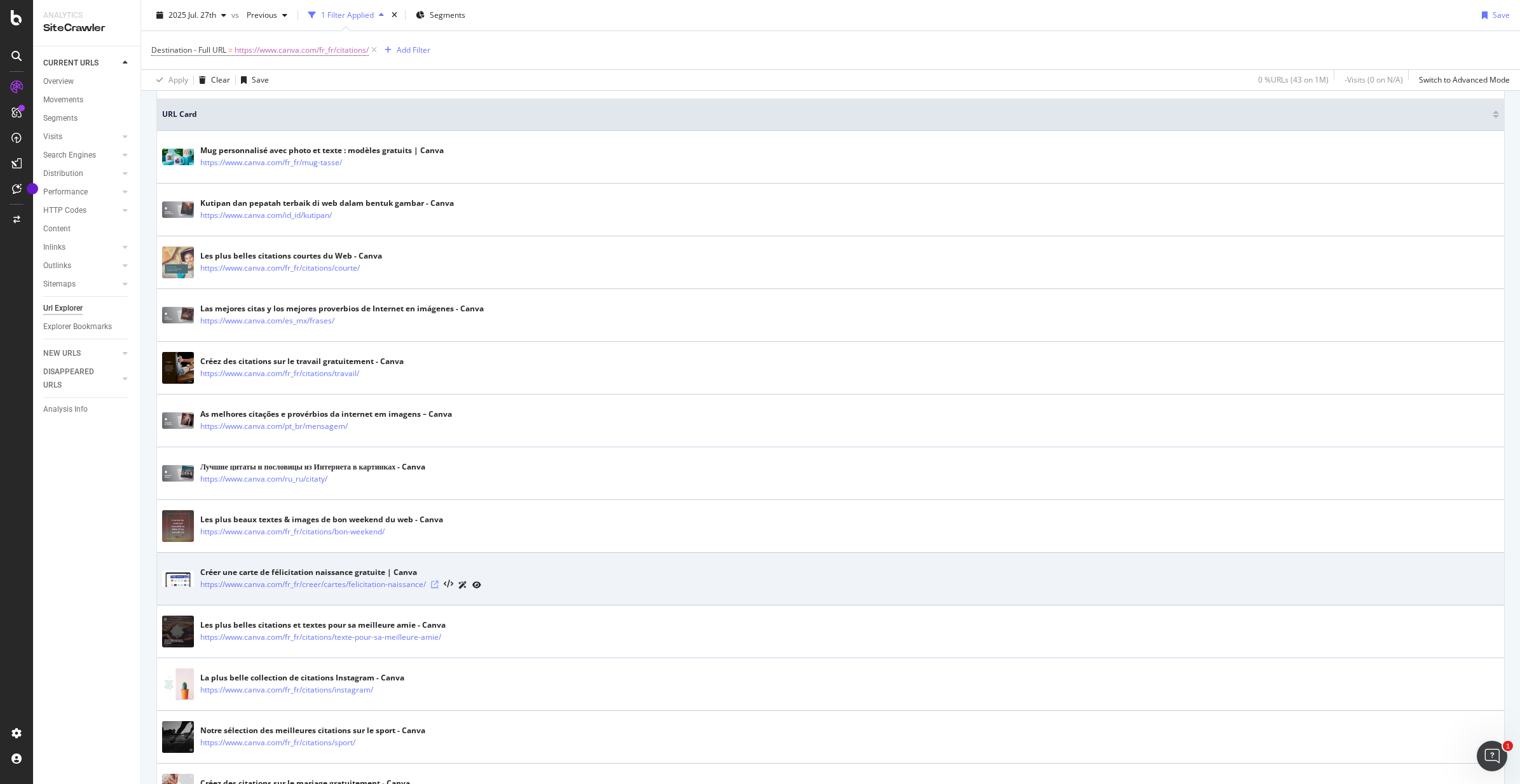 click at bounding box center (435, 585) 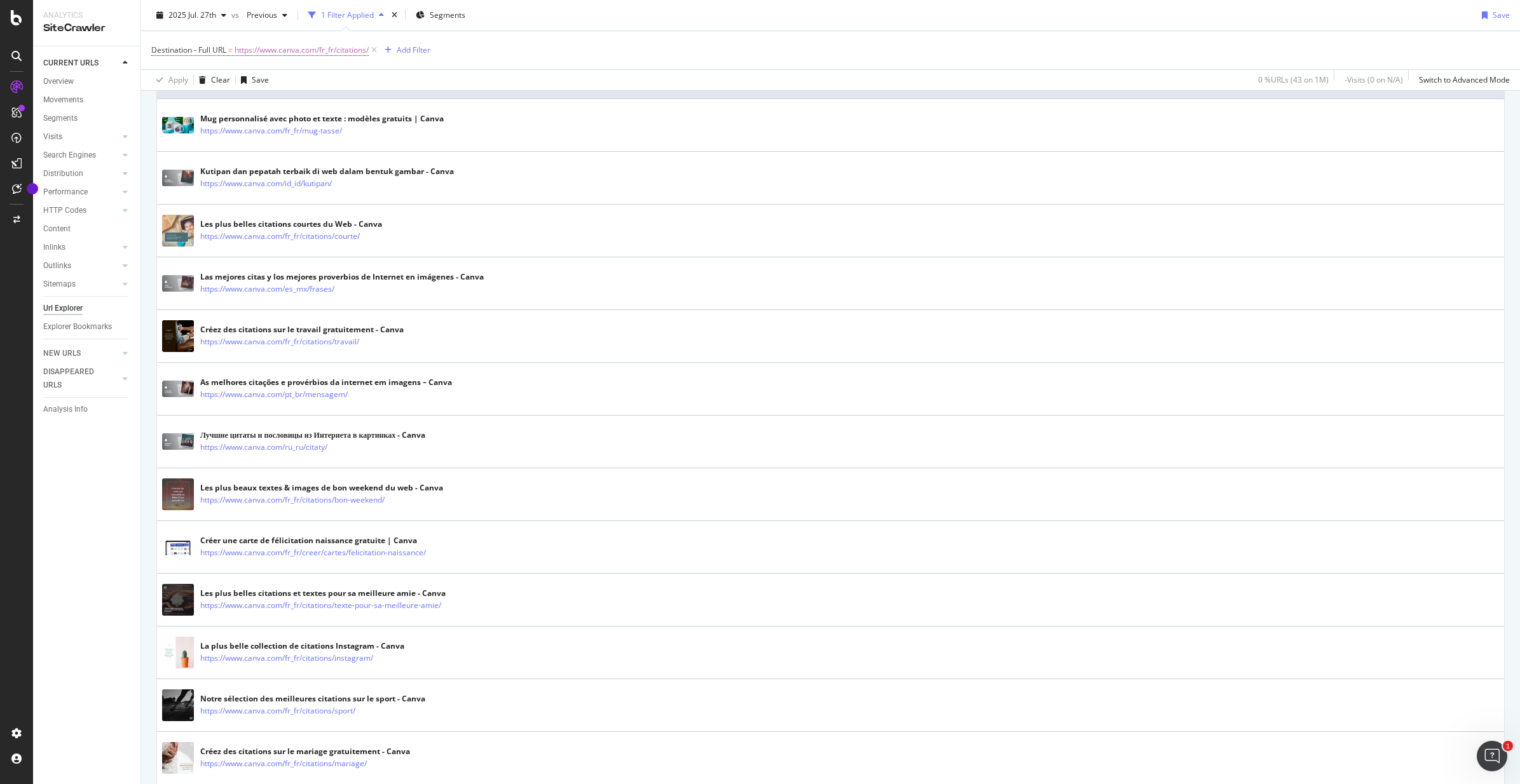 scroll, scrollTop: 0, scrollLeft: 0, axis: both 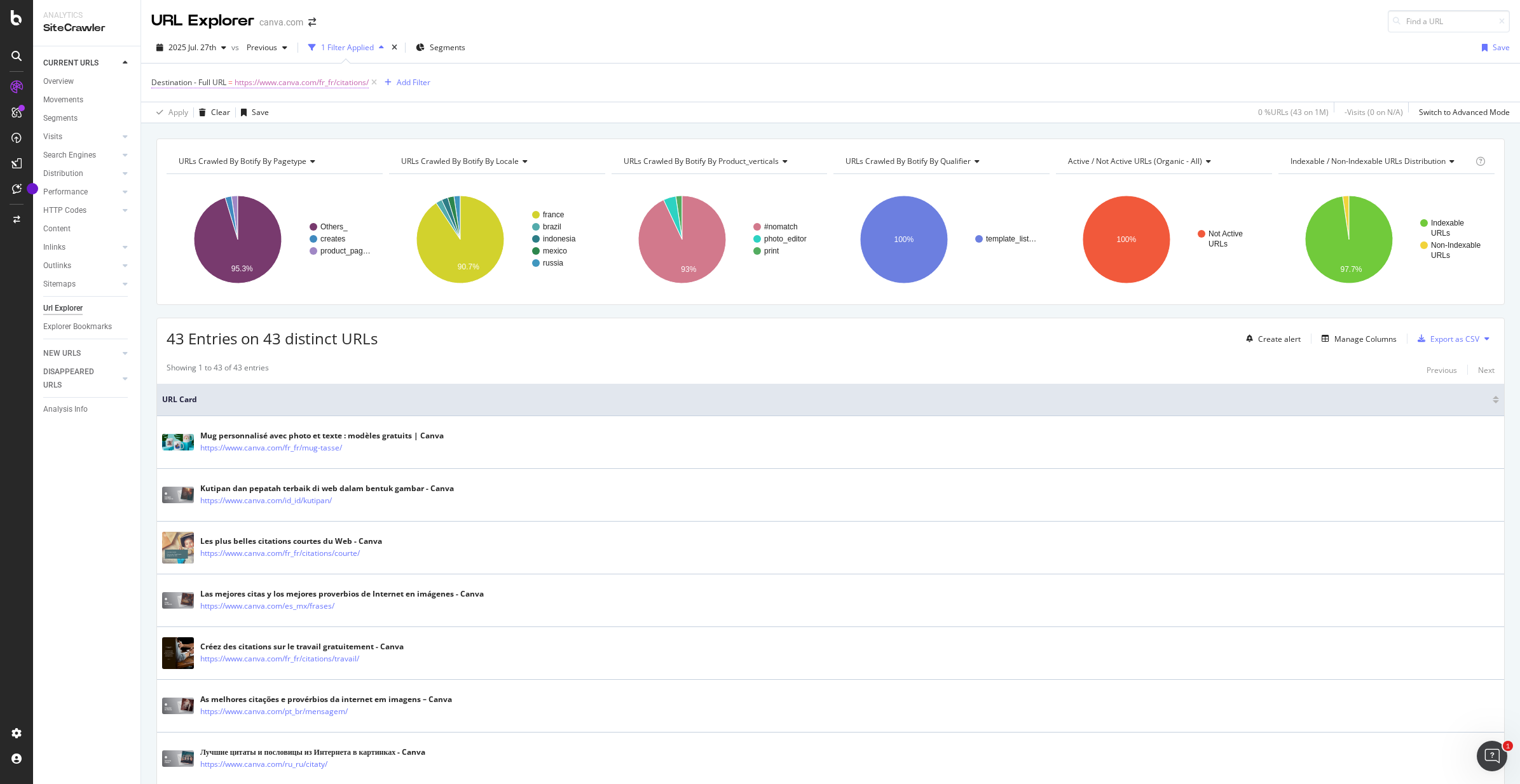 click on "https://www.canva.com/fr_fr/citations/" at bounding box center [301, 83] 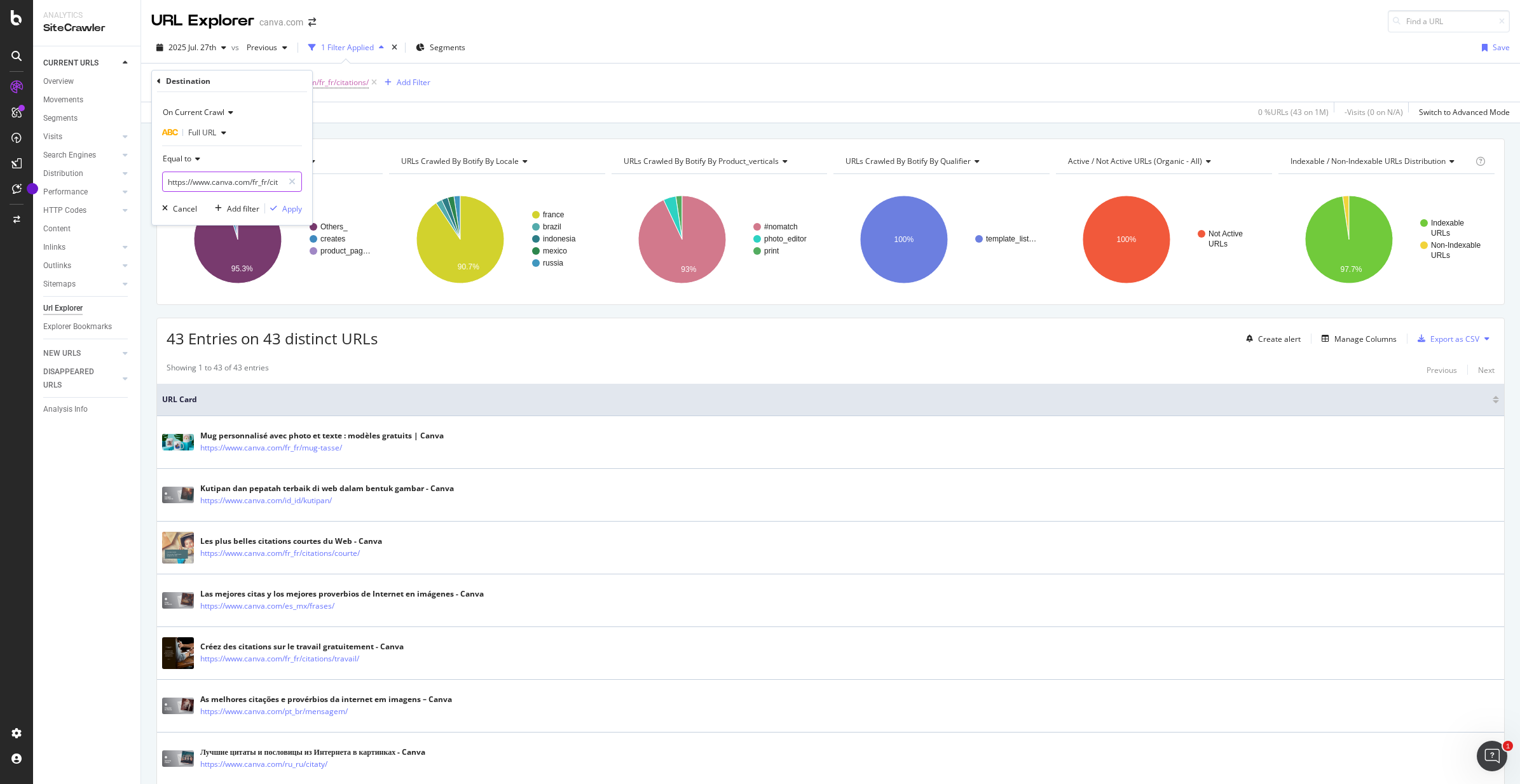 click on "https://www.canva.com/fr_fr/citations/" at bounding box center [223, 182] 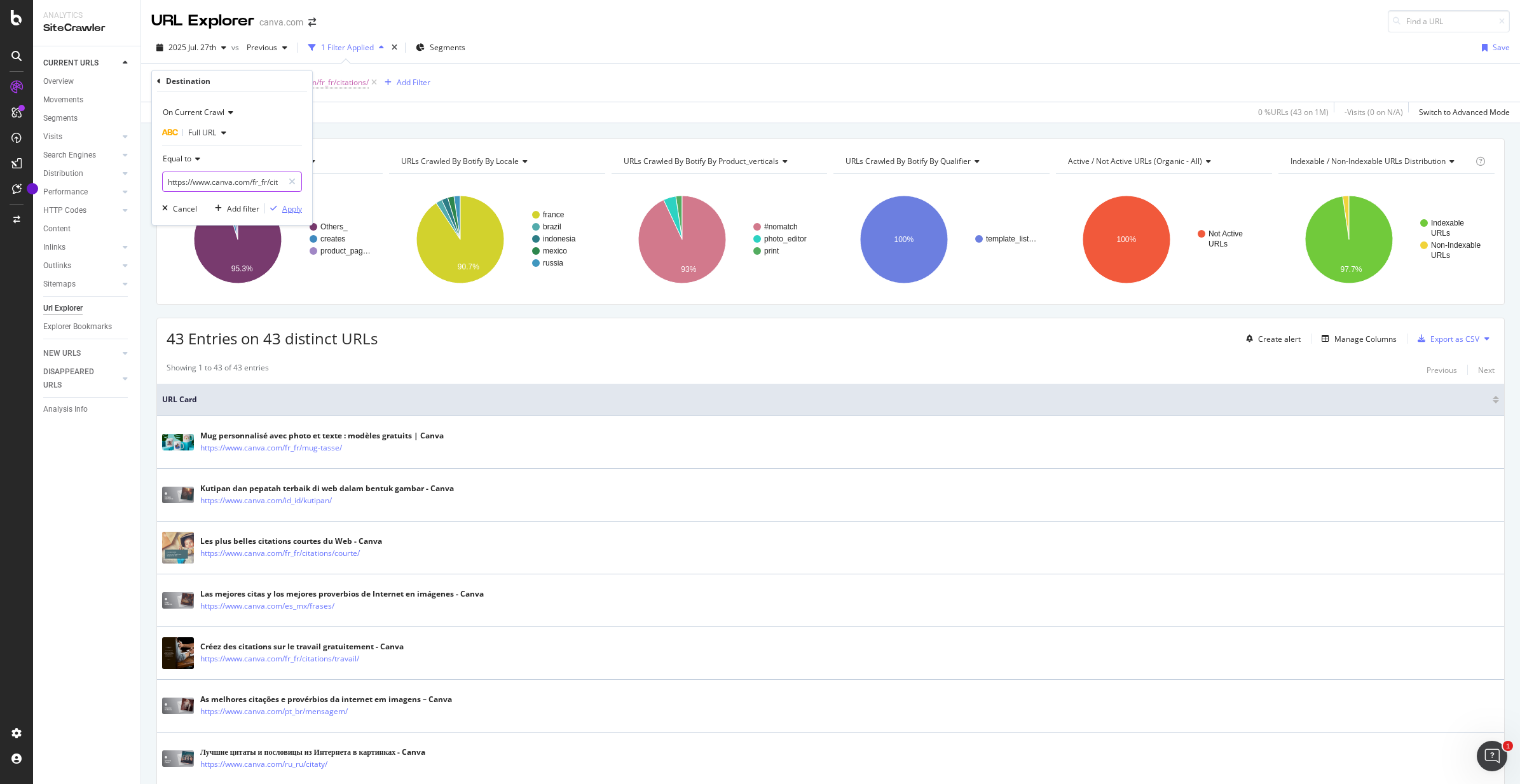paste on "texte-amour/" 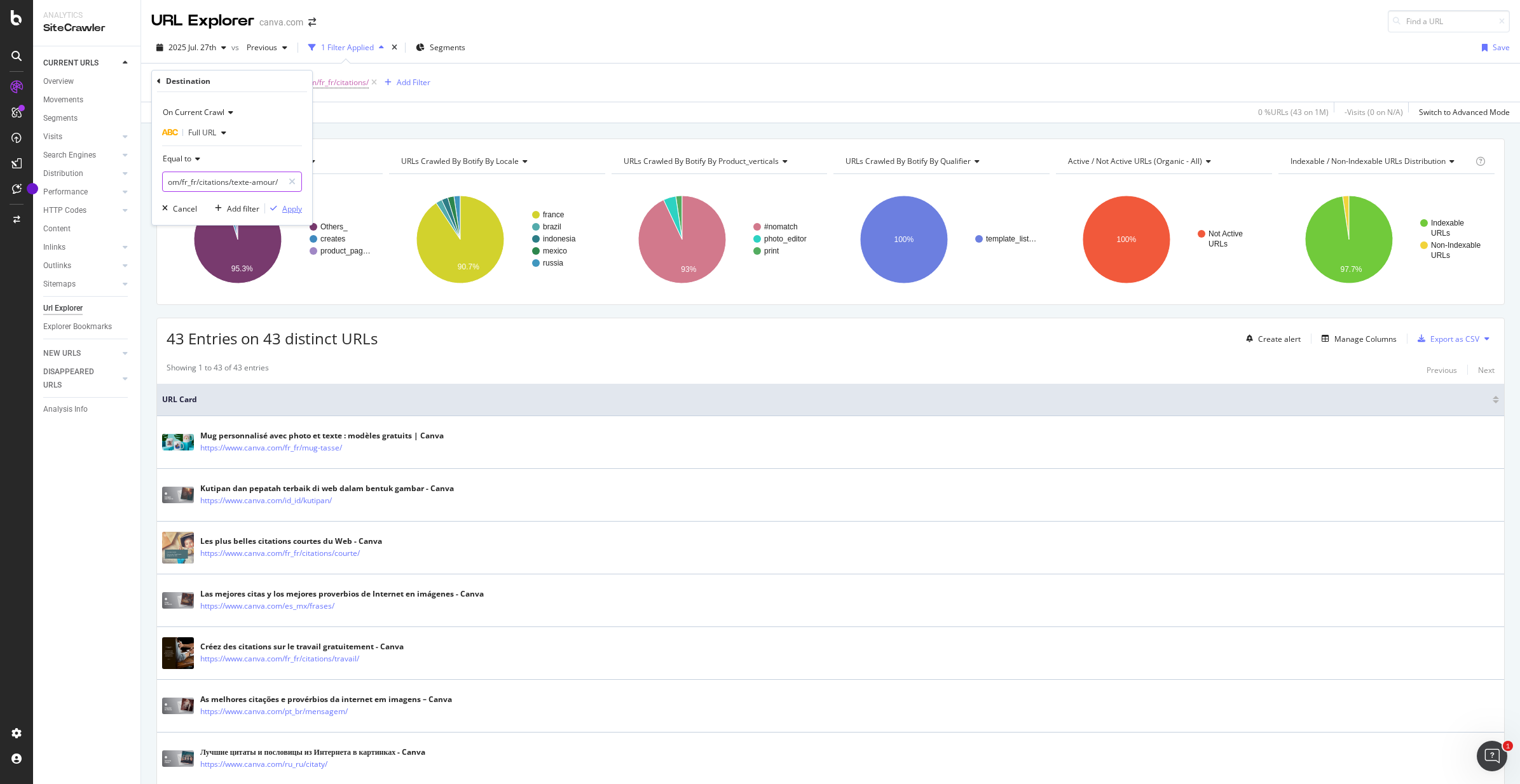 type on "https://www.canva.com/fr_fr/citations/texte-amour/" 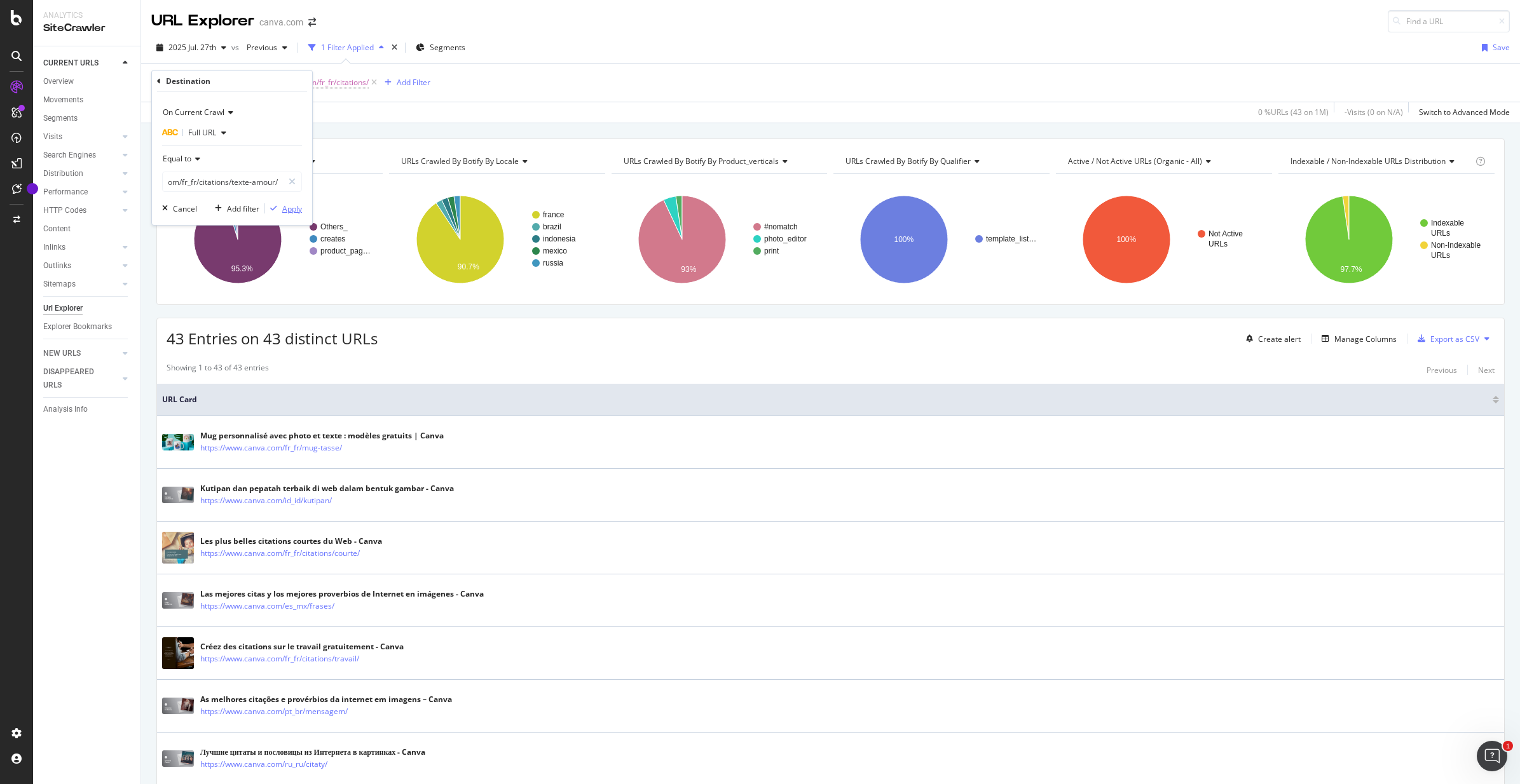 click on "Apply" at bounding box center [292, 208] 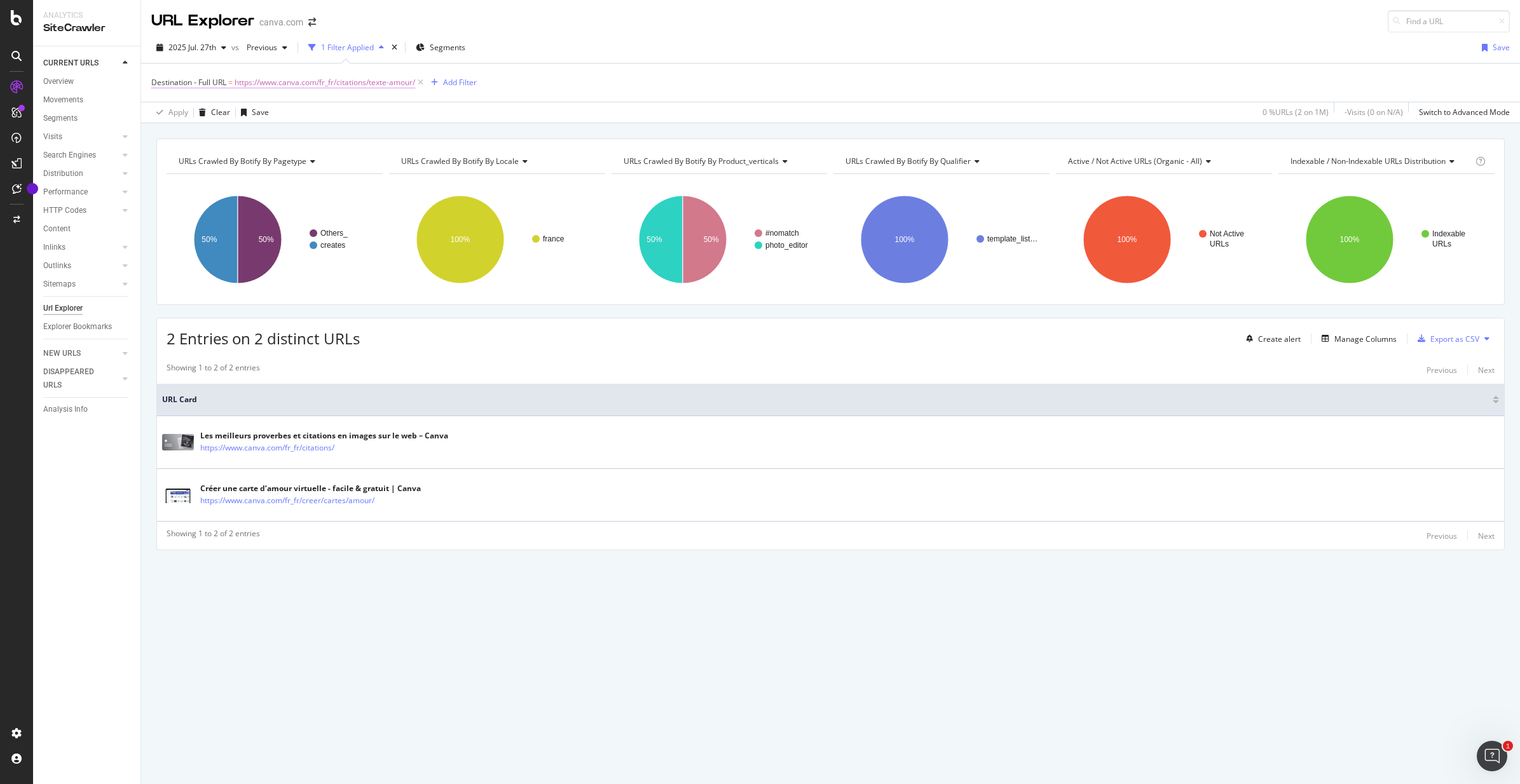 click on "https://www.canva.com/fr_fr/citations/texte-amour/" at bounding box center [325, 83] 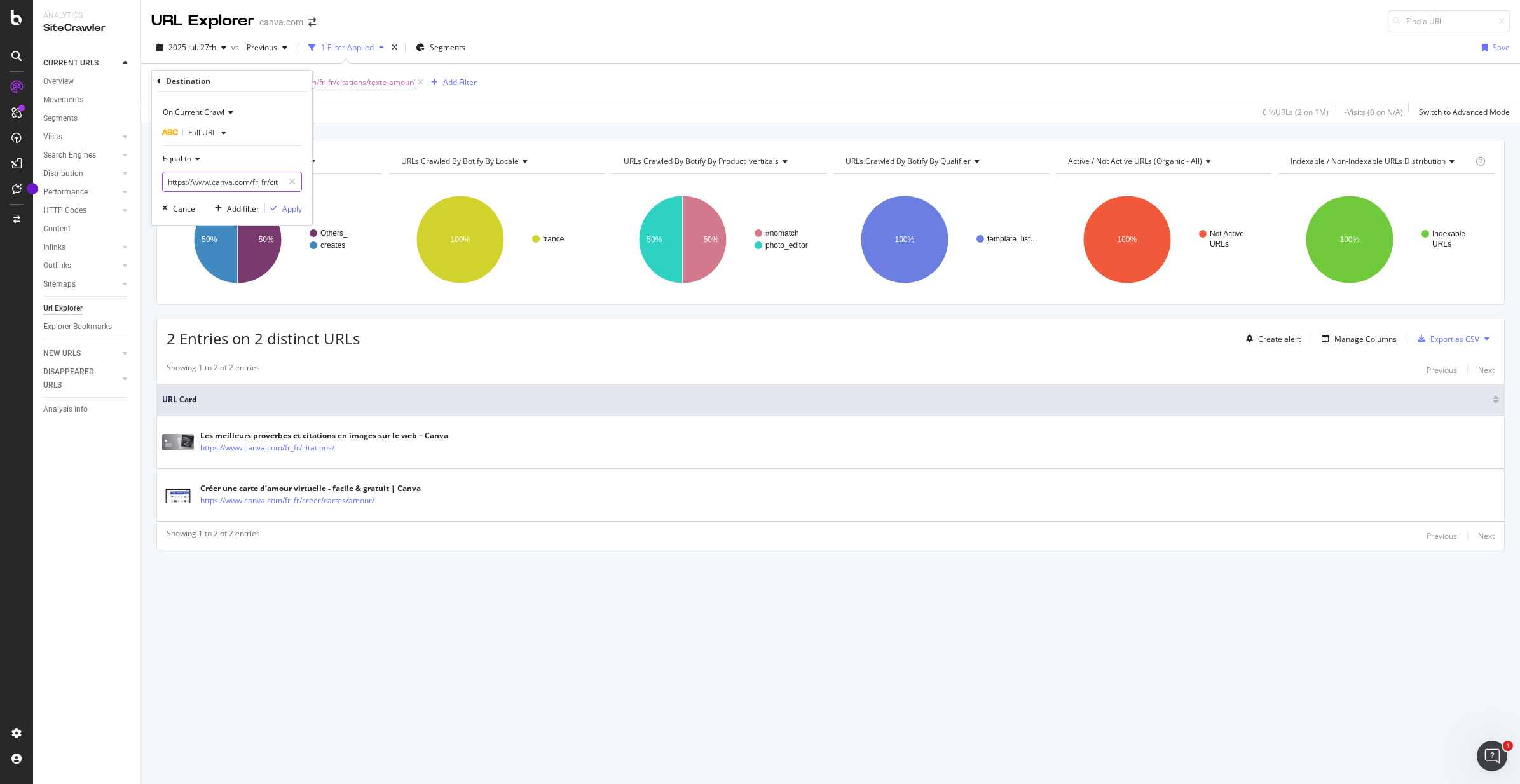 click on "https://www.canva.com/fr_fr/citations/texte-amour/" at bounding box center (223, 182) 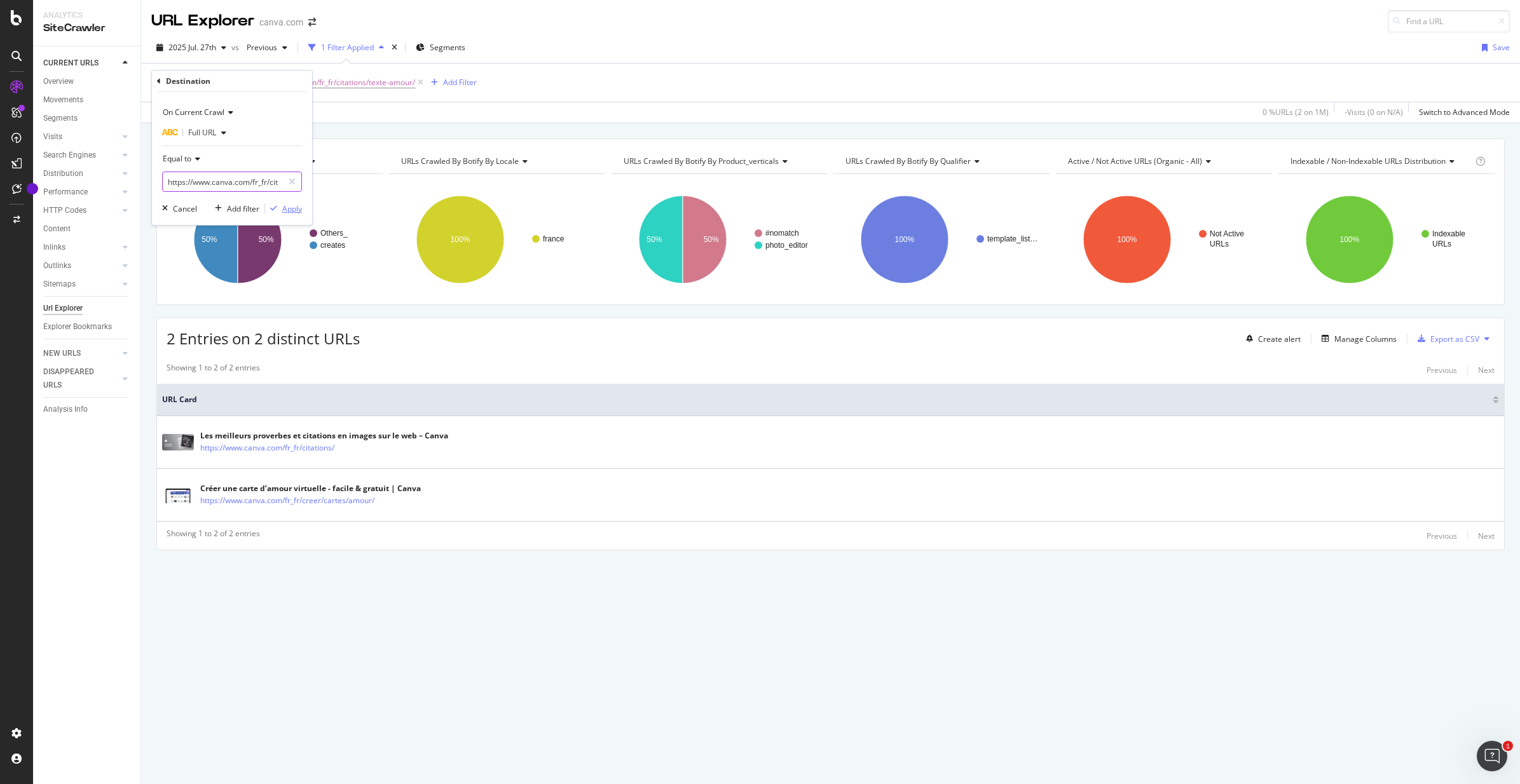 paste on "mariage" 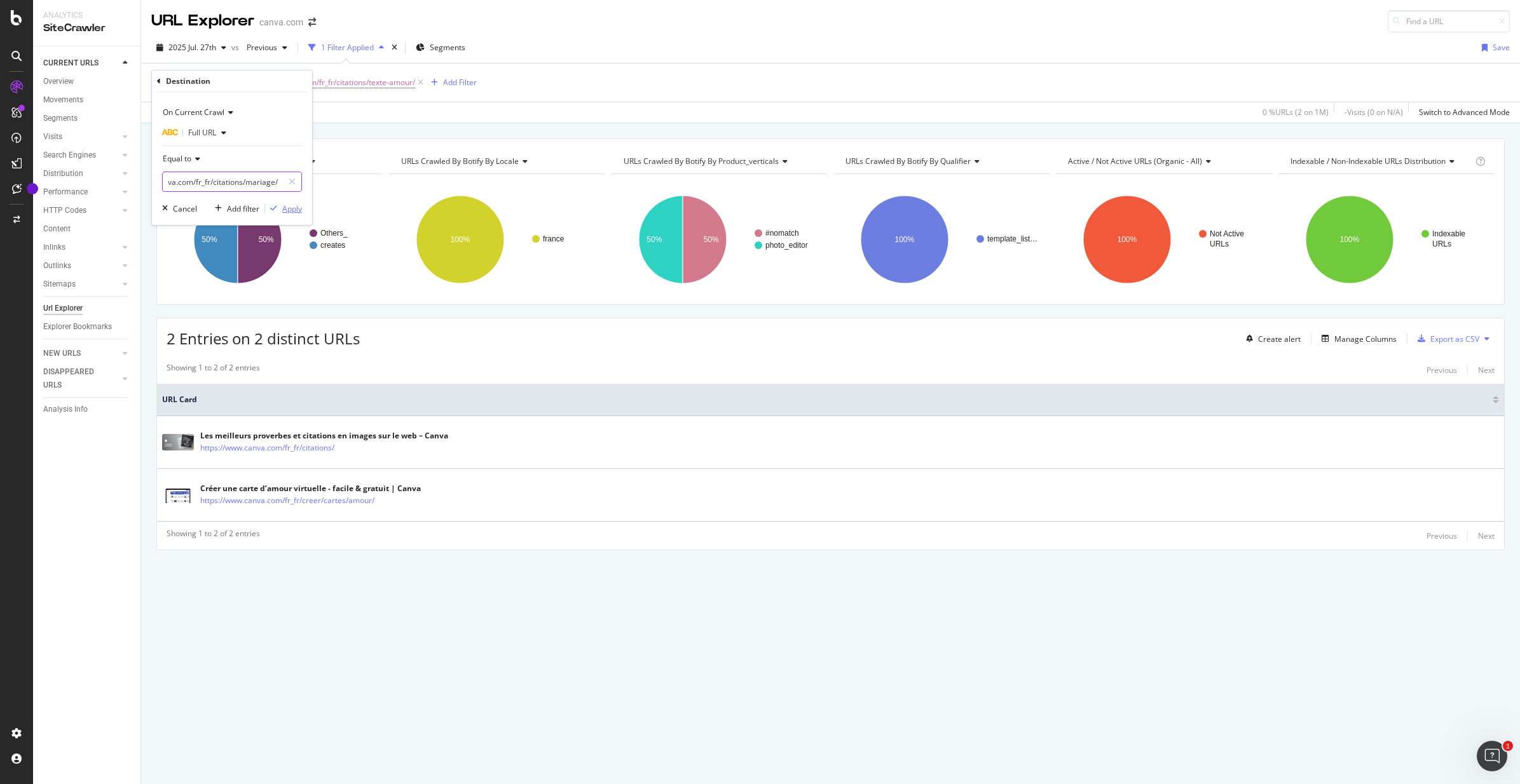 type on "https://www.canva.com/fr_fr/citations/mariage/" 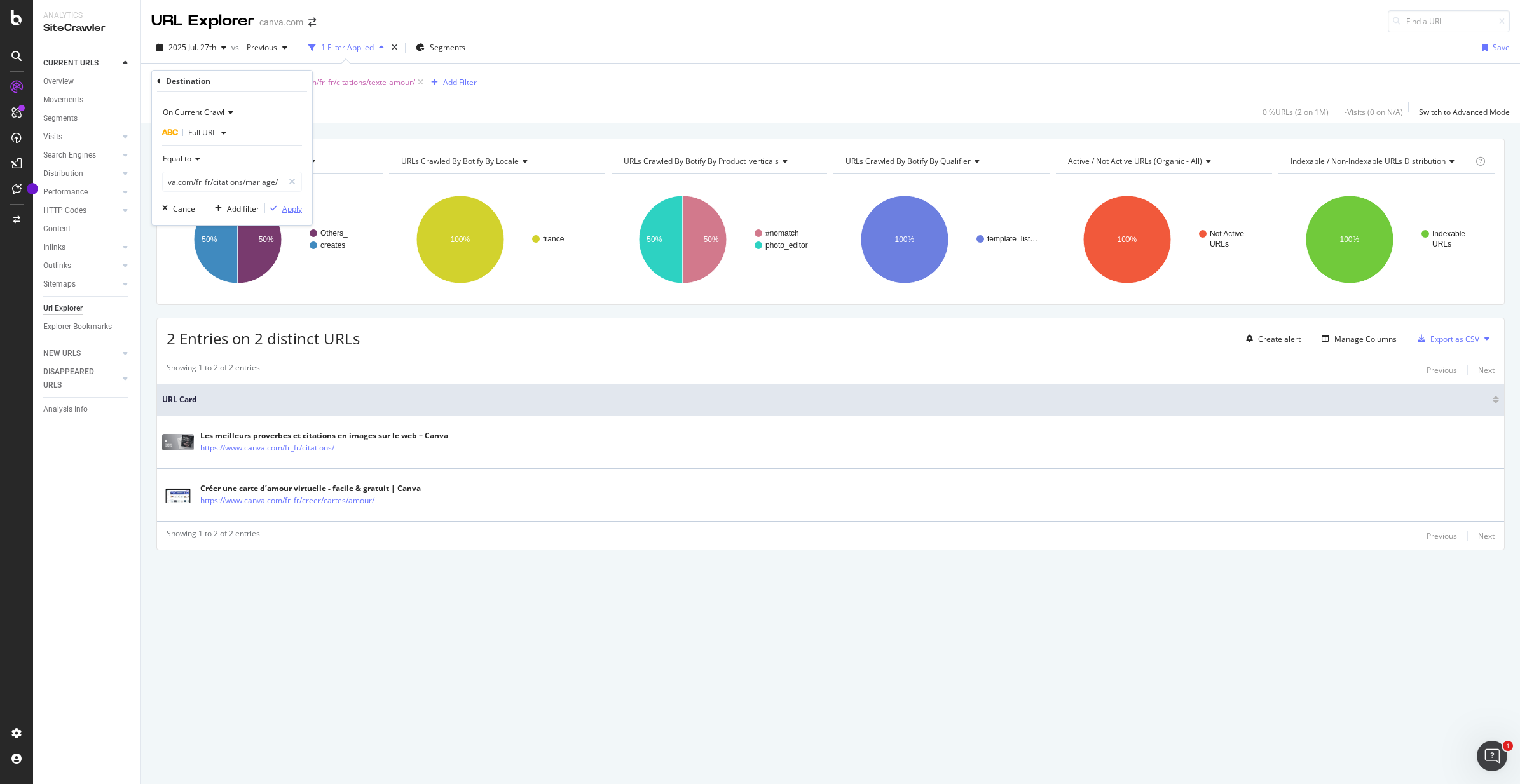 click on "Apply" at bounding box center (292, 208) 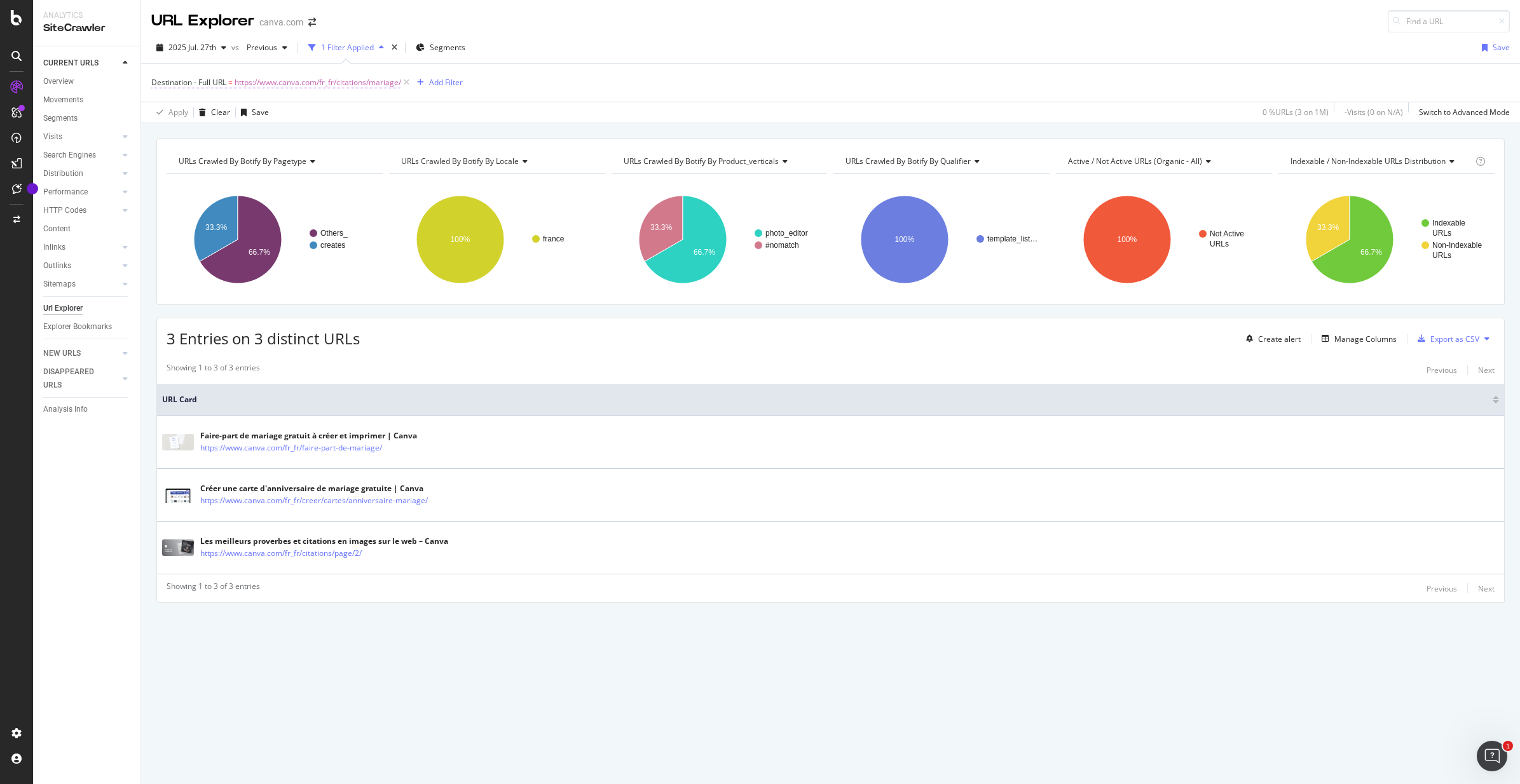 click on "https://www.canva.com/fr_fr/citations/mariage/" at bounding box center [318, 83] 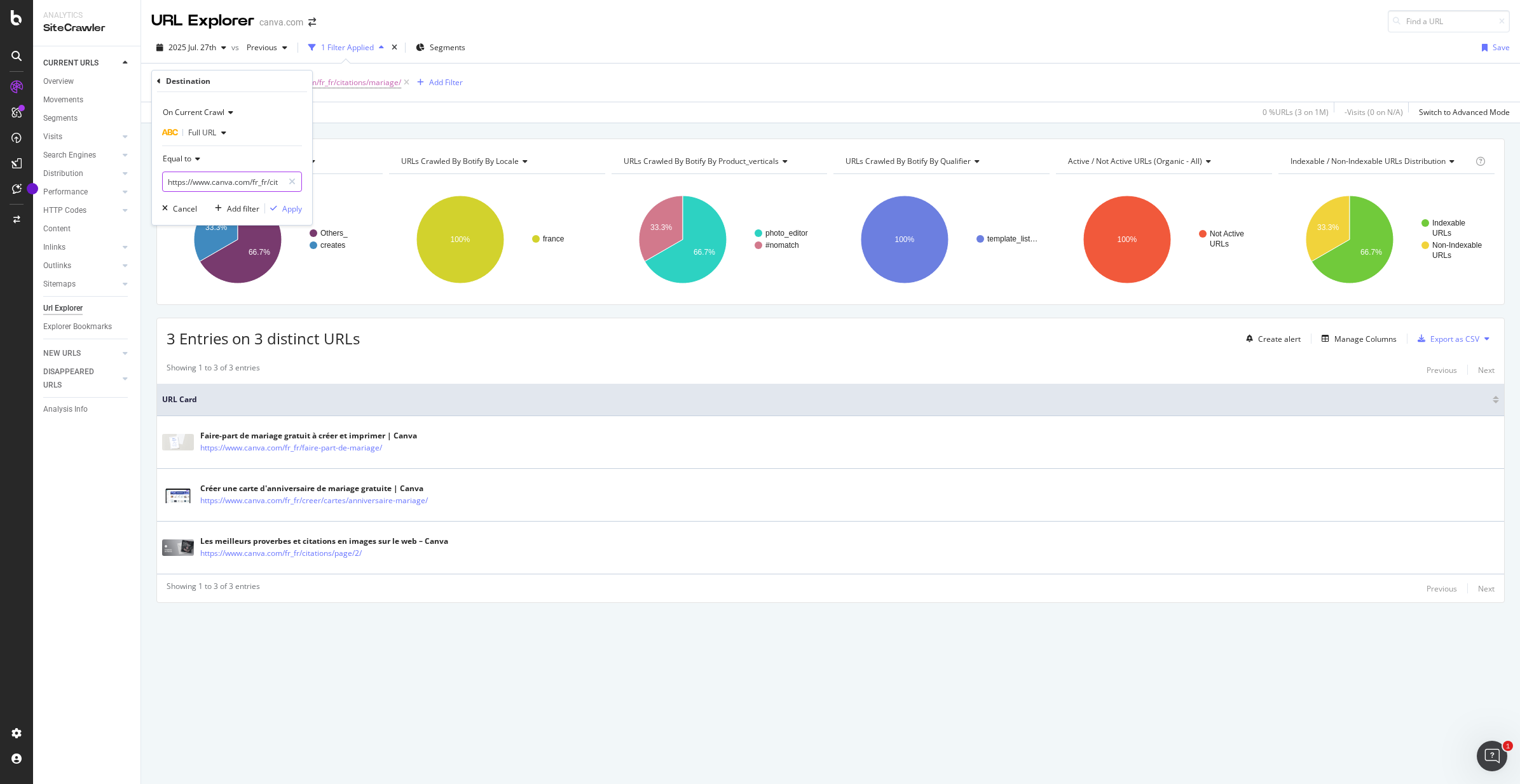 click on "https://www.canva.com/fr_fr/citations/mariage/" at bounding box center (223, 182) 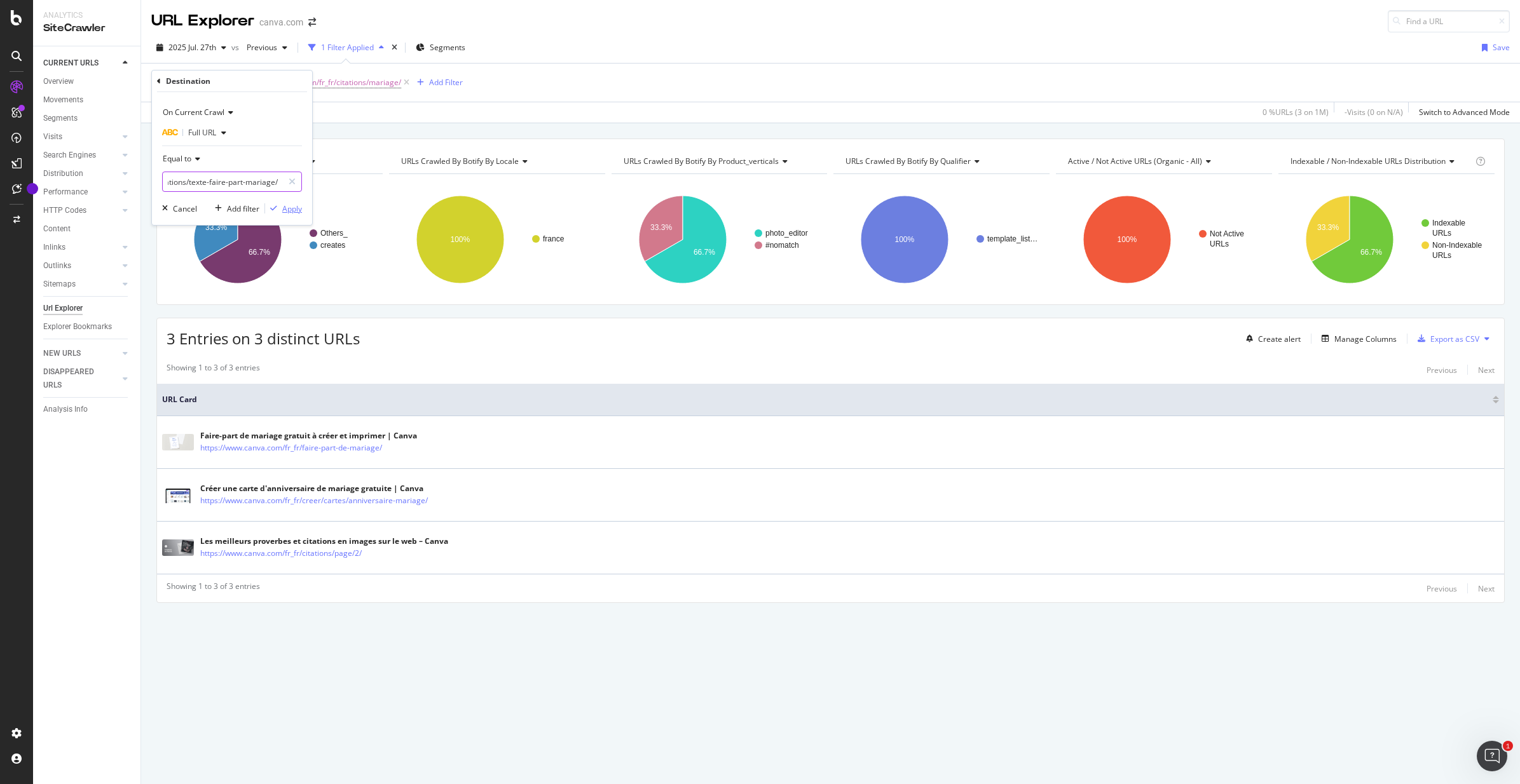 type on "https://www.canva.com/fr_fr/citations/texte-faire-part-mariage/" 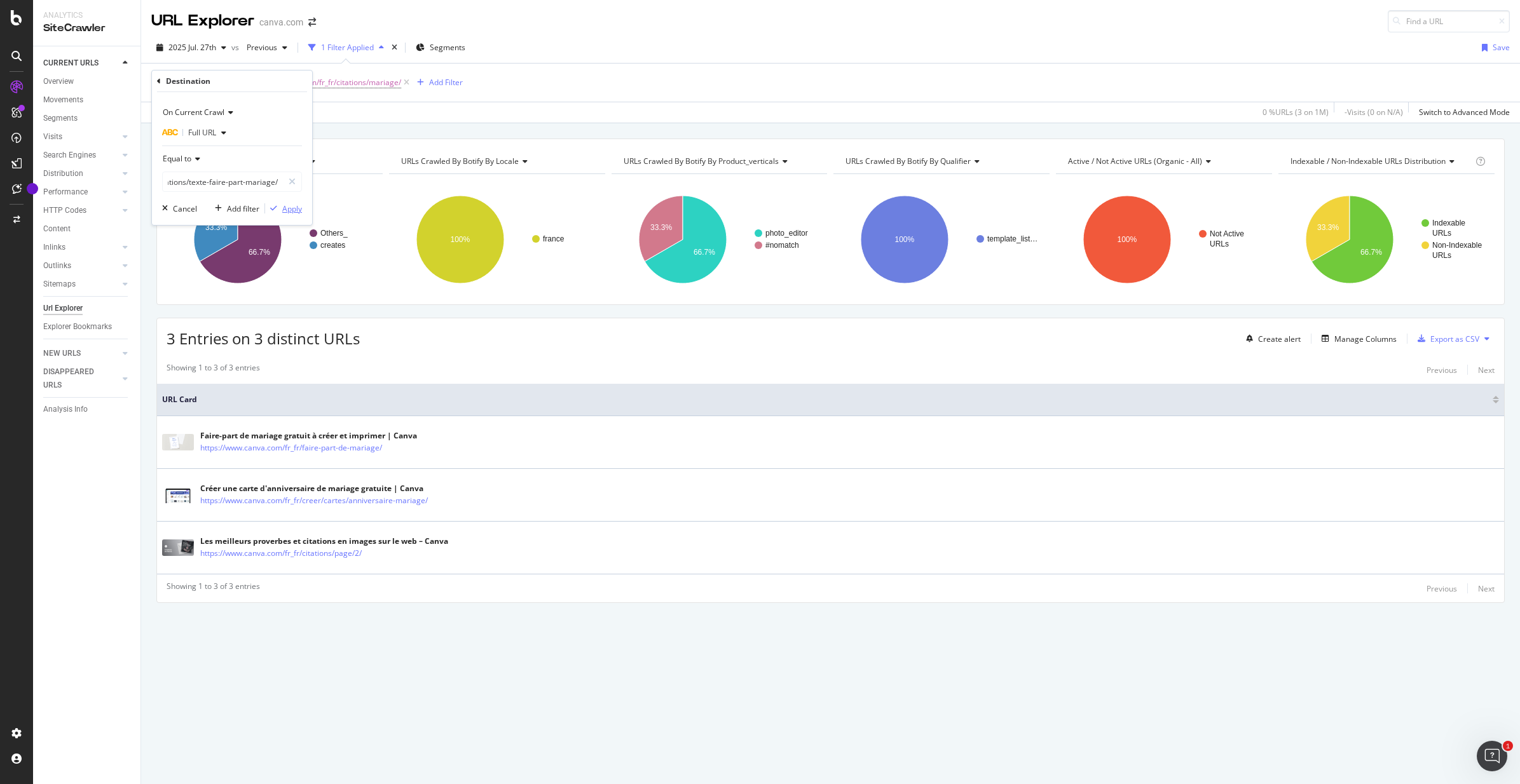 click on "Apply" at bounding box center (292, 208) 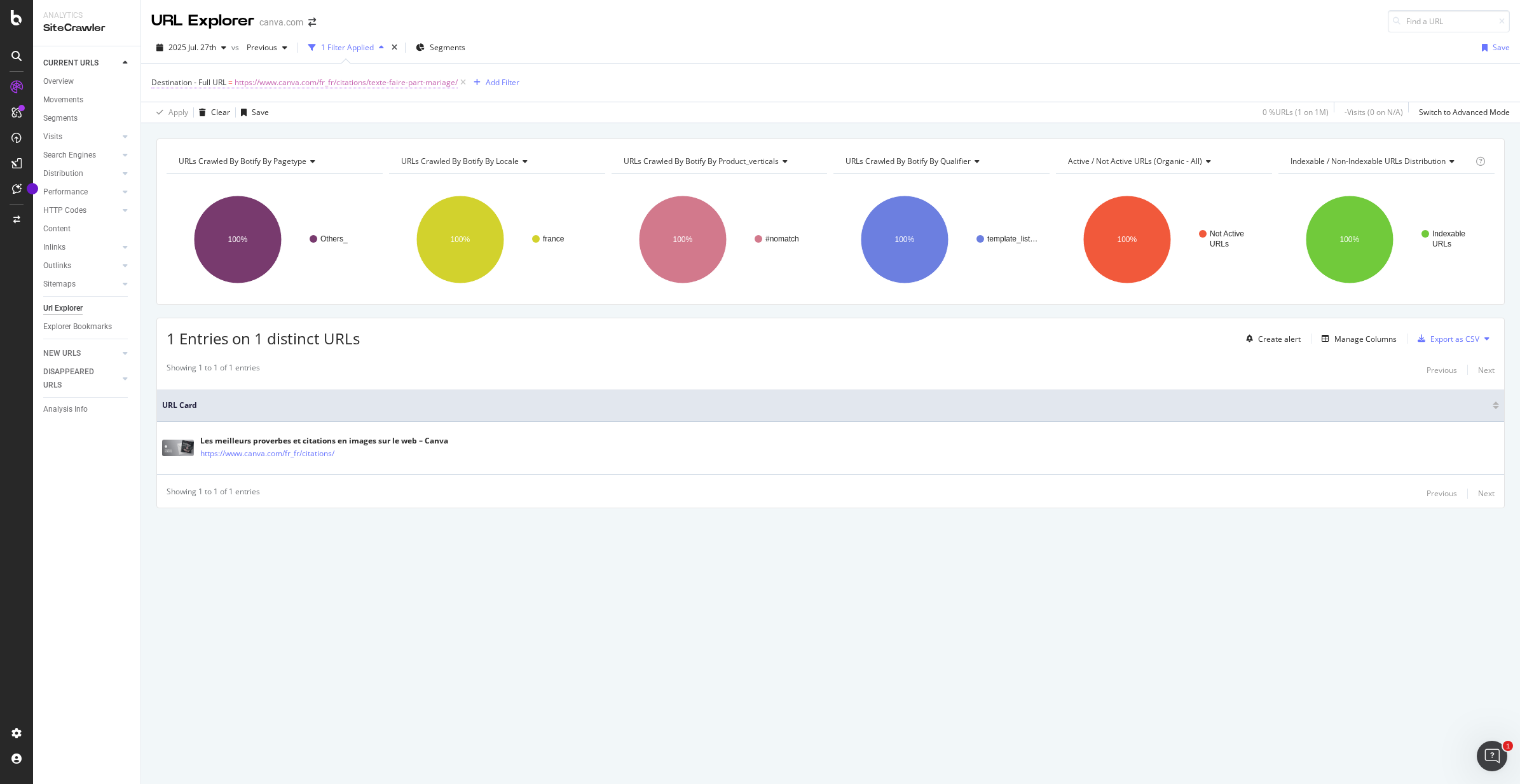 click on "https://www.canva.com/fr_fr/citations/texte-faire-part-mariage/" at bounding box center (346, 83) 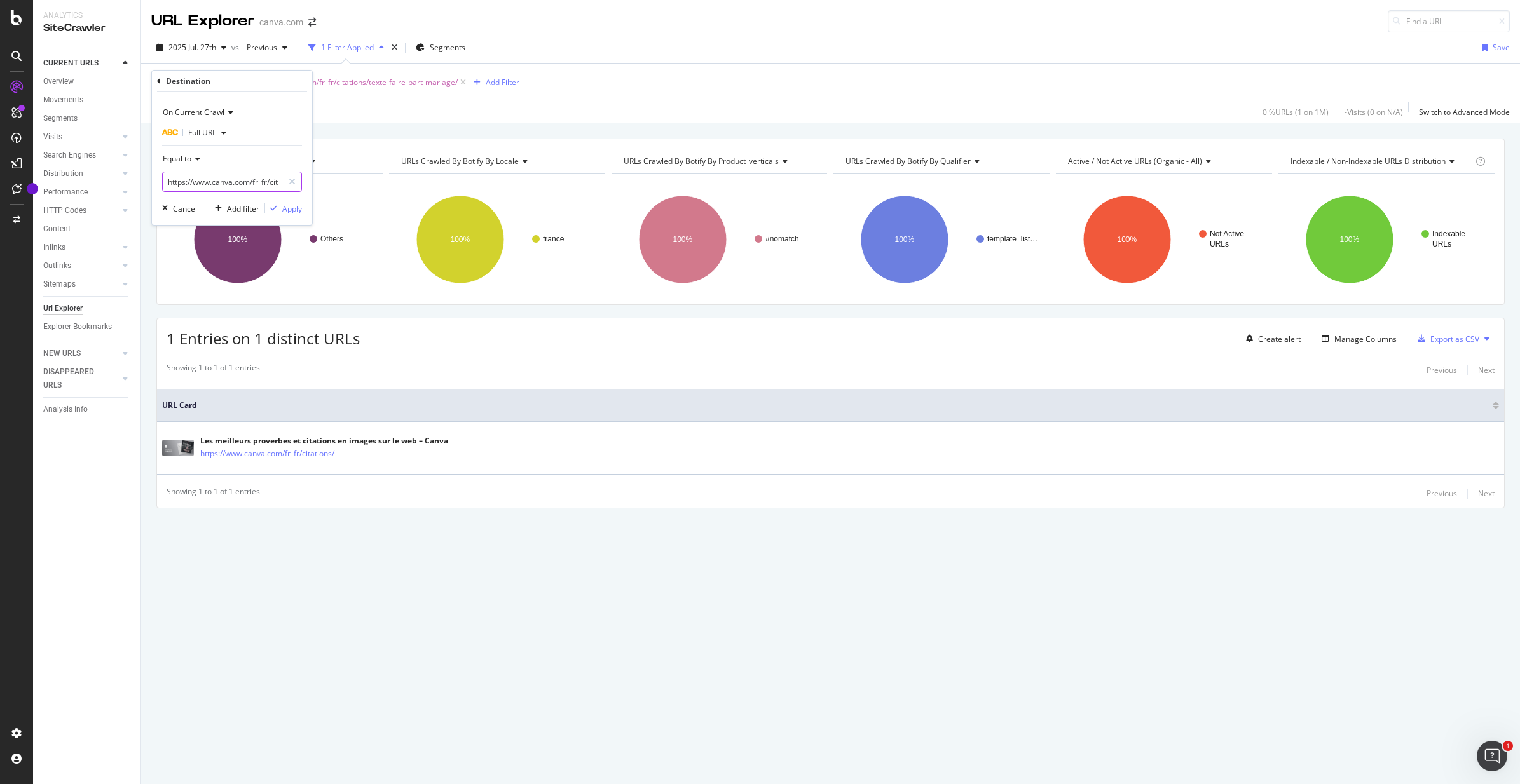 click on "https://www.canva.com/fr_fr/citations/texte-faire-part-mariage/" at bounding box center (223, 182) 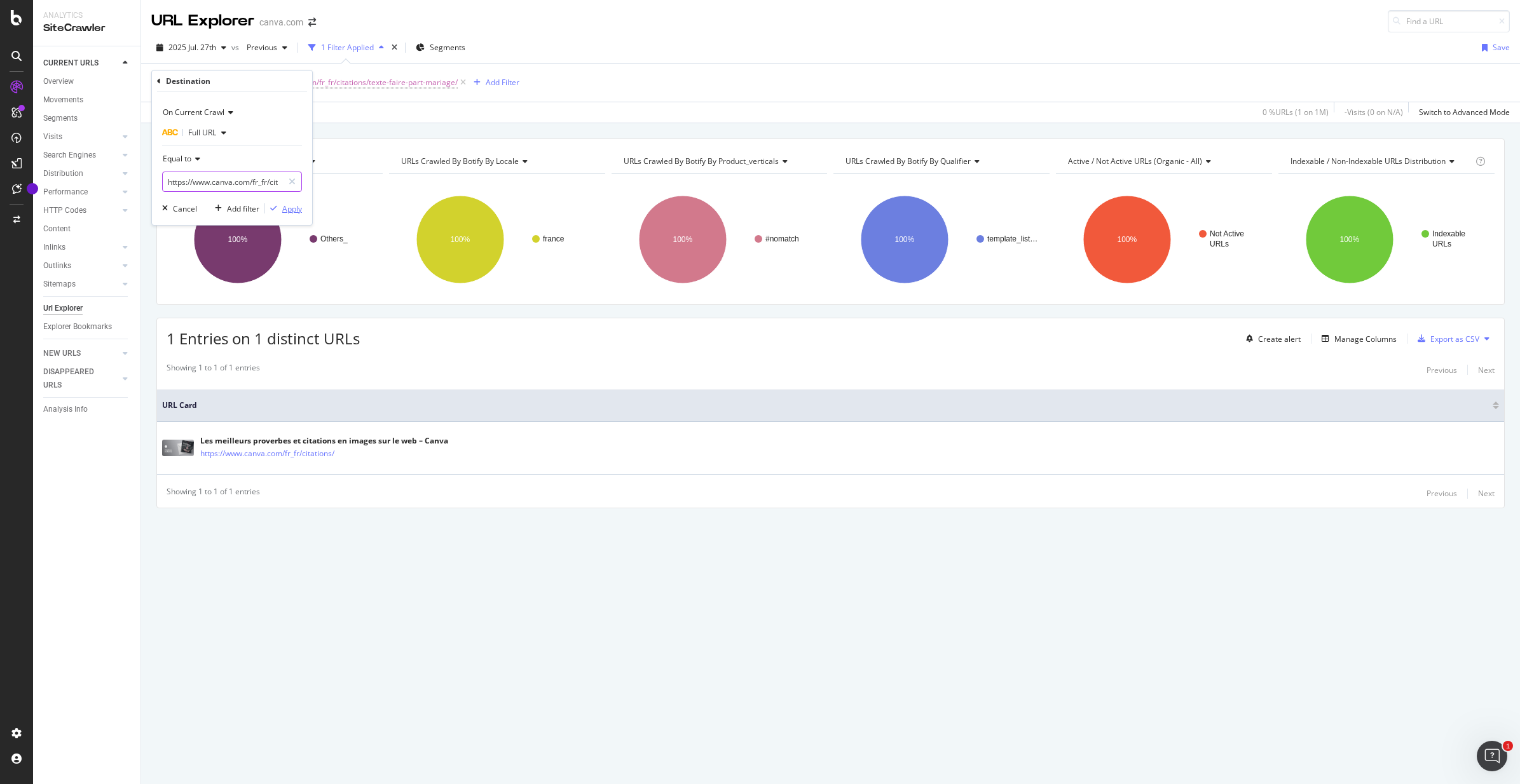 paste on "motivation" 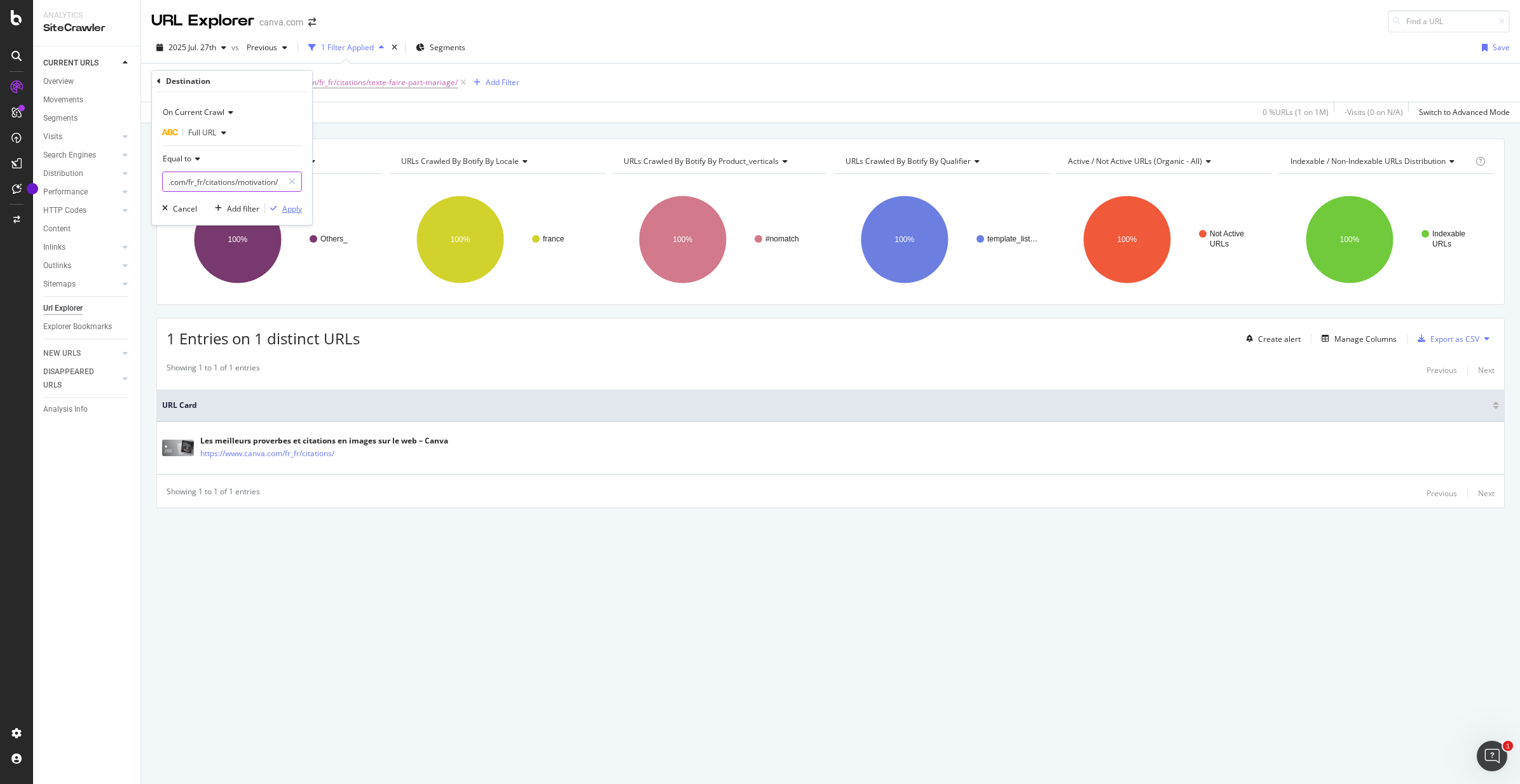 type on "https://www.canva.com/fr_fr/citations/motivation/" 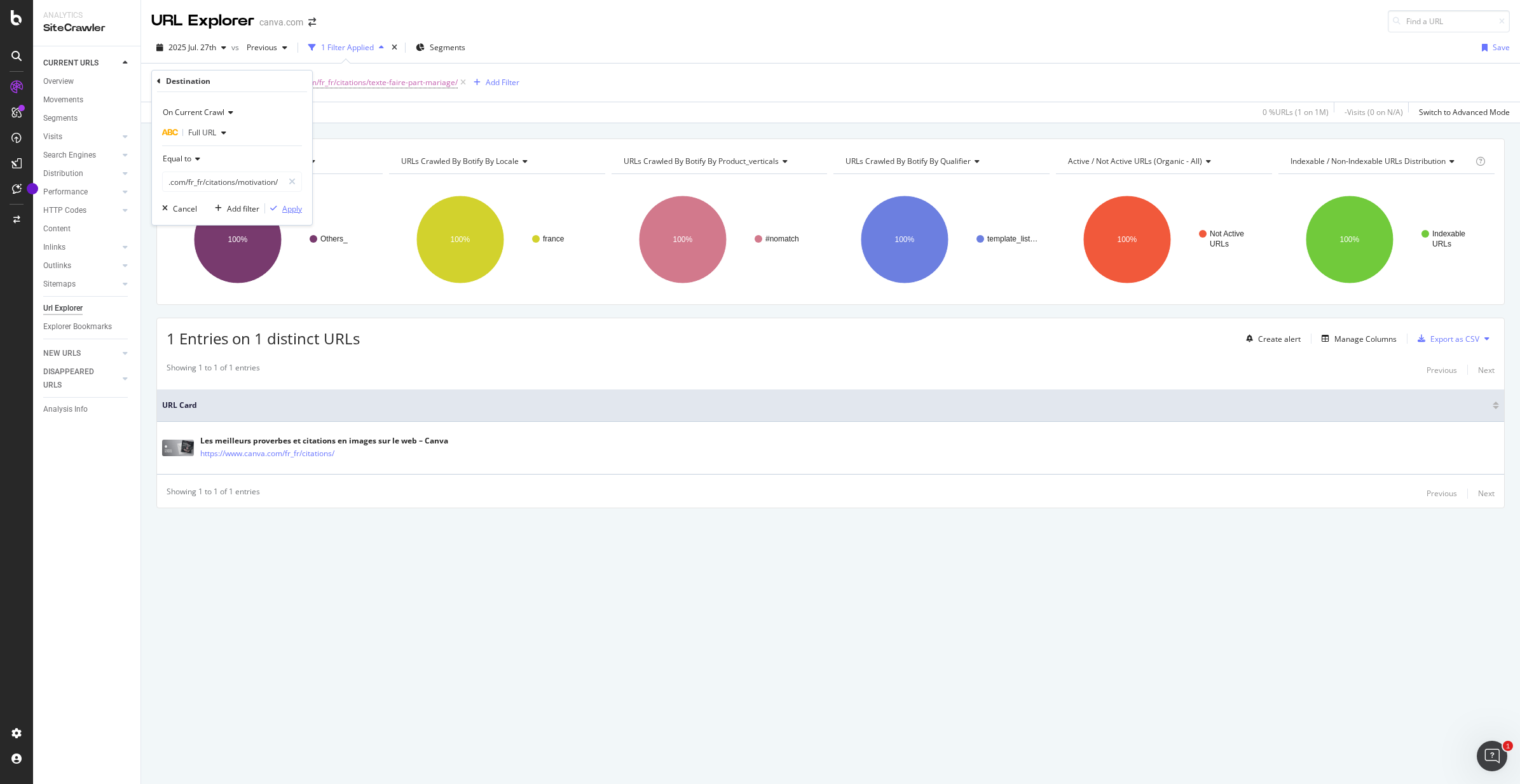 click on "Apply" at bounding box center (292, 208) 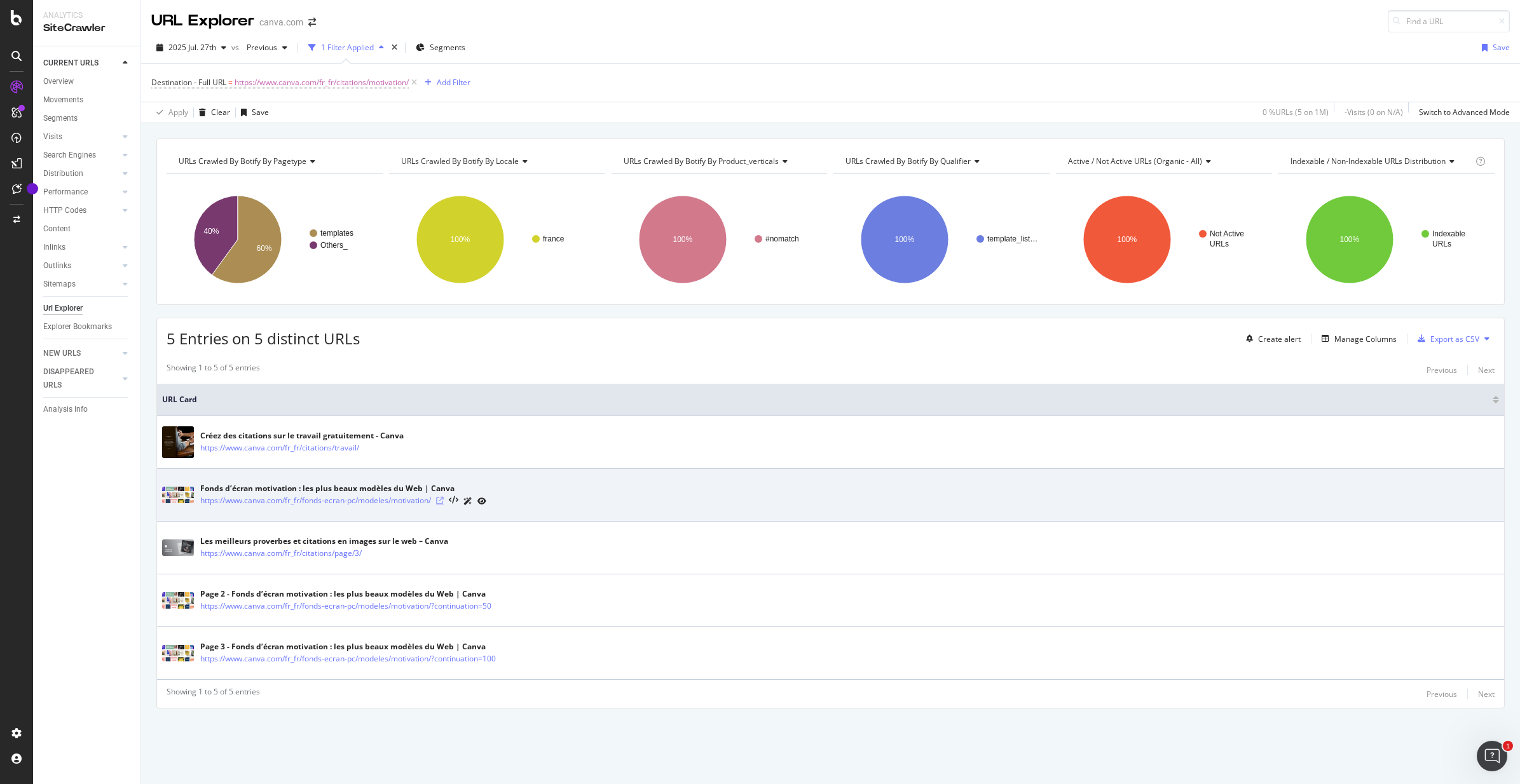 click at bounding box center [440, 501] 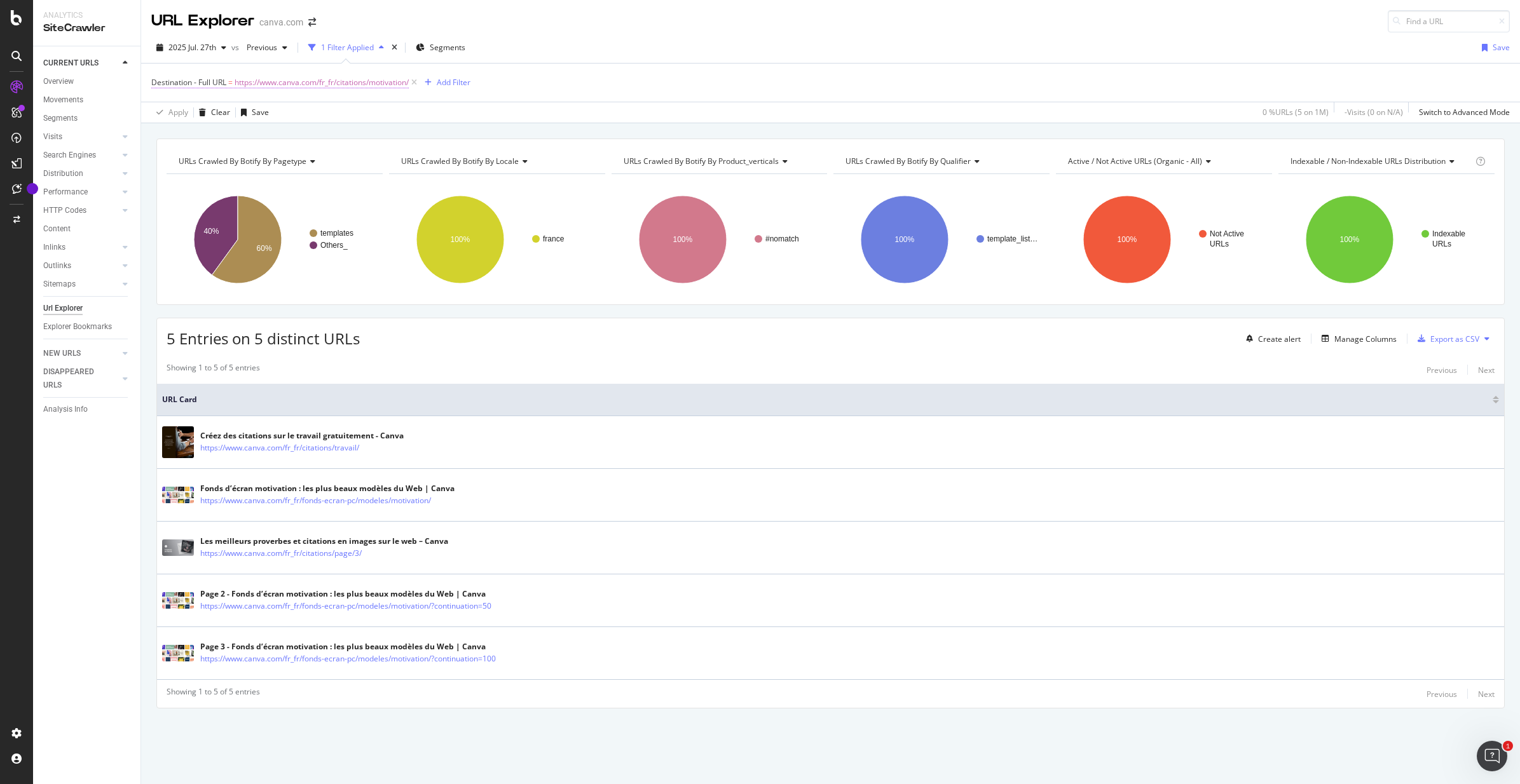 click on "https://www.canva.com/fr_fr/citations/motivation/" at bounding box center (322, 83) 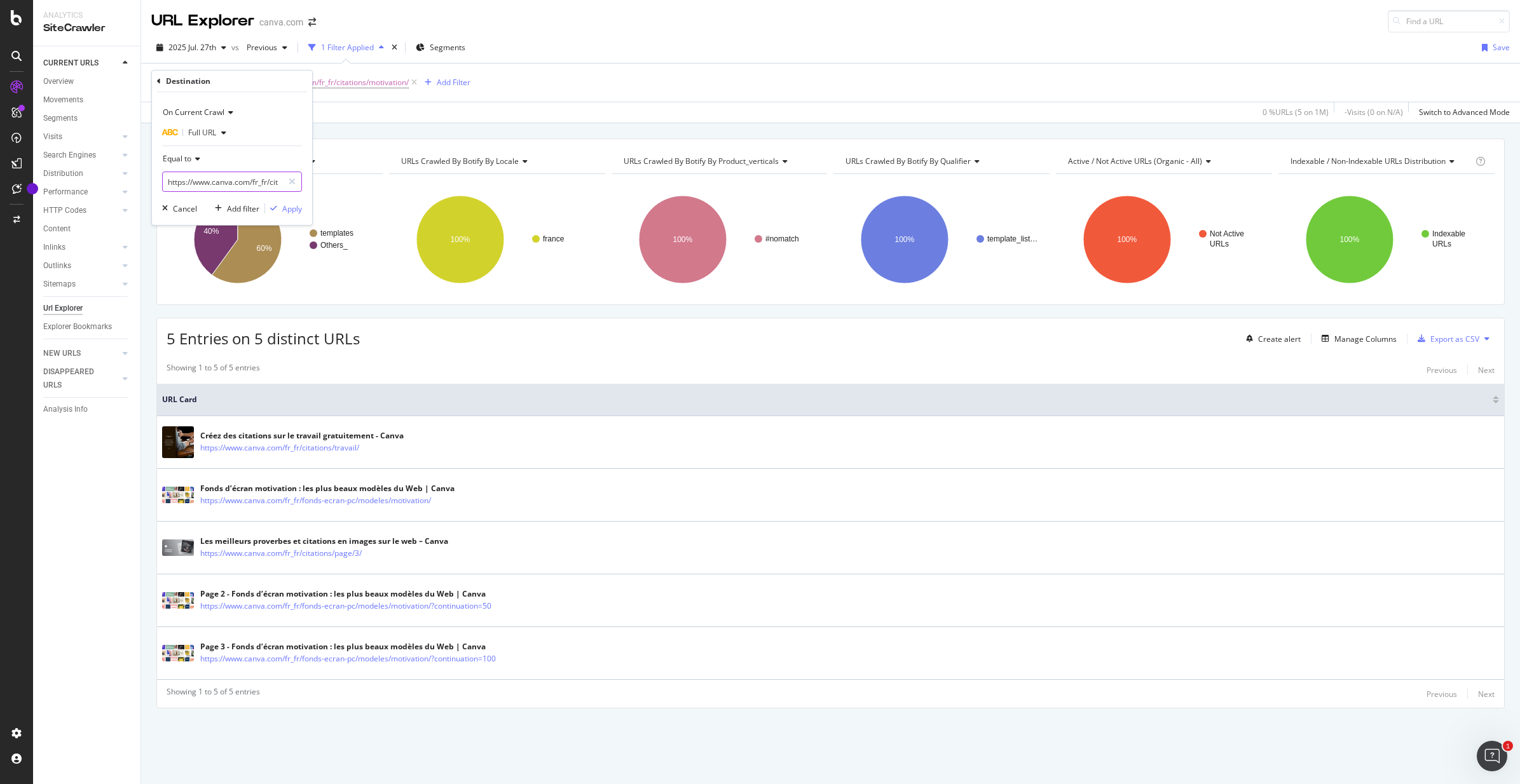 click on "https://www.canva.com/fr_fr/citations/motivation/" at bounding box center [223, 182] 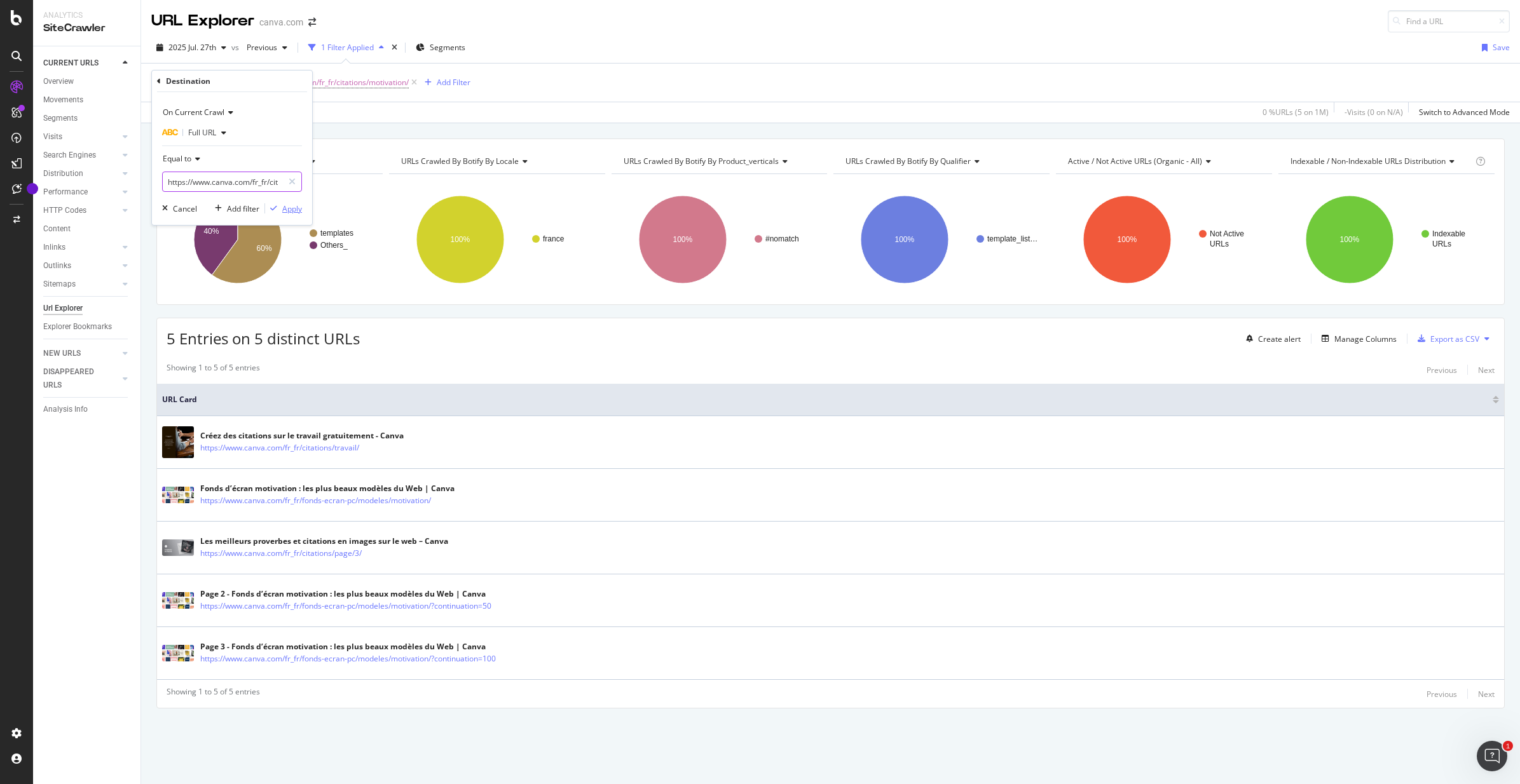 scroll, scrollTop: 0, scrollLeft: 52, axis: horizontal 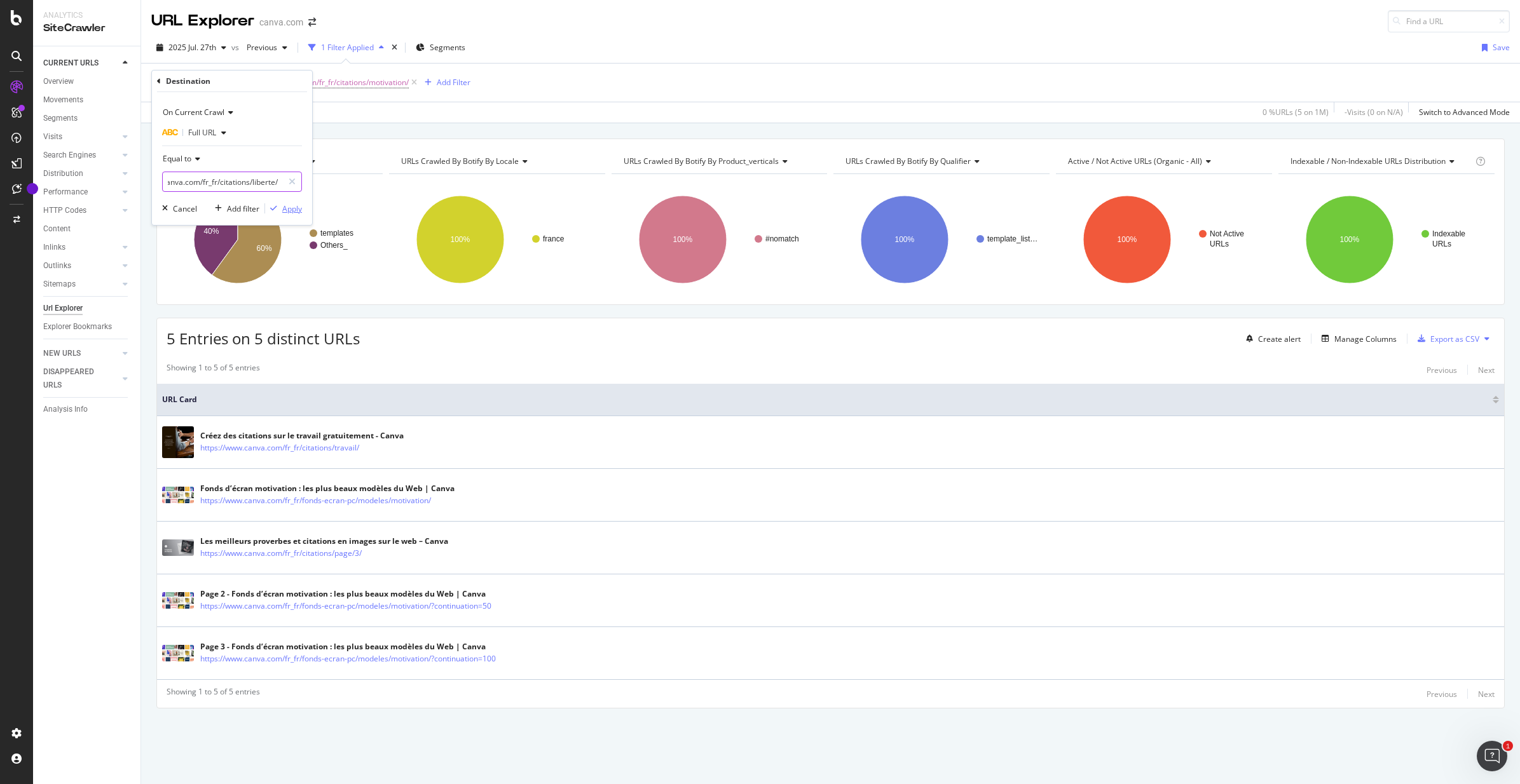 type on "https://www.canva.com/fr_fr/citations/liberte/" 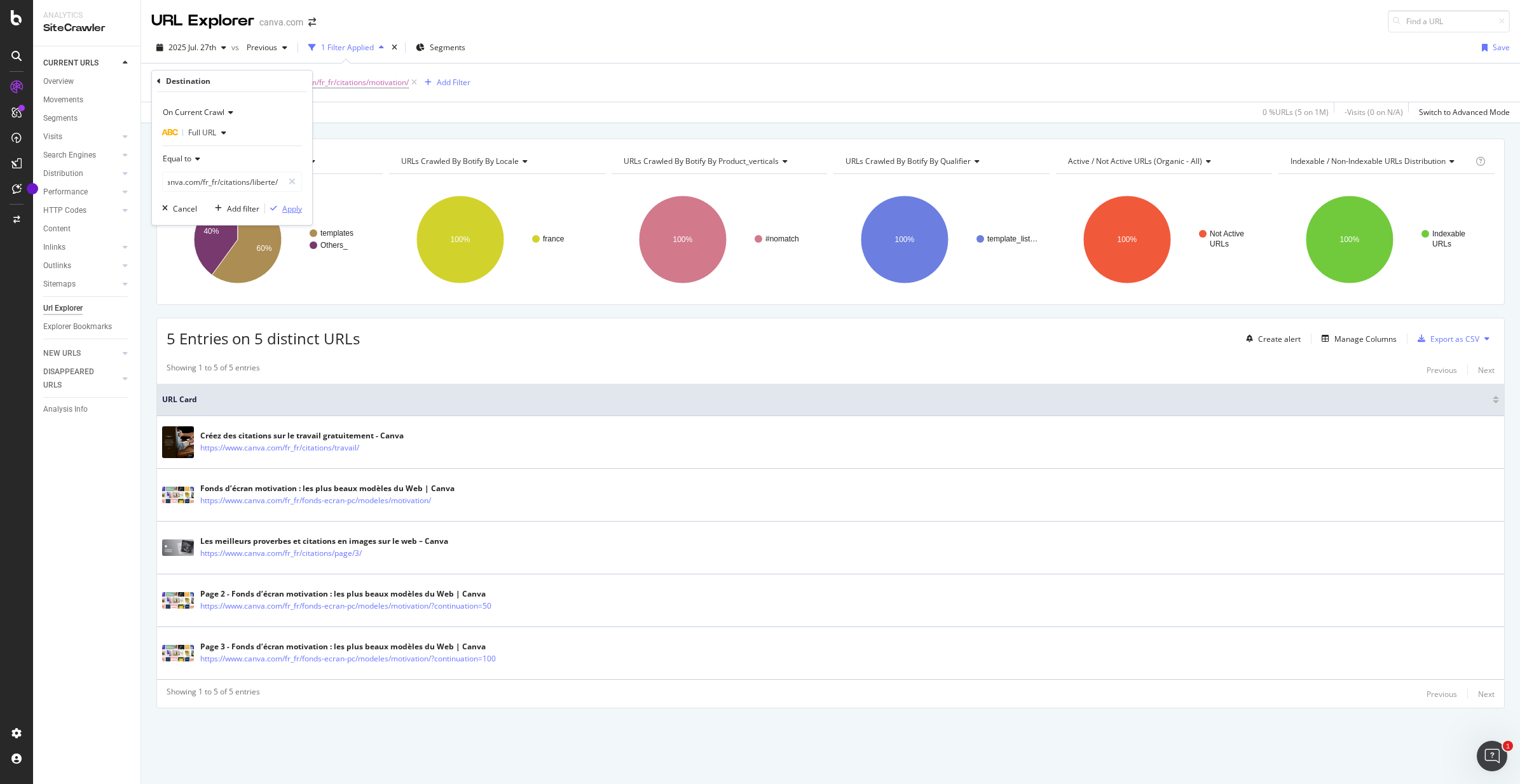 click on "Apply" at bounding box center [292, 208] 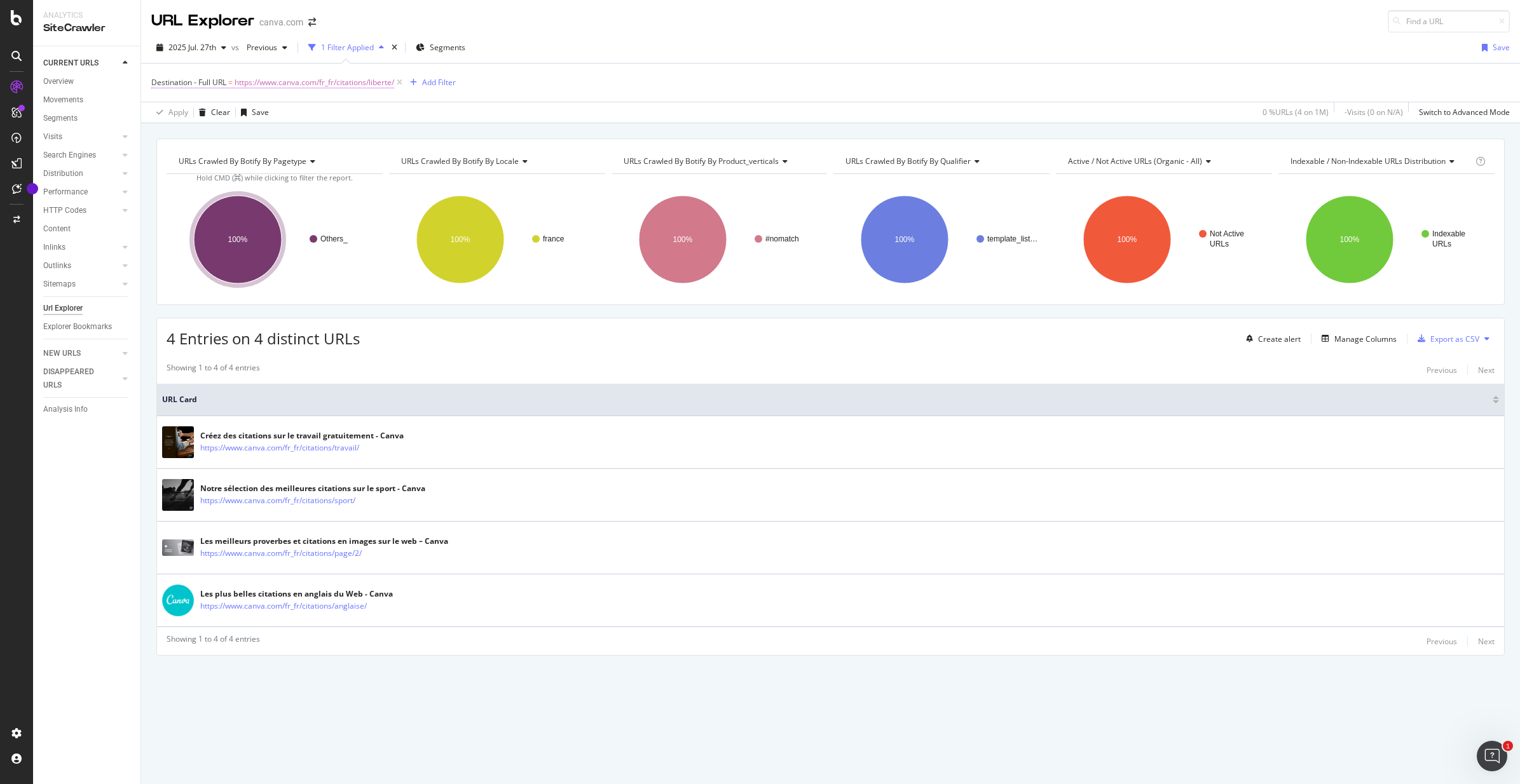 click on "https://www.canva.com/fr_fr/citations/liberte/" at bounding box center [314, 83] 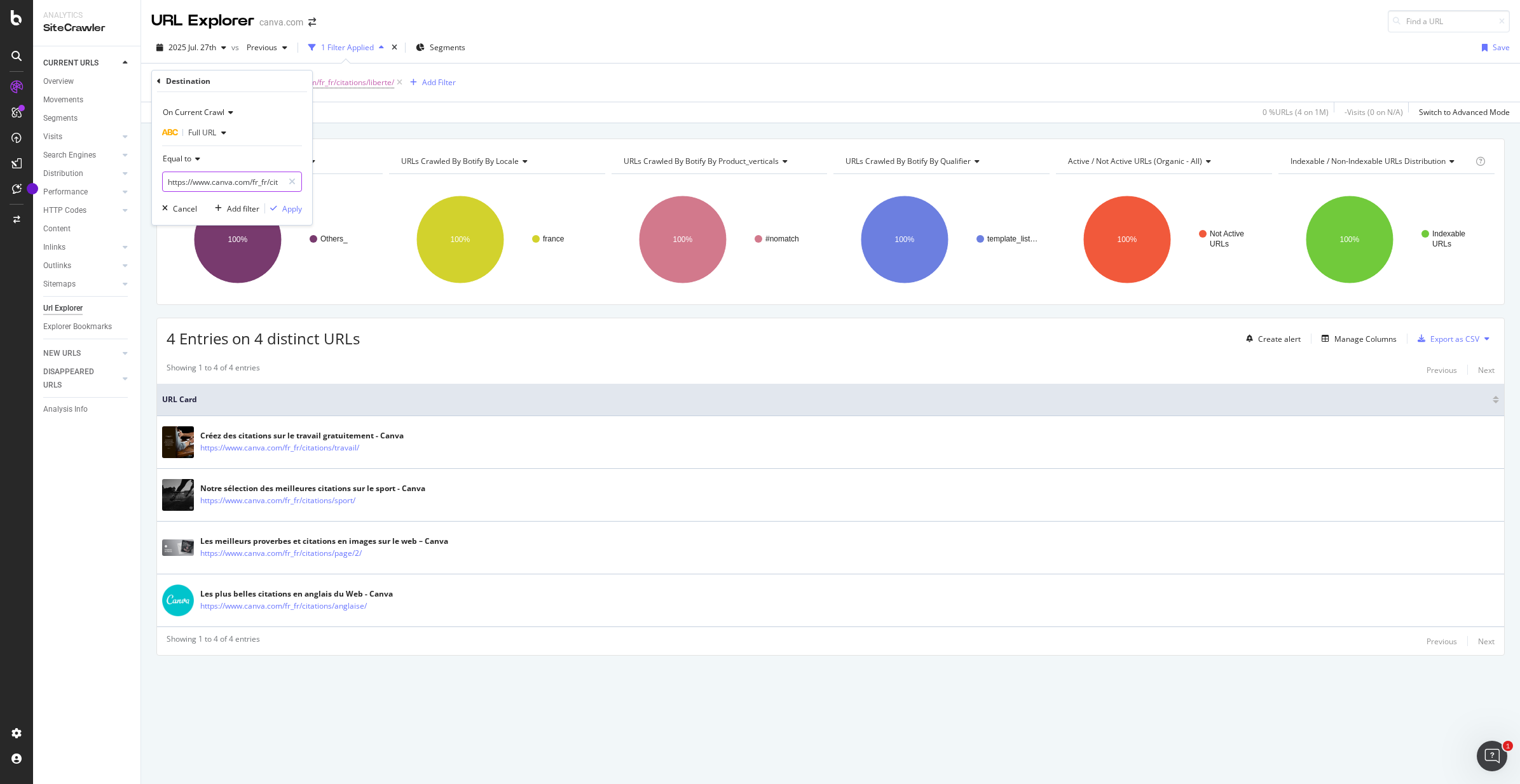 click on "https://www.canva.com/fr_fr/citations/liberte/" at bounding box center (223, 182) 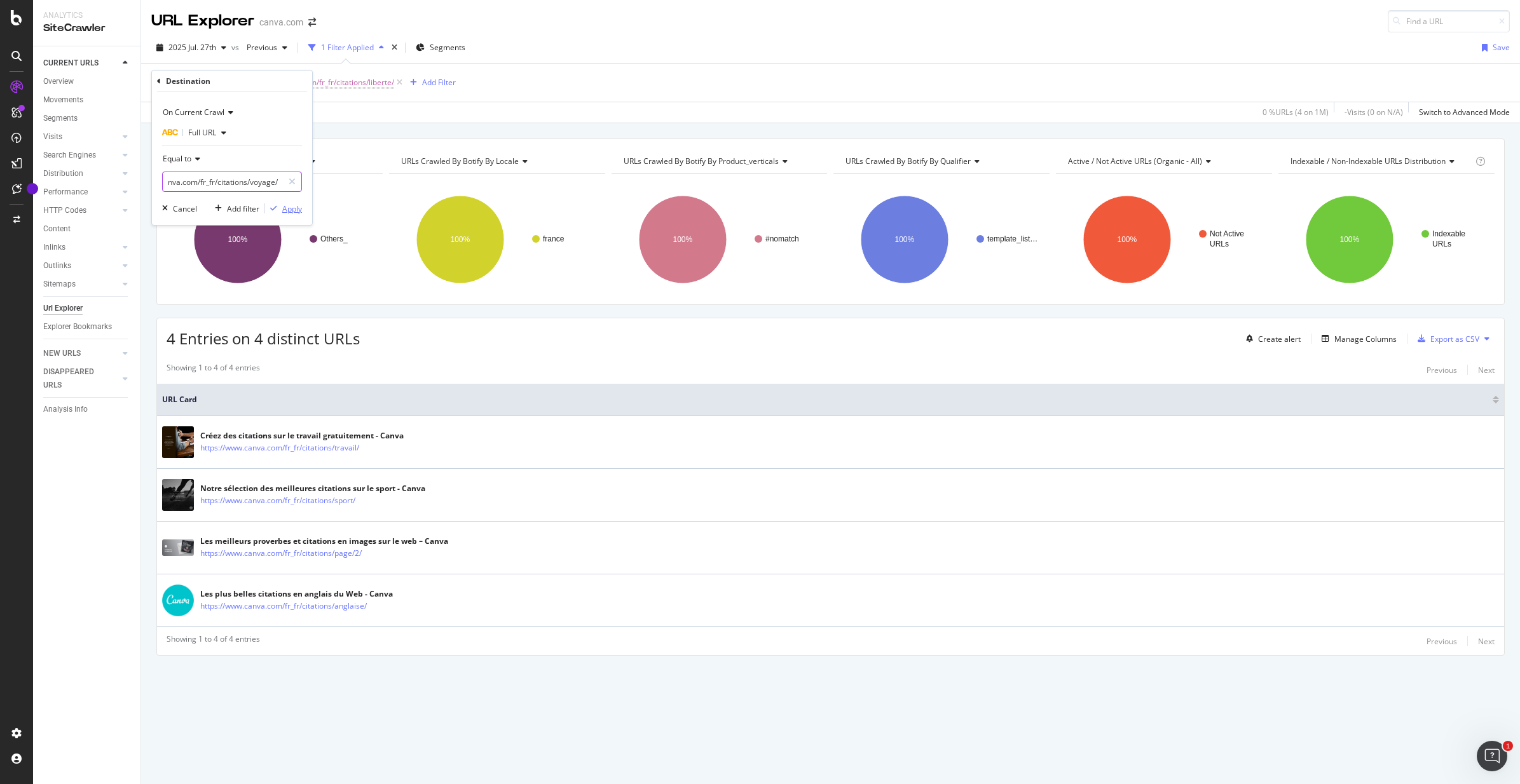 type on "https://www.canva.com/fr_fr/citations/voyage/" 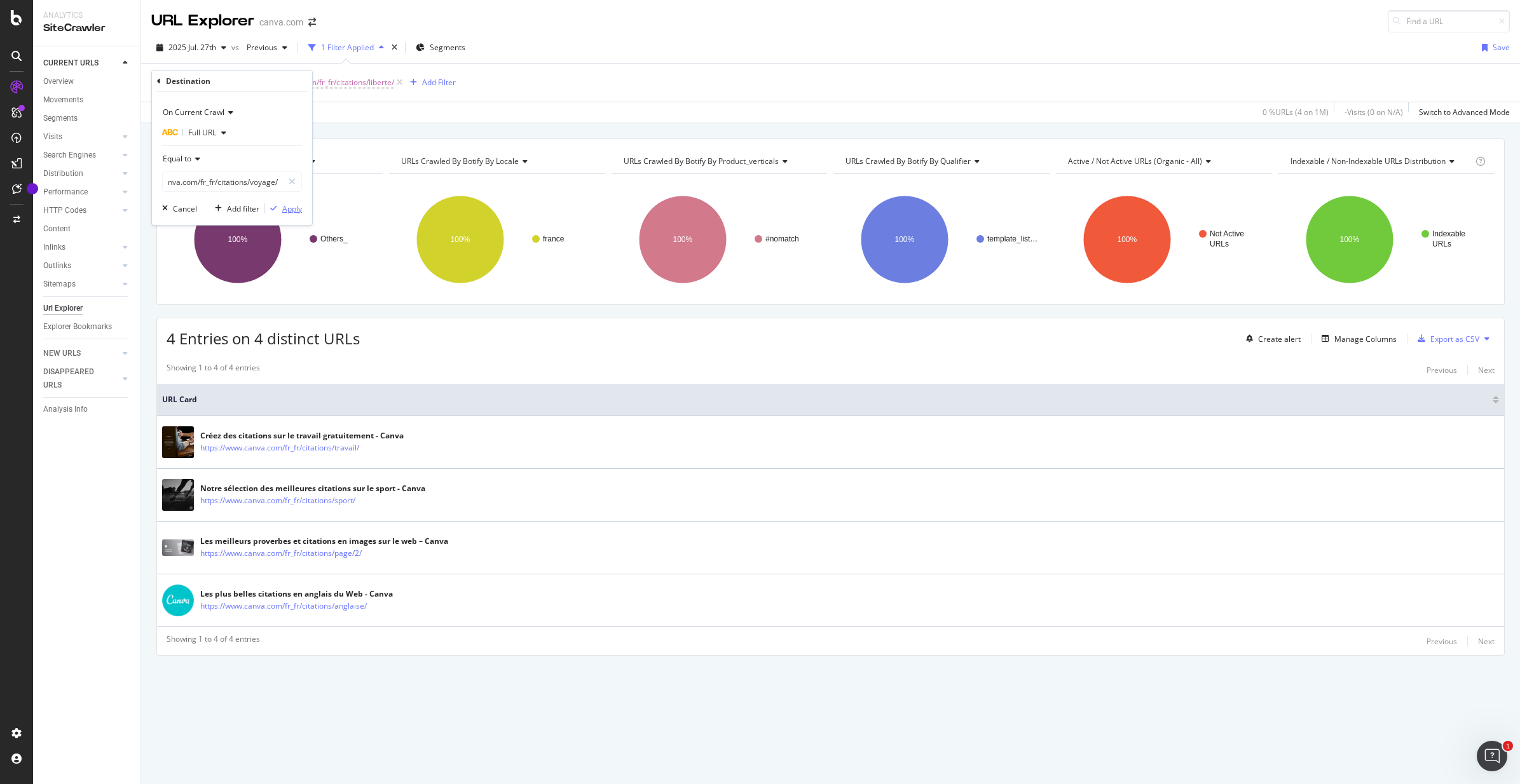 click on "Apply" at bounding box center [292, 208] 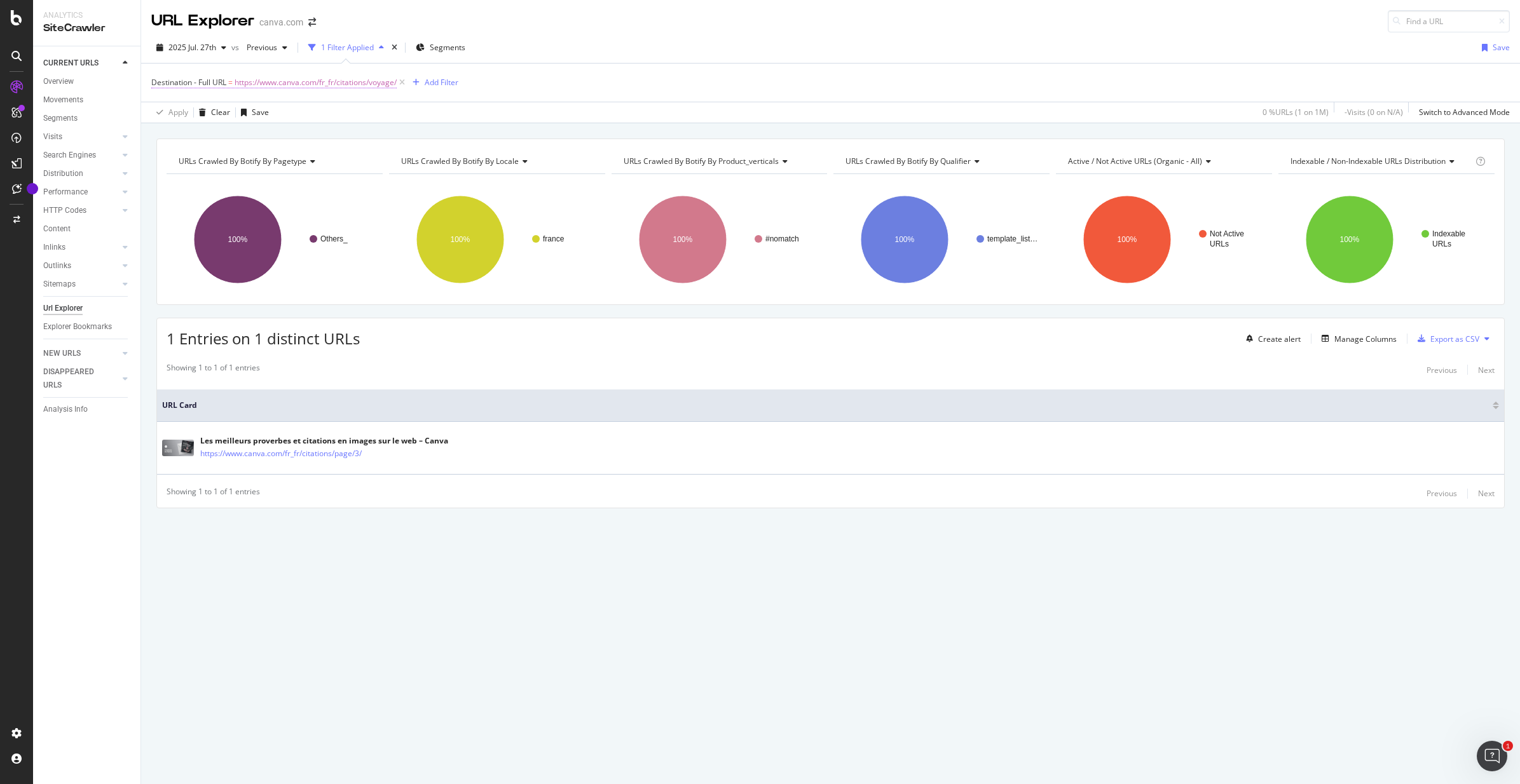 click on "https://www.canva.com/fr_fr/citations/voyage/" at bounding box center [315, 83] 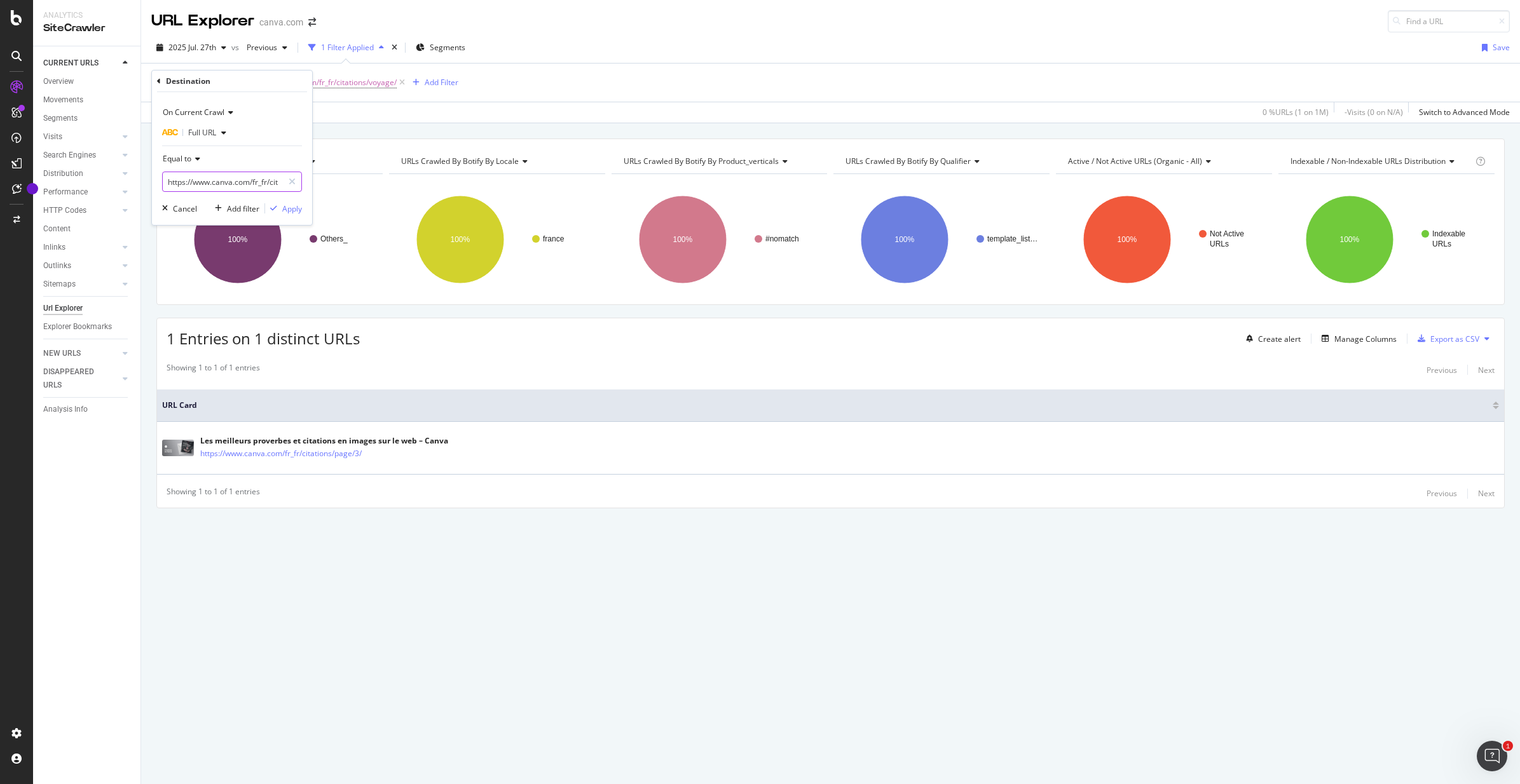 click on "https://www.canva.com/fr_fr/citations/voyage/" at bounding box center [223, 182] 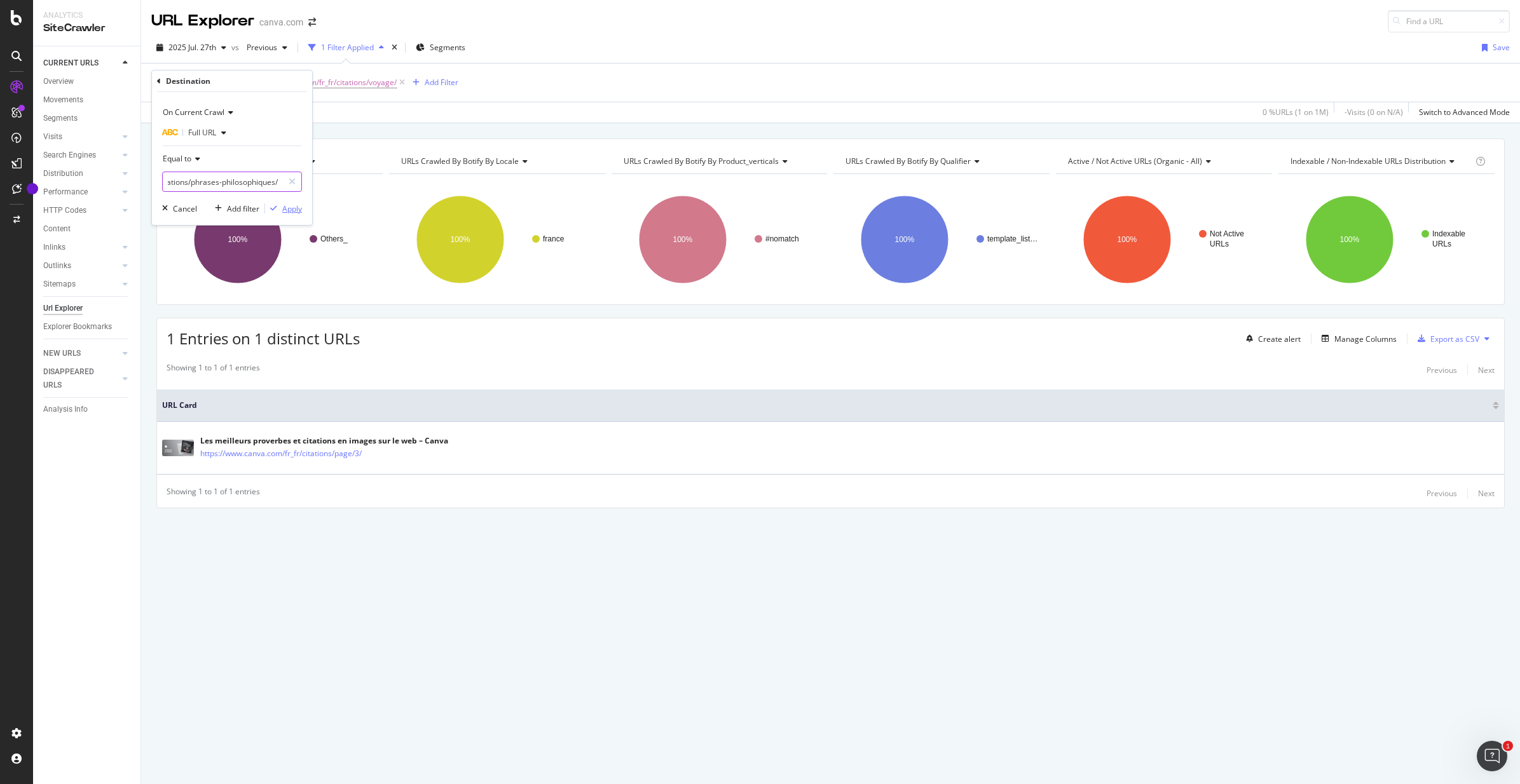 type on "https://www.canva.com/fr_fr/citations/phrases-philosophiques/" 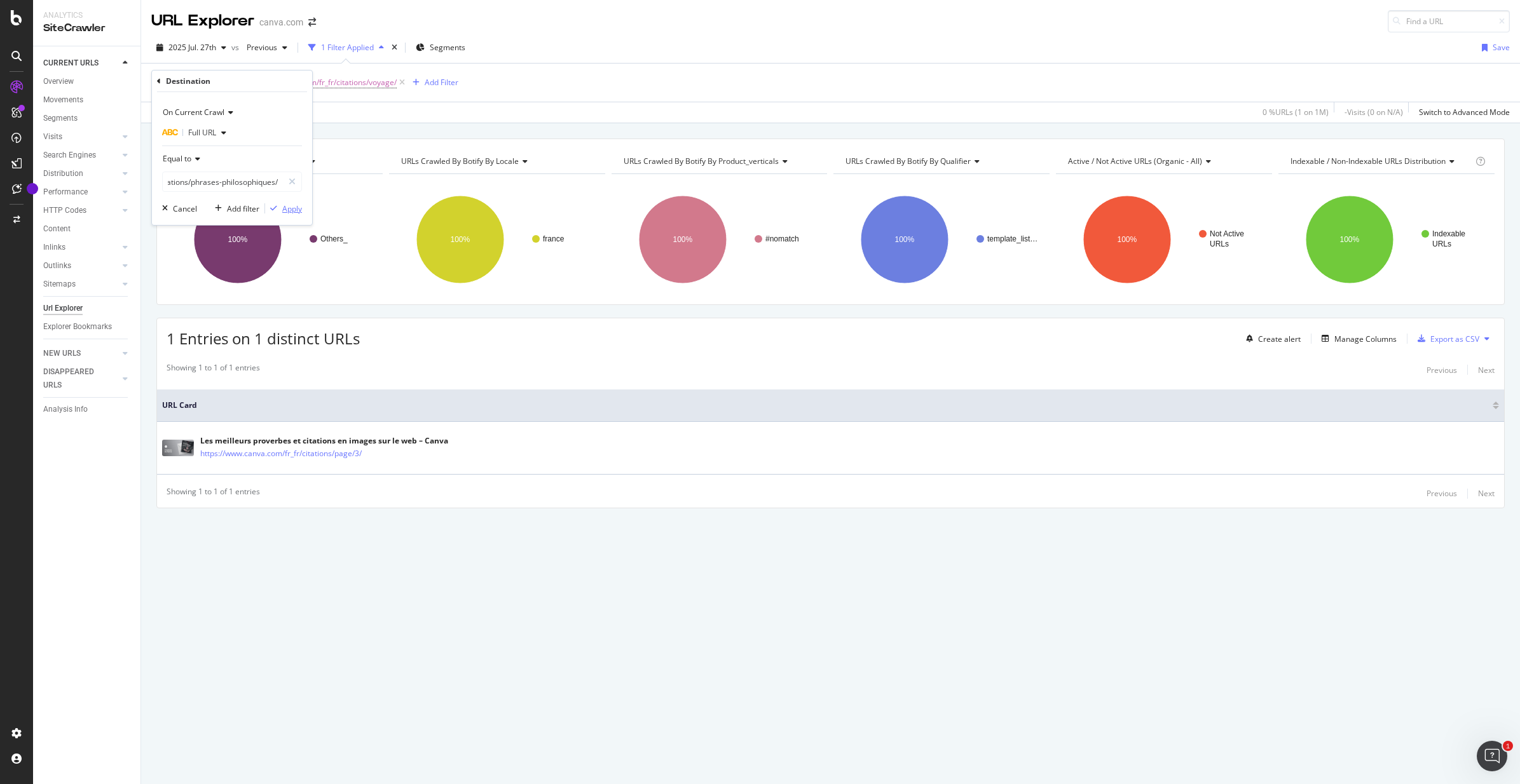 click on "Apply" at bounding box center [292, 208] 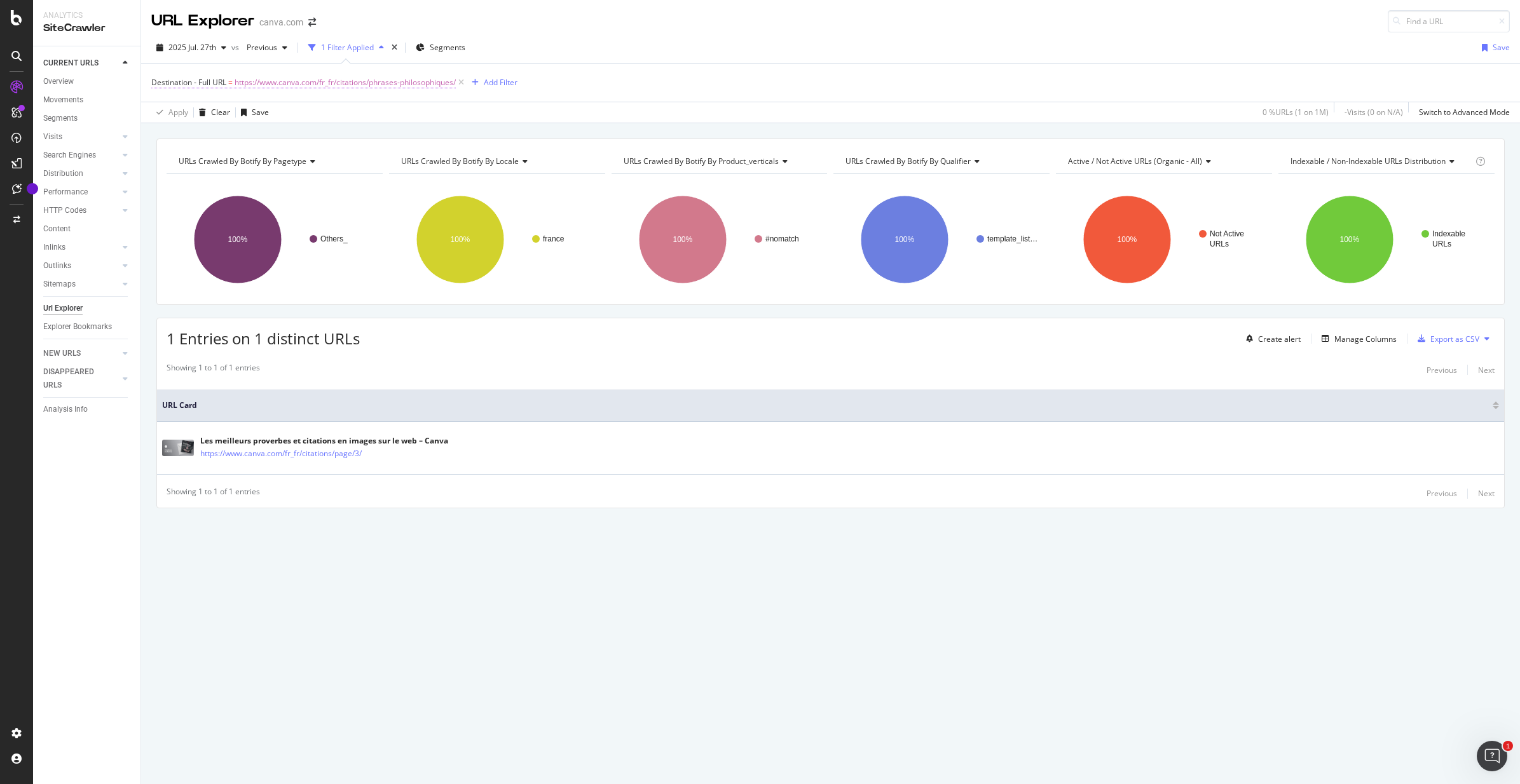 click on "https://www.canva.com/fr_fr/citations/phrases-philosophiques/" at bounding box center [345, 83] 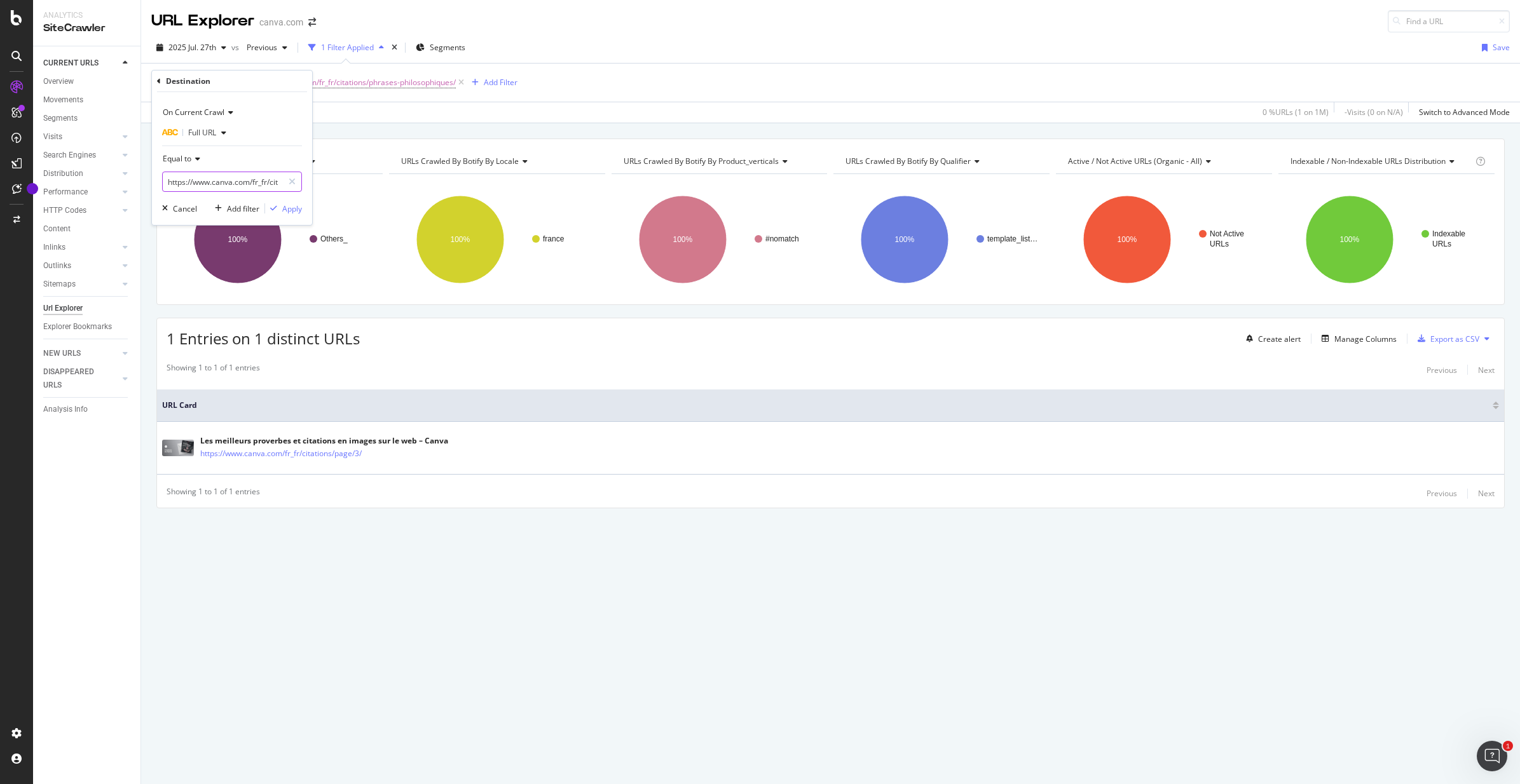 click on "https://www.canva.com/fr_fr/citations/phrases-philosophiques/" at bounding box center [223, 182] 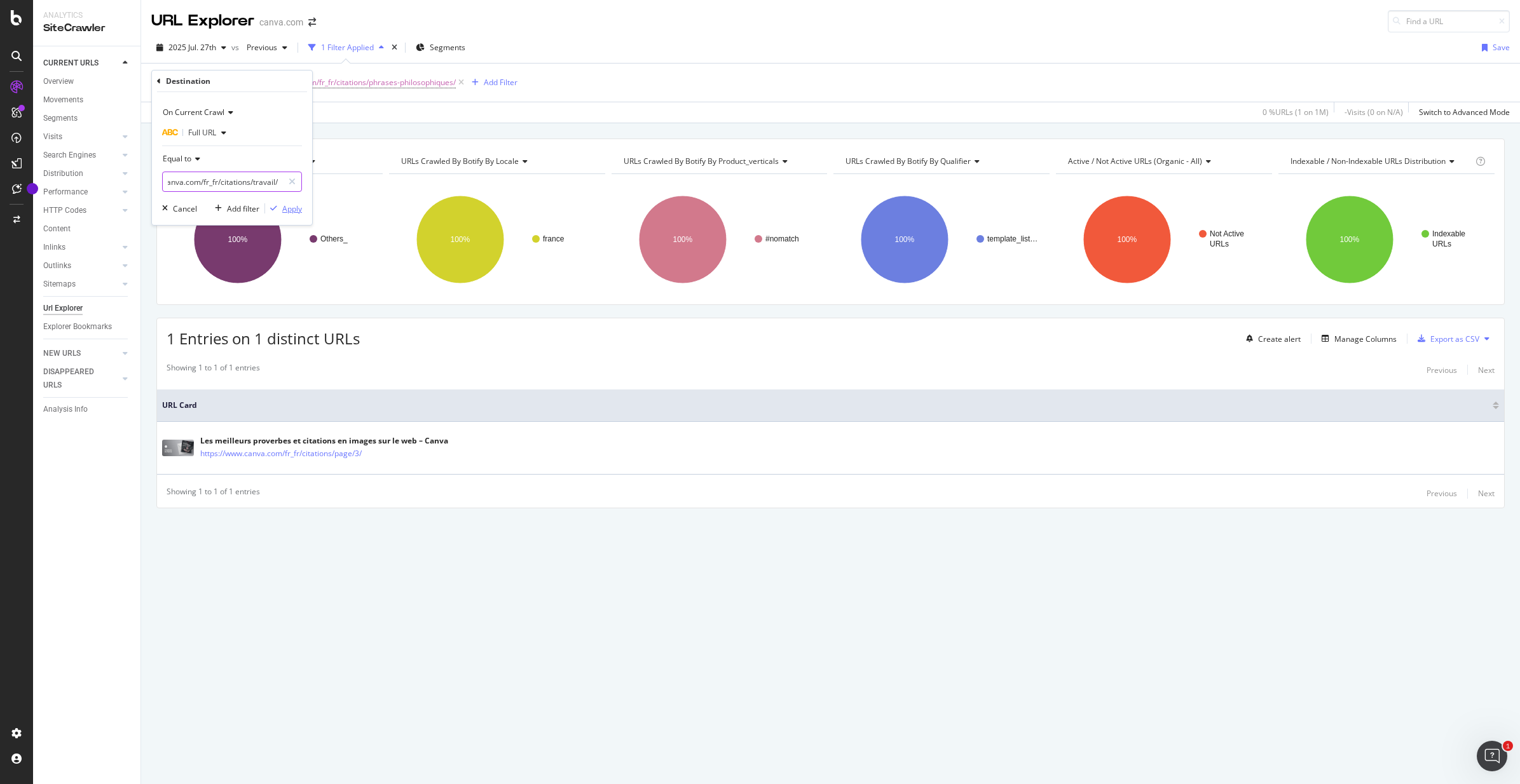type on "https://www.canva.com/fr_fr/citations/travail/" 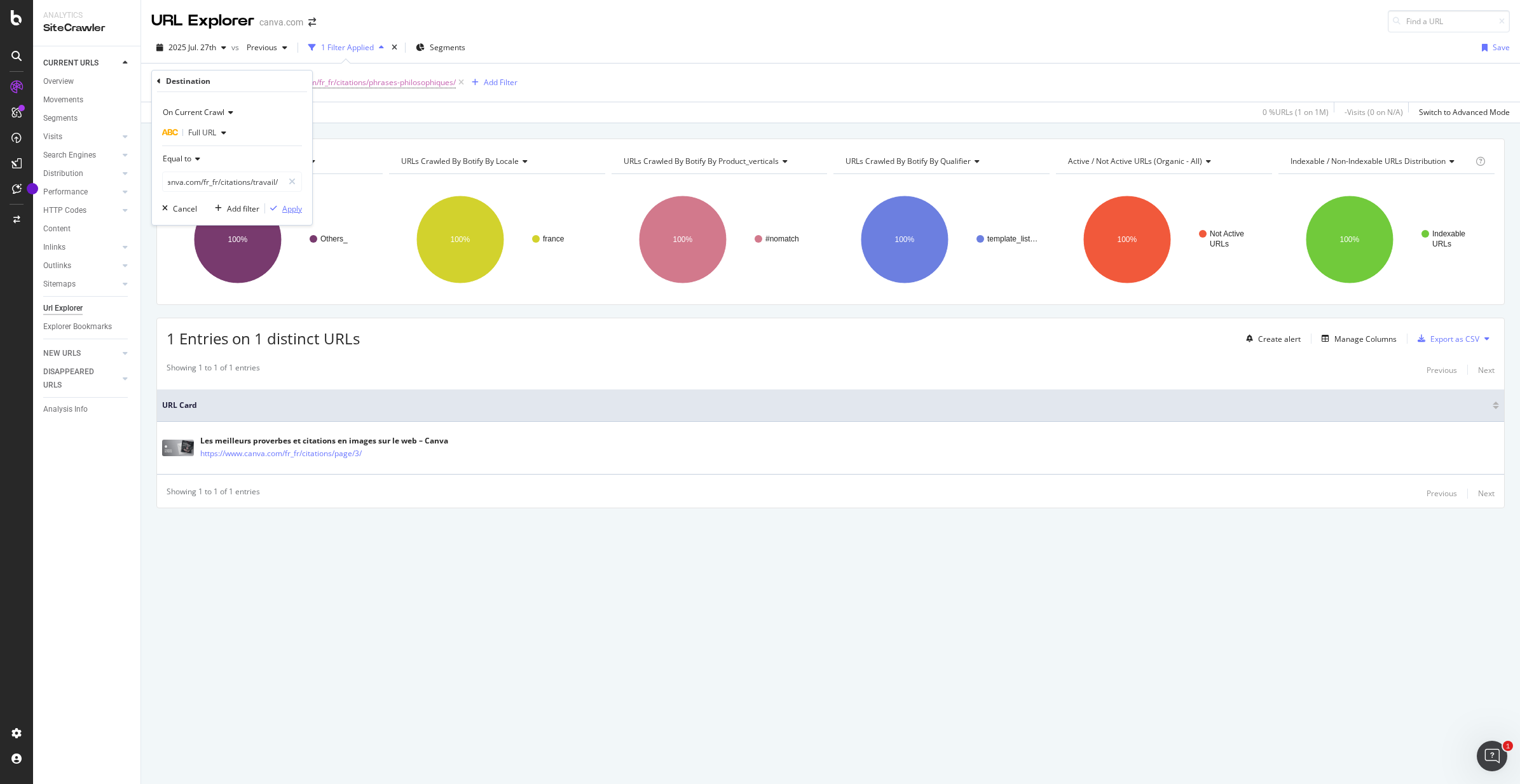 click on "Apply" at bounding box center [292, 208] 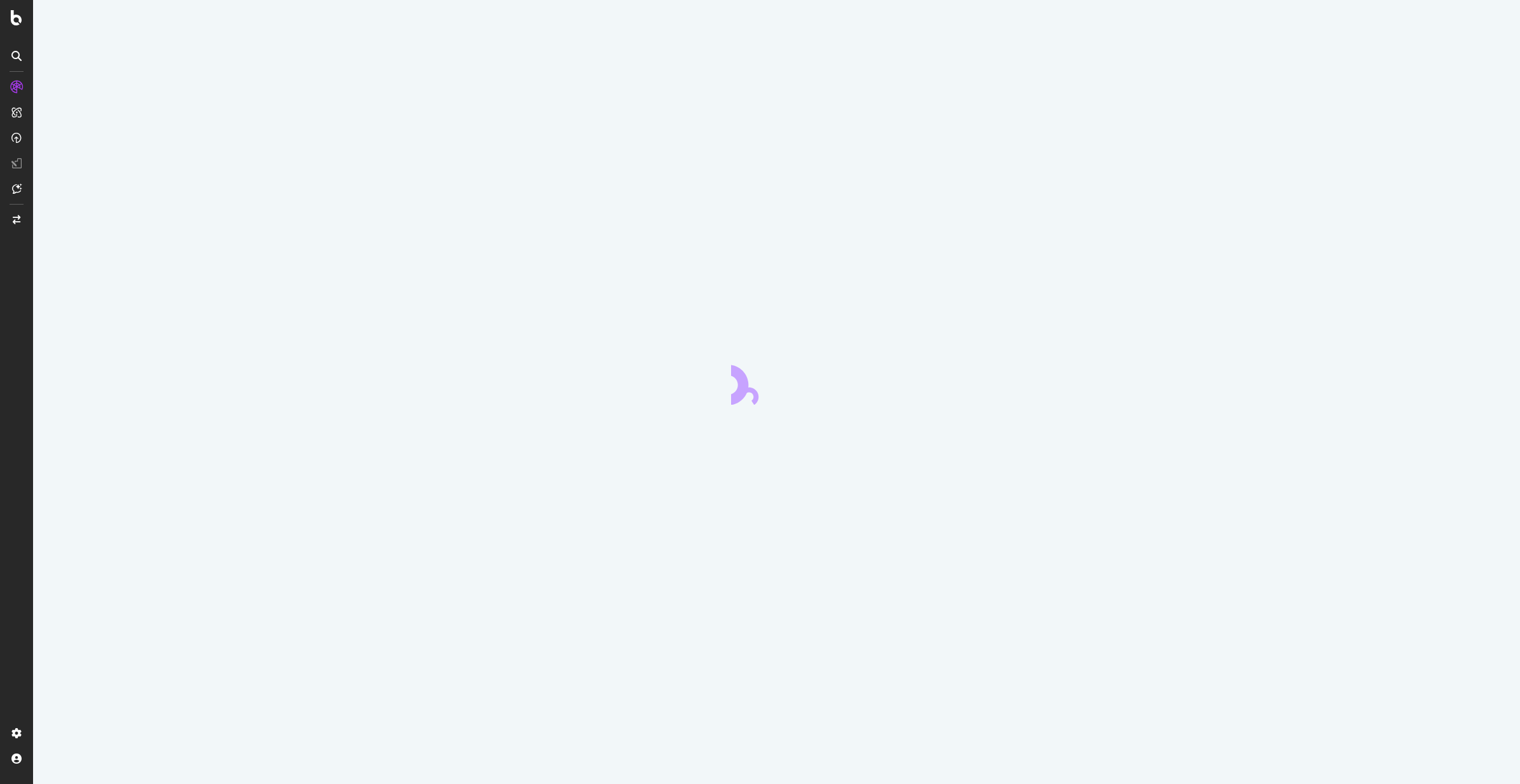 scroll, scrollTop: 0, scrollLeft: 0, axis: both 